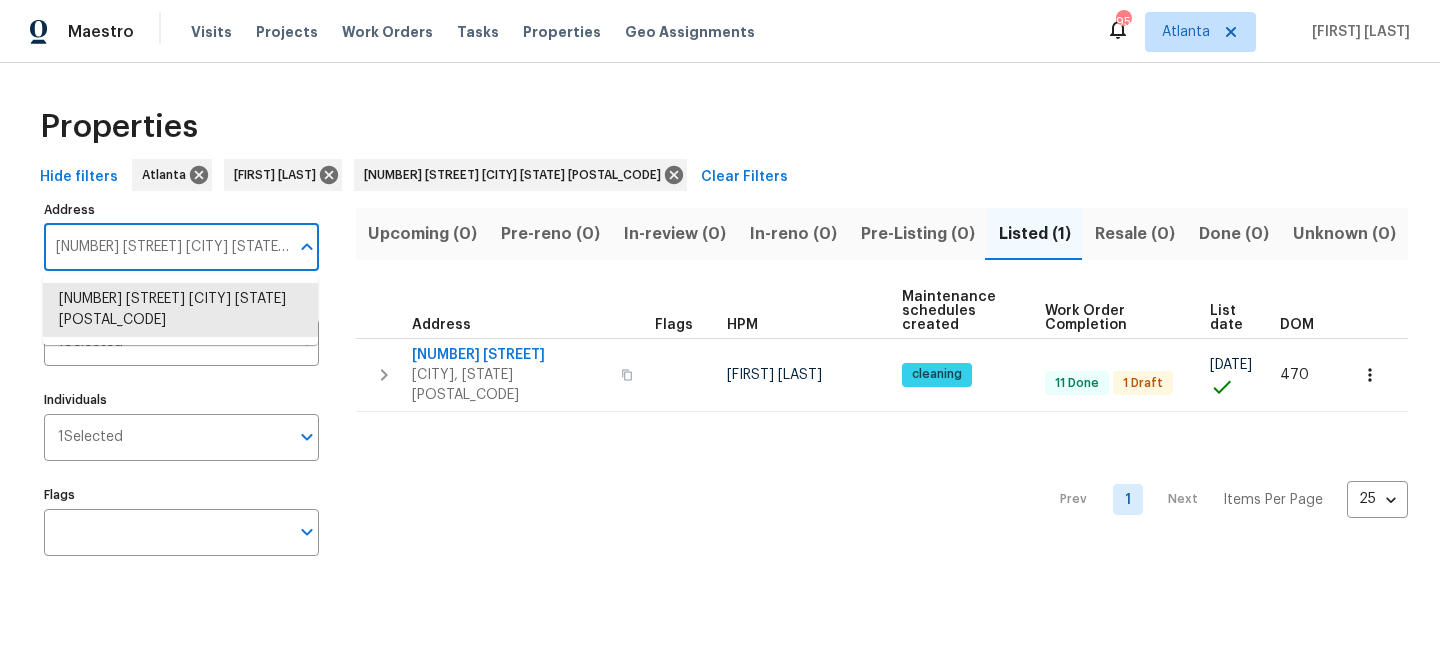 scroll, scrollTop: 0, scrollLeft: 0, axis: both 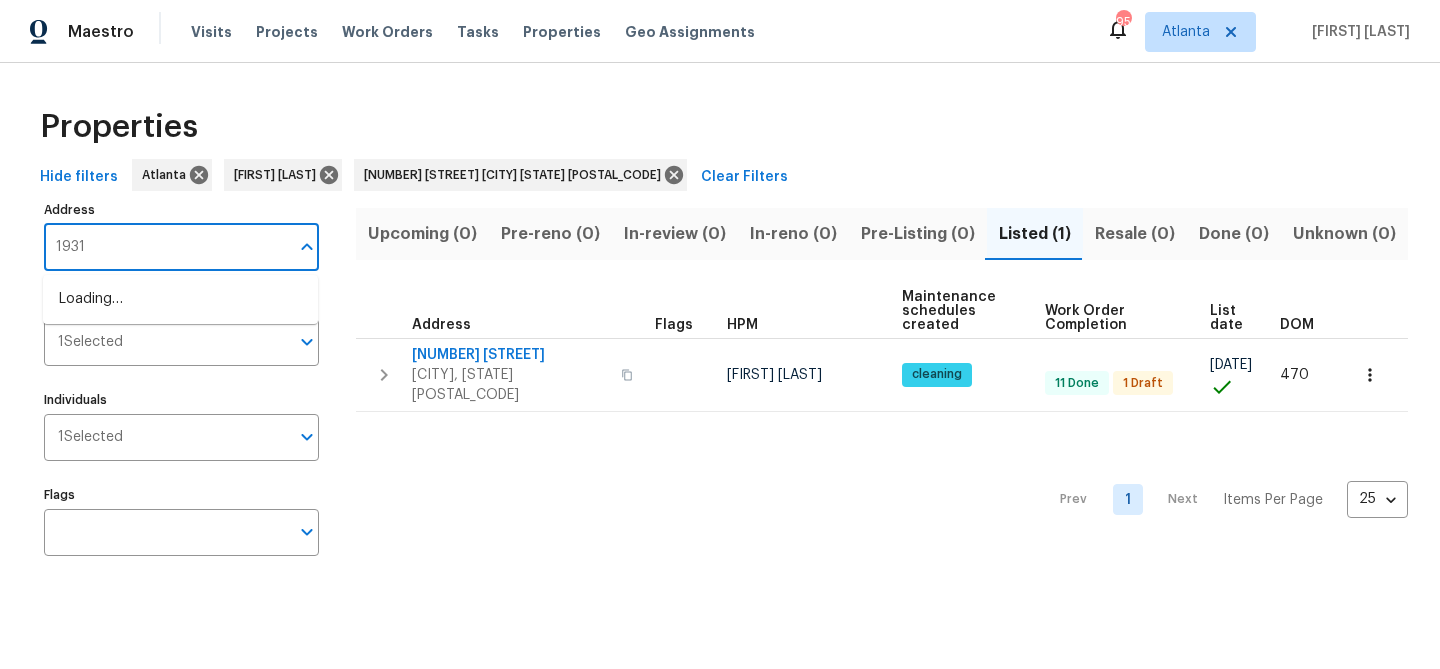 type on "1931" 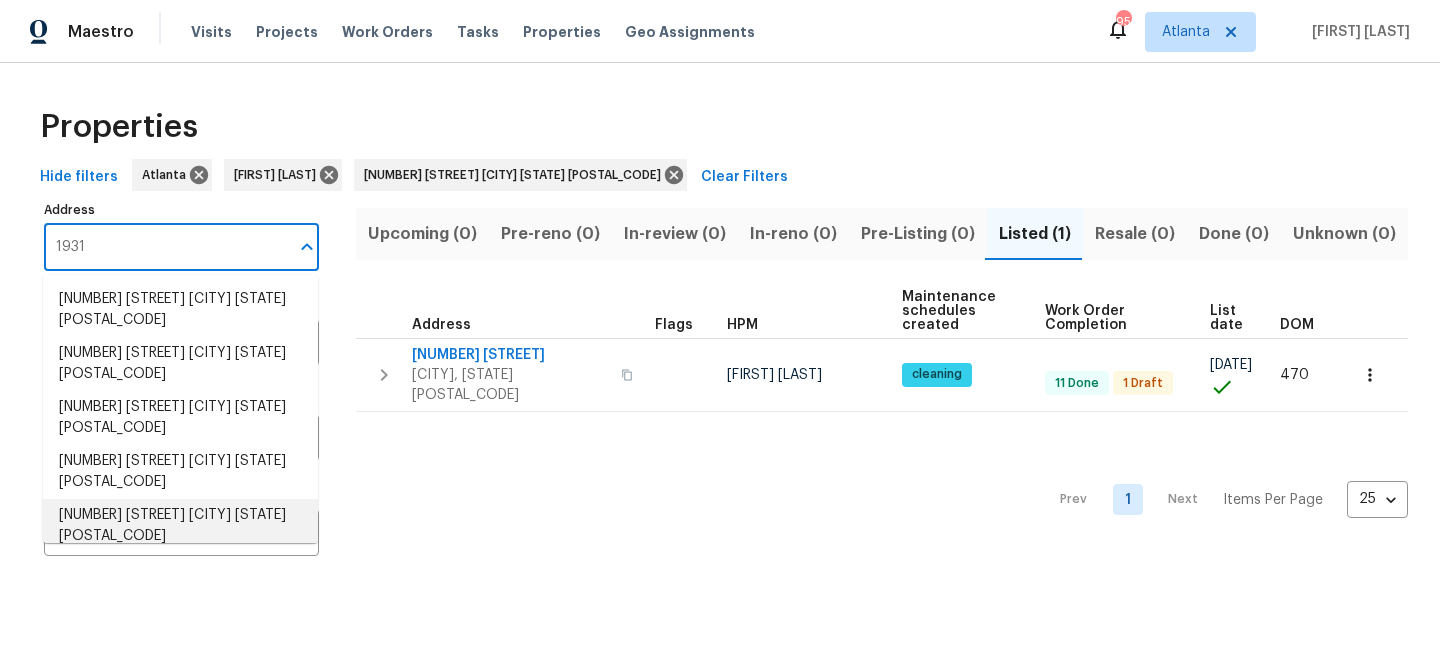 click on "[NUMBER] [STREET] [CITY] [STATE] [POSTAL_CODE]" at bounding box center (180, 526) 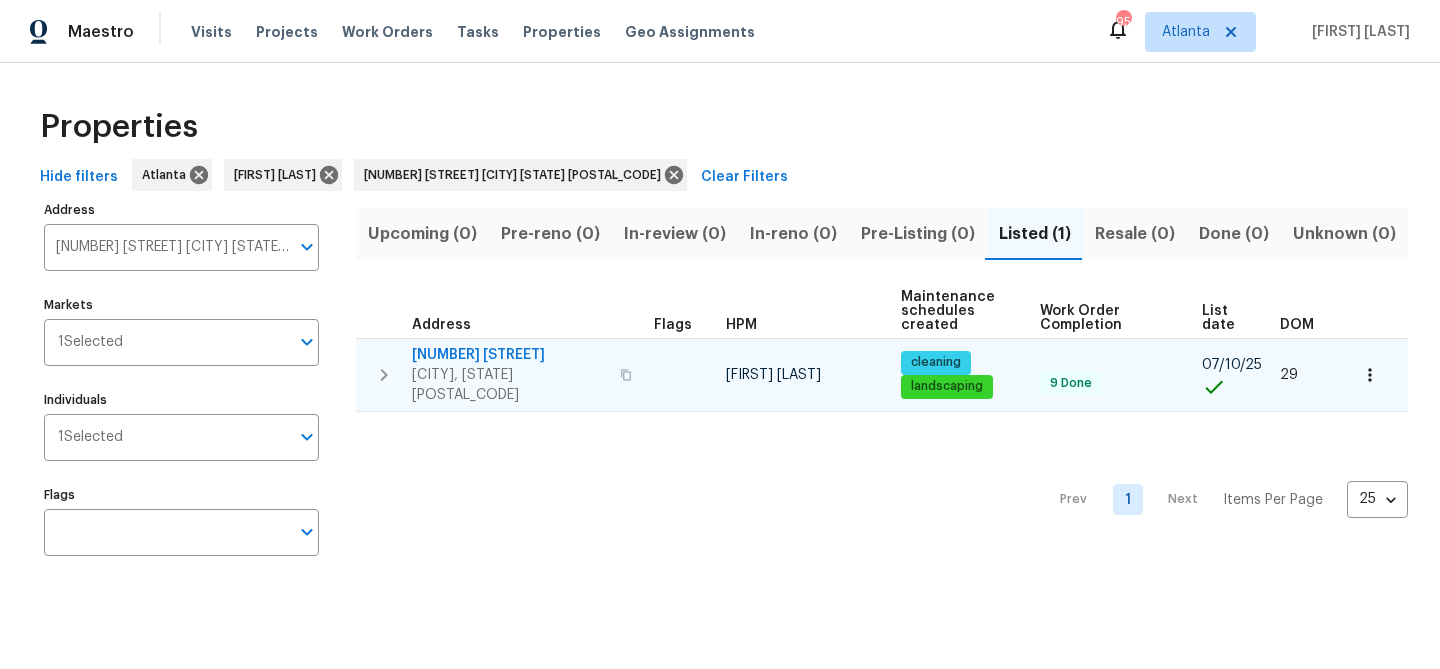 click at bounding box center [626, 375] 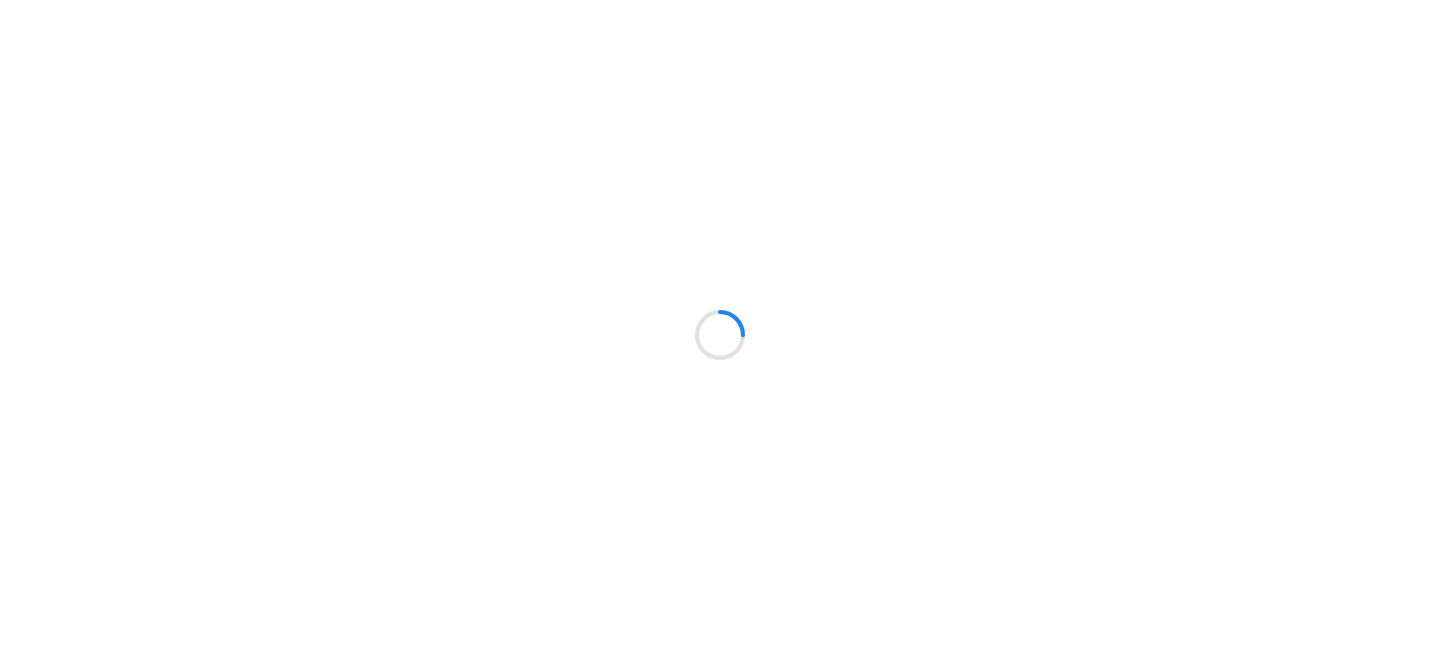 scroll, scrollTop: 0, scrollLeft: 0, axis: both 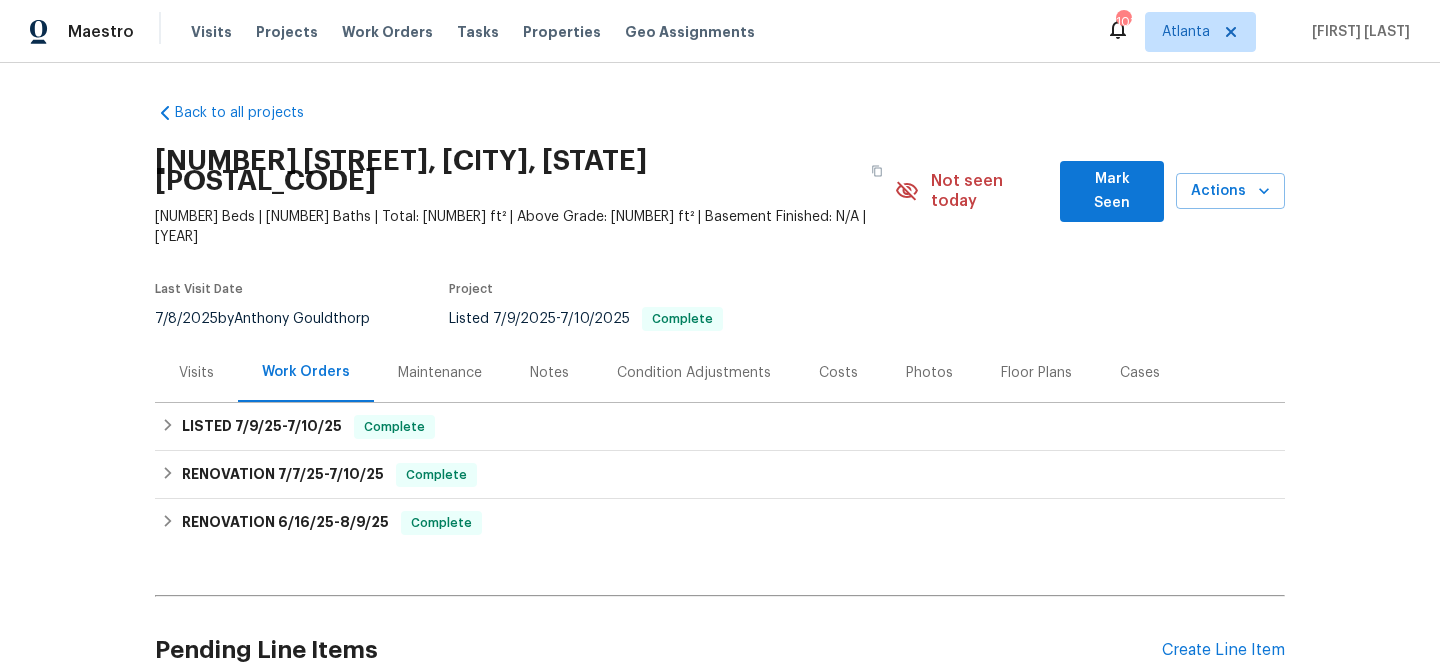 click on "Mark Seen" at bounding box center [1112, 191] 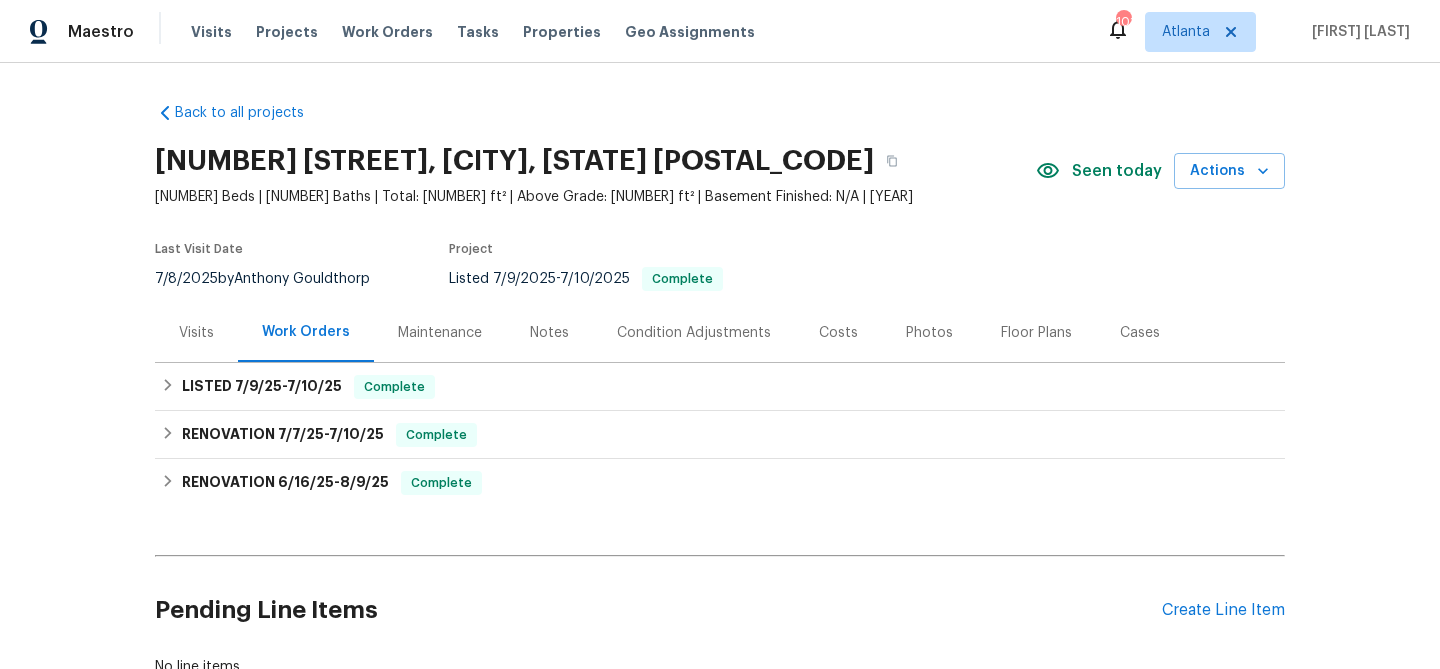 click on "Pending Line Items Create Line Item" at bounding box center [720, 610] 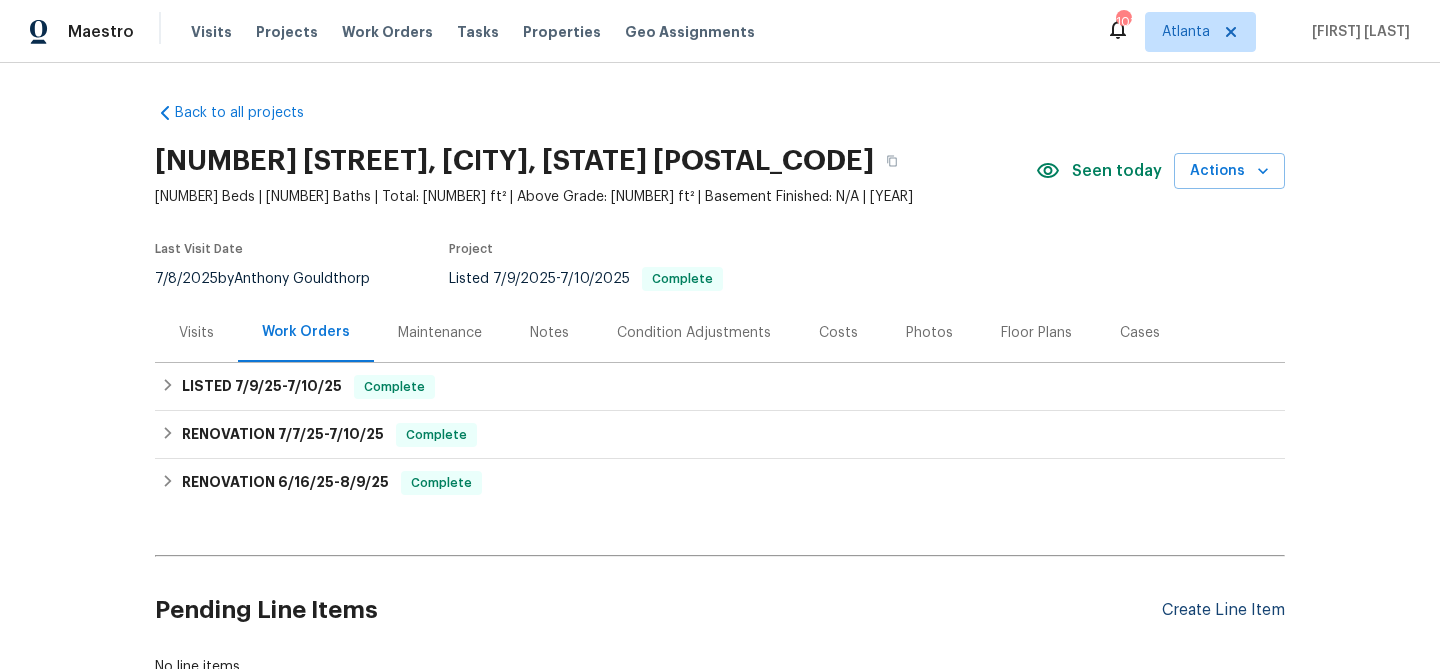 click on "Create Line Item" at bounding box center (1223, 610) 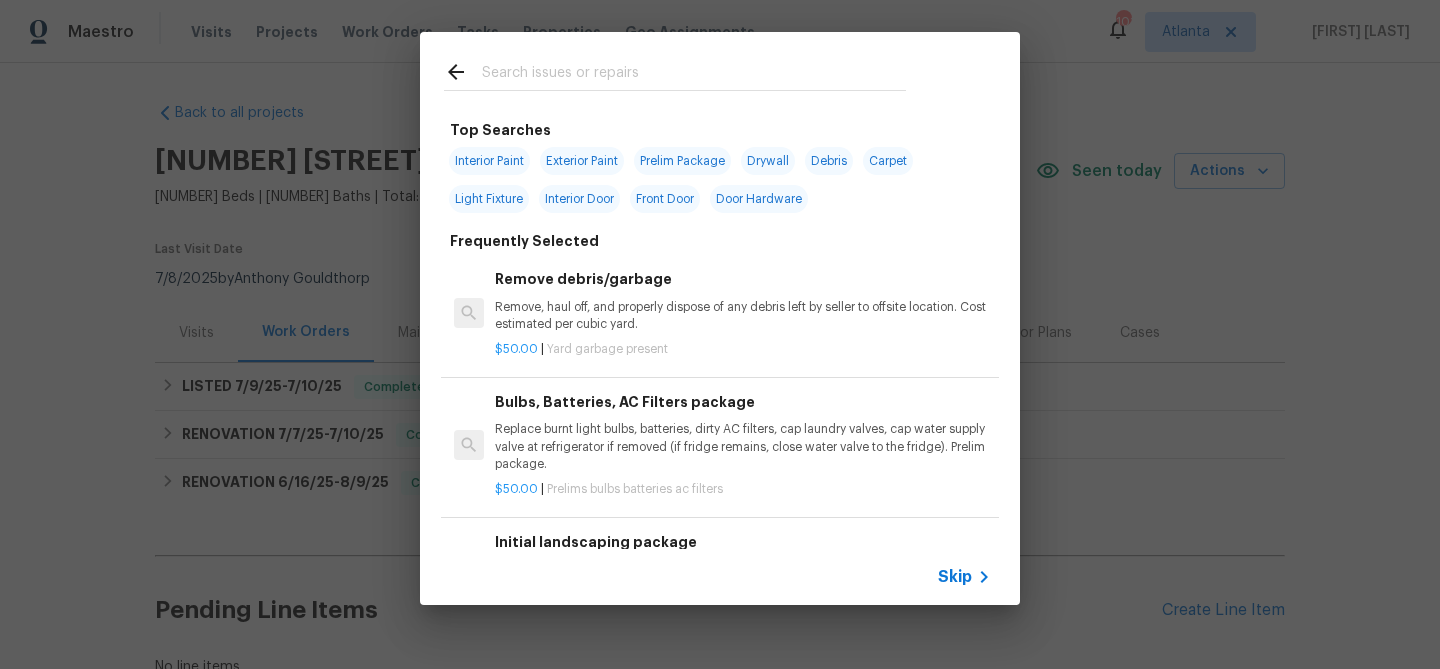 click at bounding box center [694, 75] 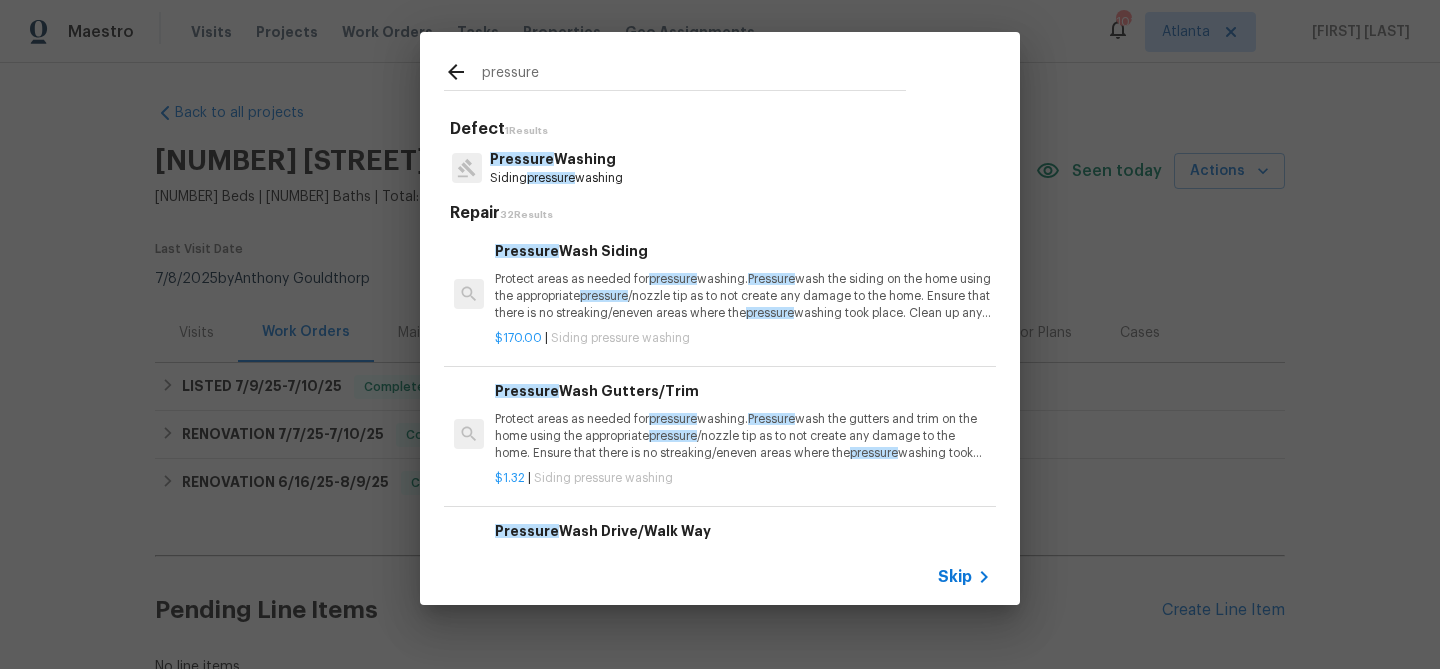 type on "pressure" 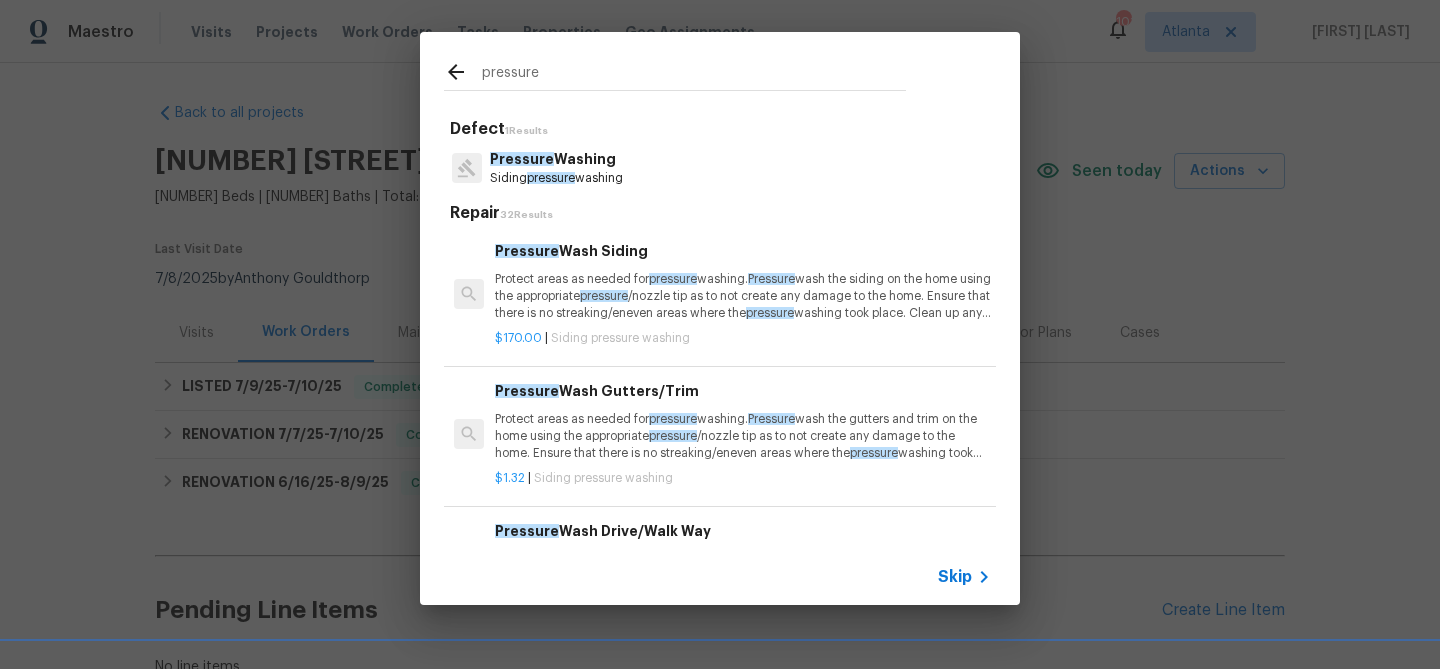 click on "Siding  pressure  washing" at bounding box center [556, 178] 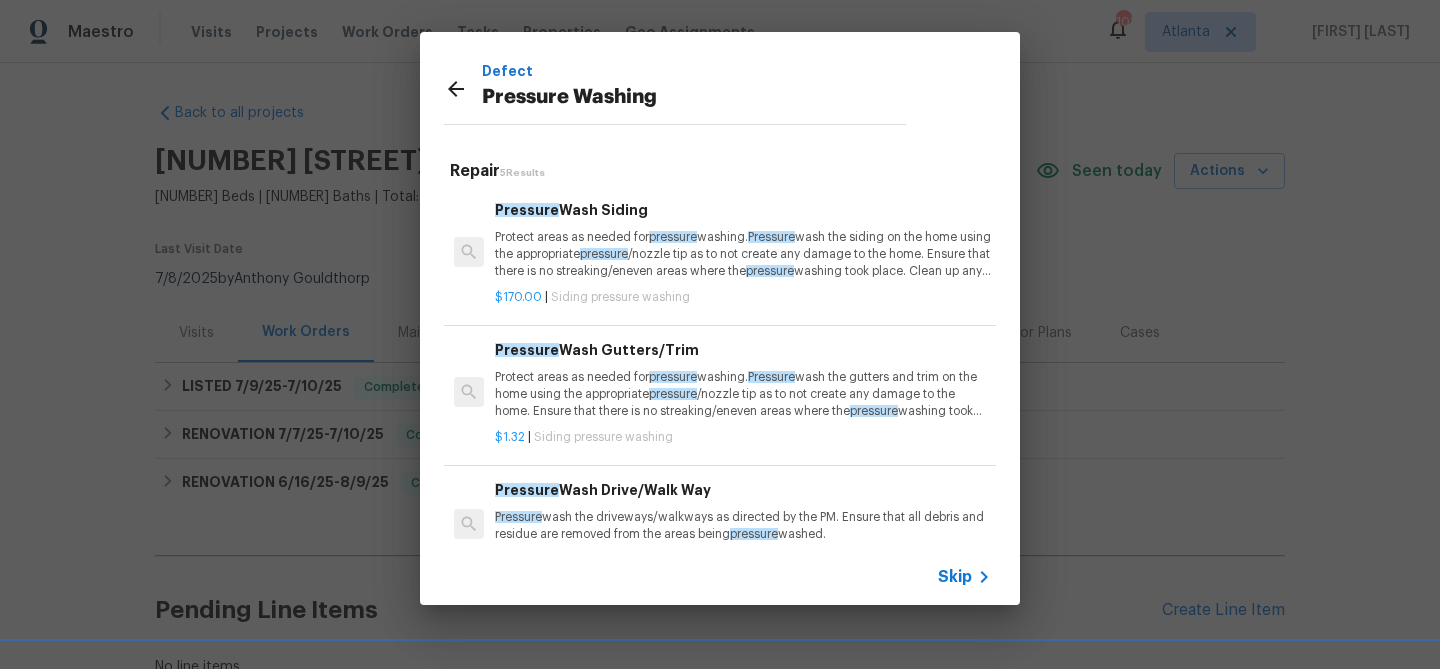 click on "Pressure  wash the driveways/walkways as directed by the PM. Ensure that all debris and residue are removed from the areas being  pressure  washed." at bounding box center (743, 526) 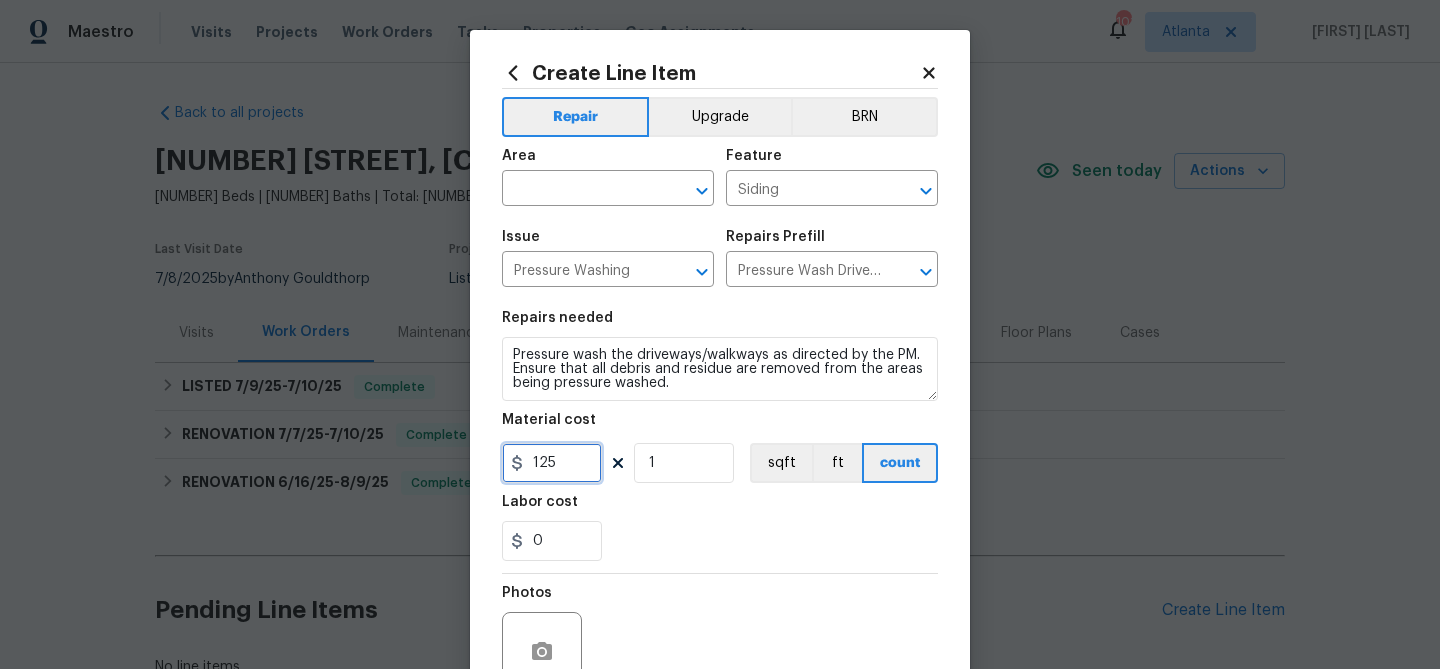 click on "125" at bounding box center (552, 463) 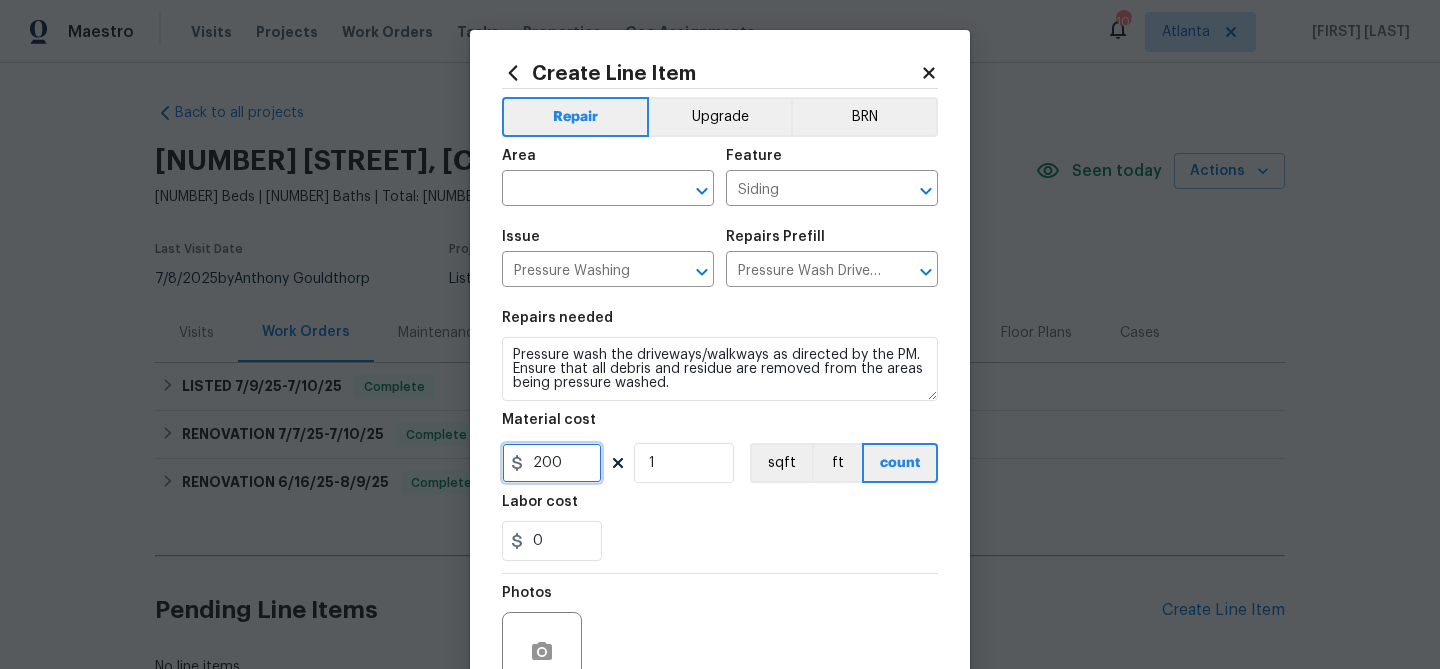 type on "200" 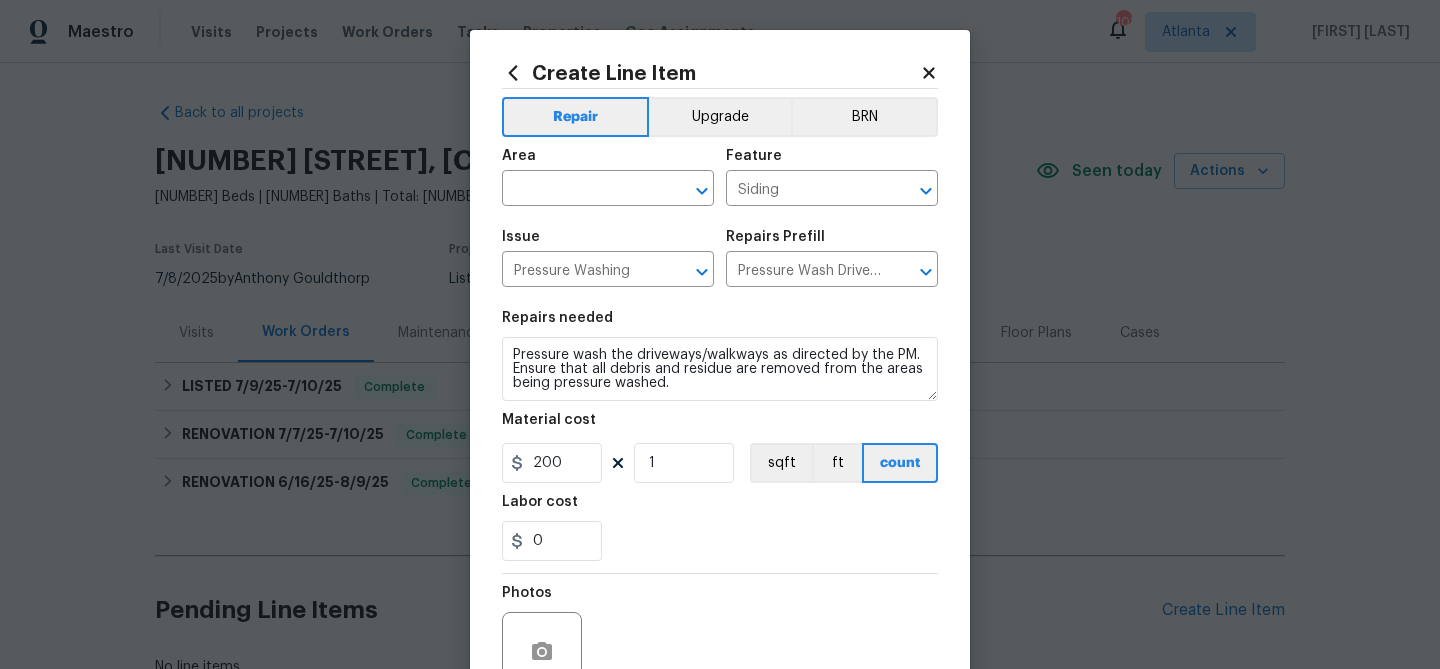 click on "Labor cost" at bounding box center [720, 508] 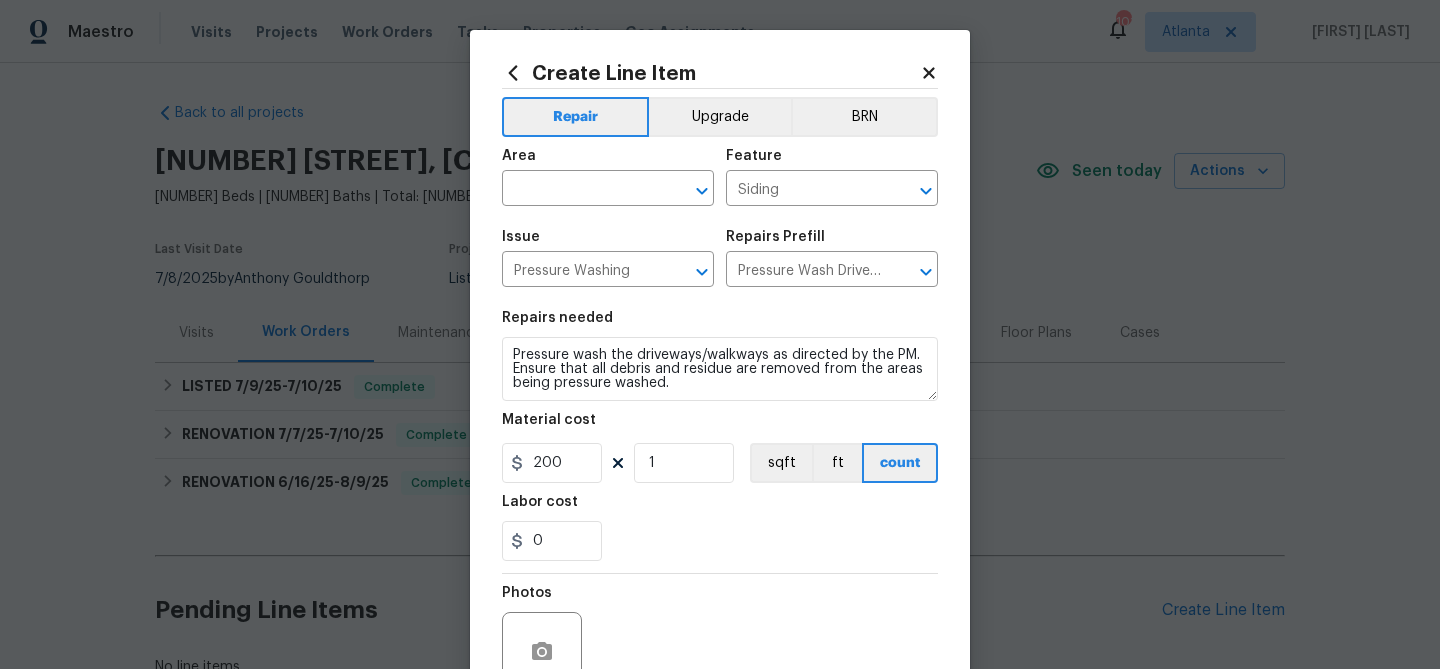 click on "Labor cost" at bounding box center [720, 508] 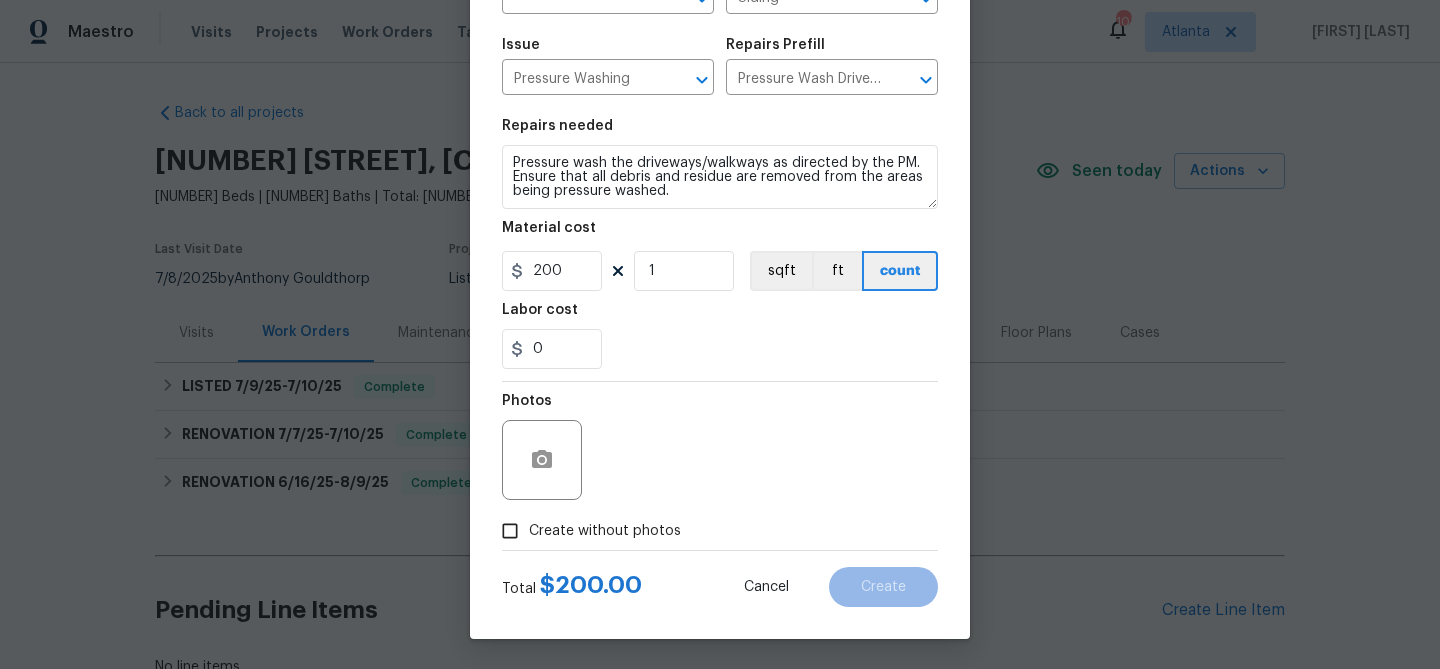 click on "Create without photos" at bounding box center [605, 531] 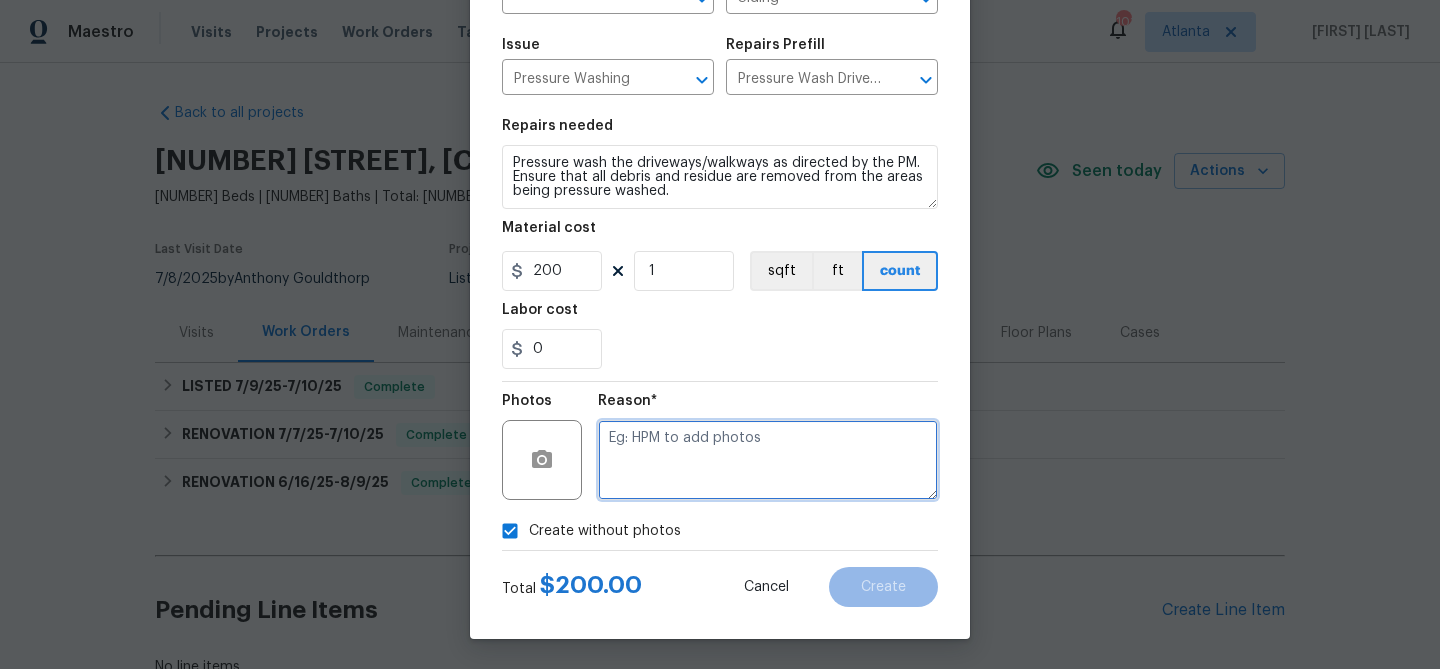 click at bounding box center [768, 460] 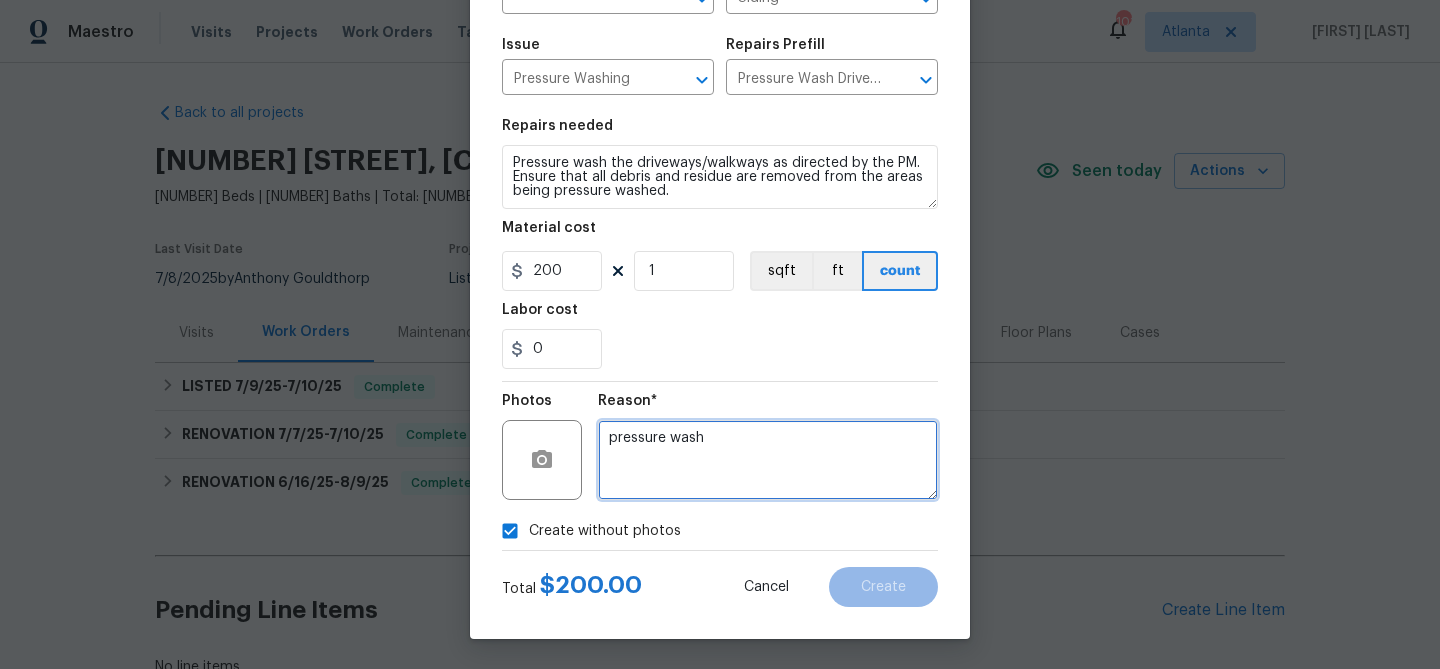 type on "pressure wash" 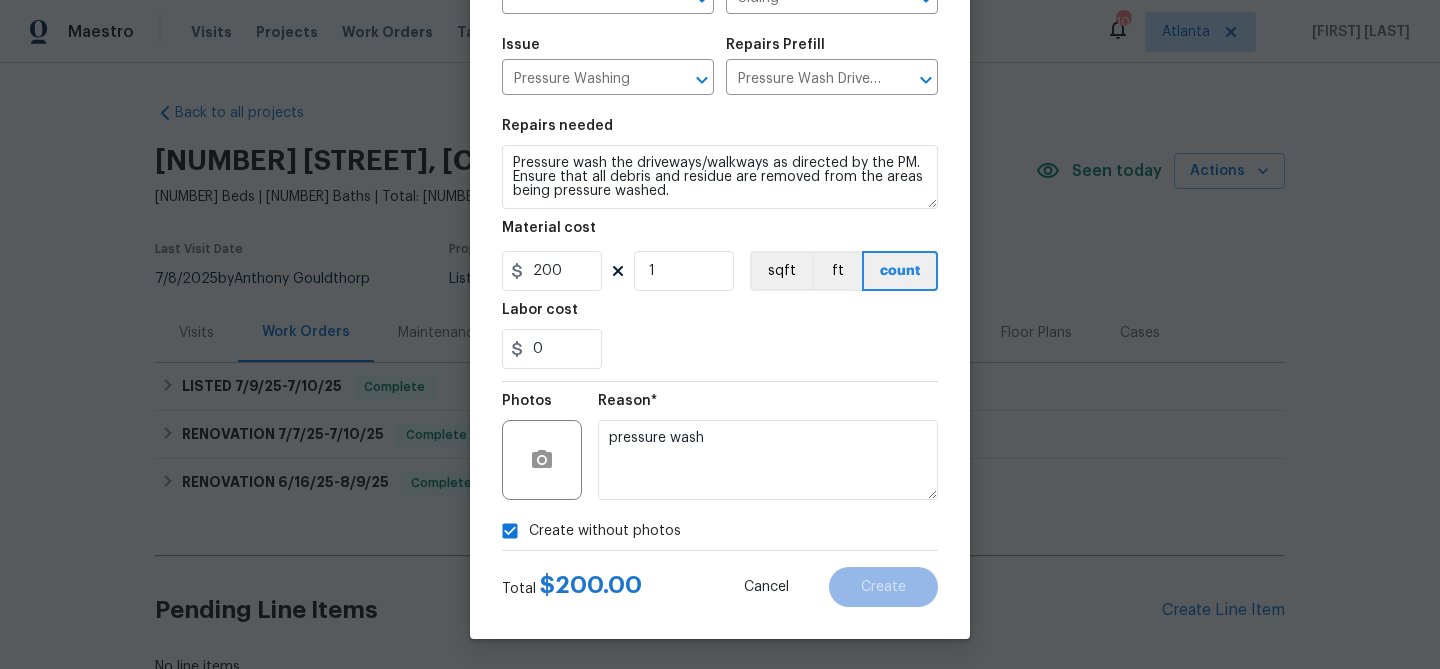 click on "Create without photos" at bounding box center [720, 531] 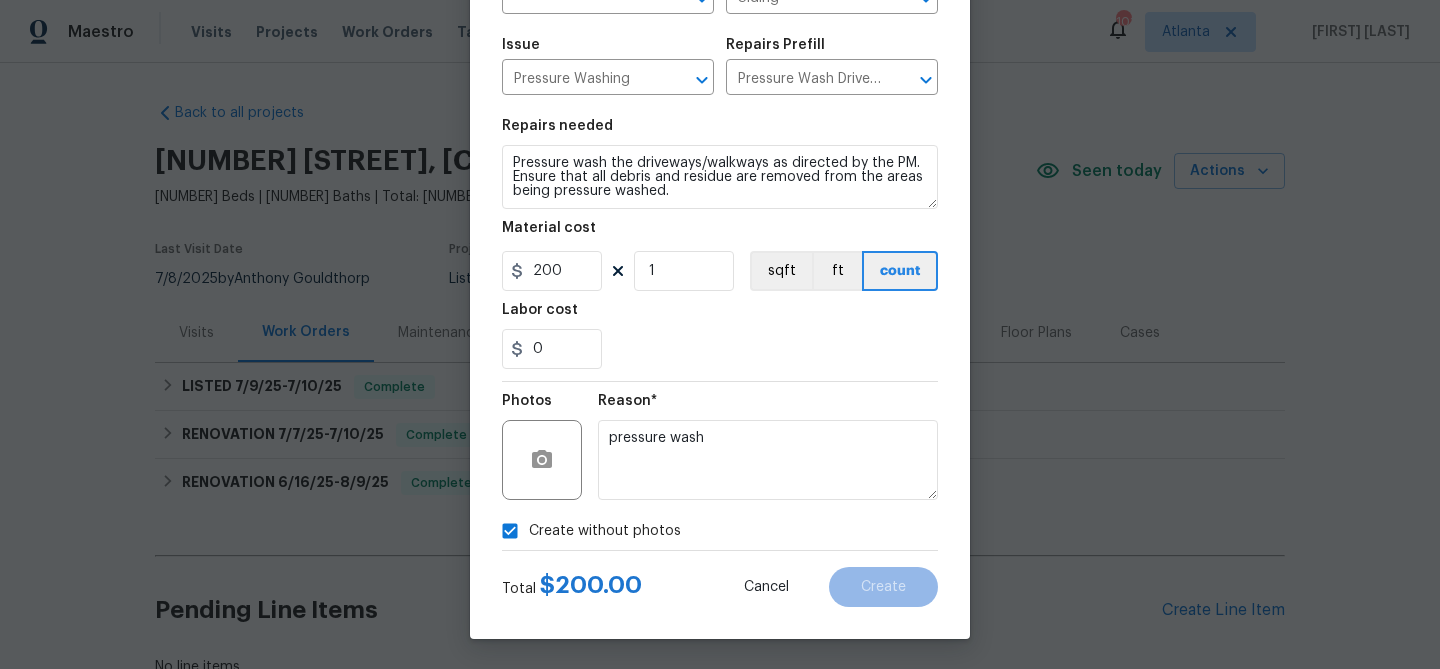 scroll, scrollTop: 0, scrollLeft: 0, axis: both 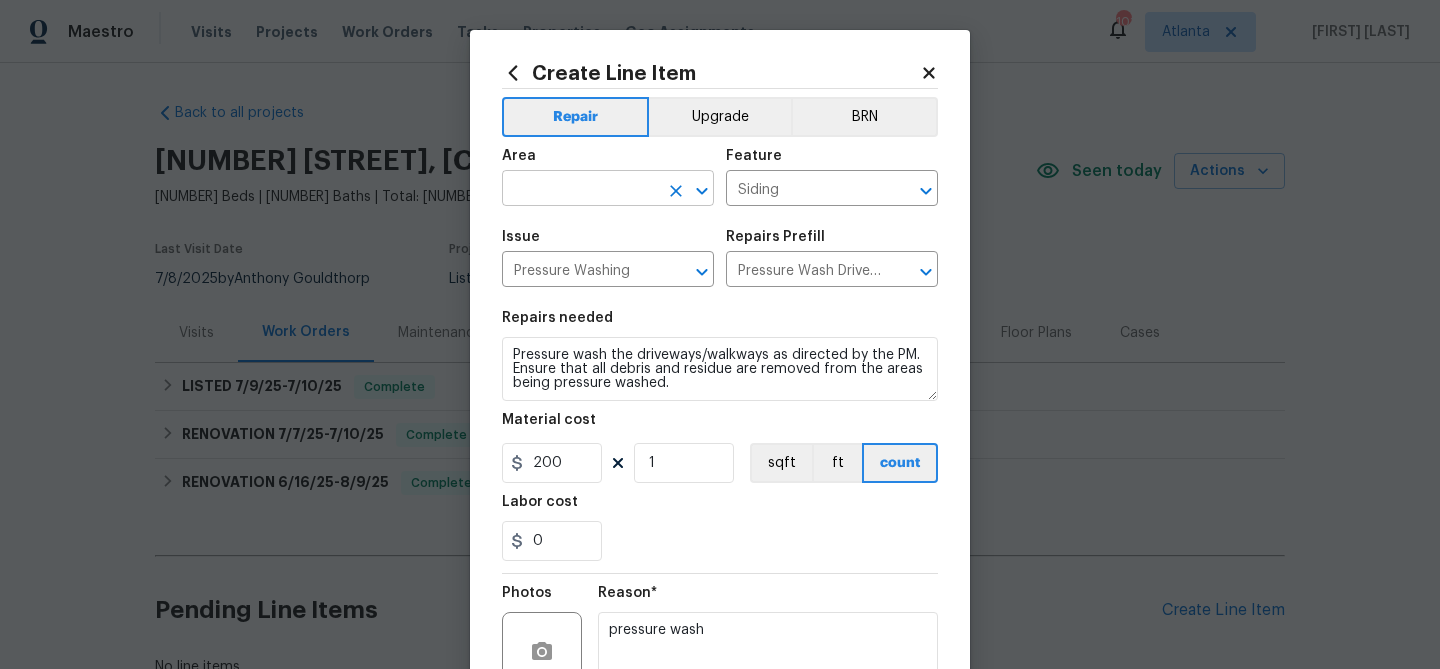 click at bounding box center [580, 190] 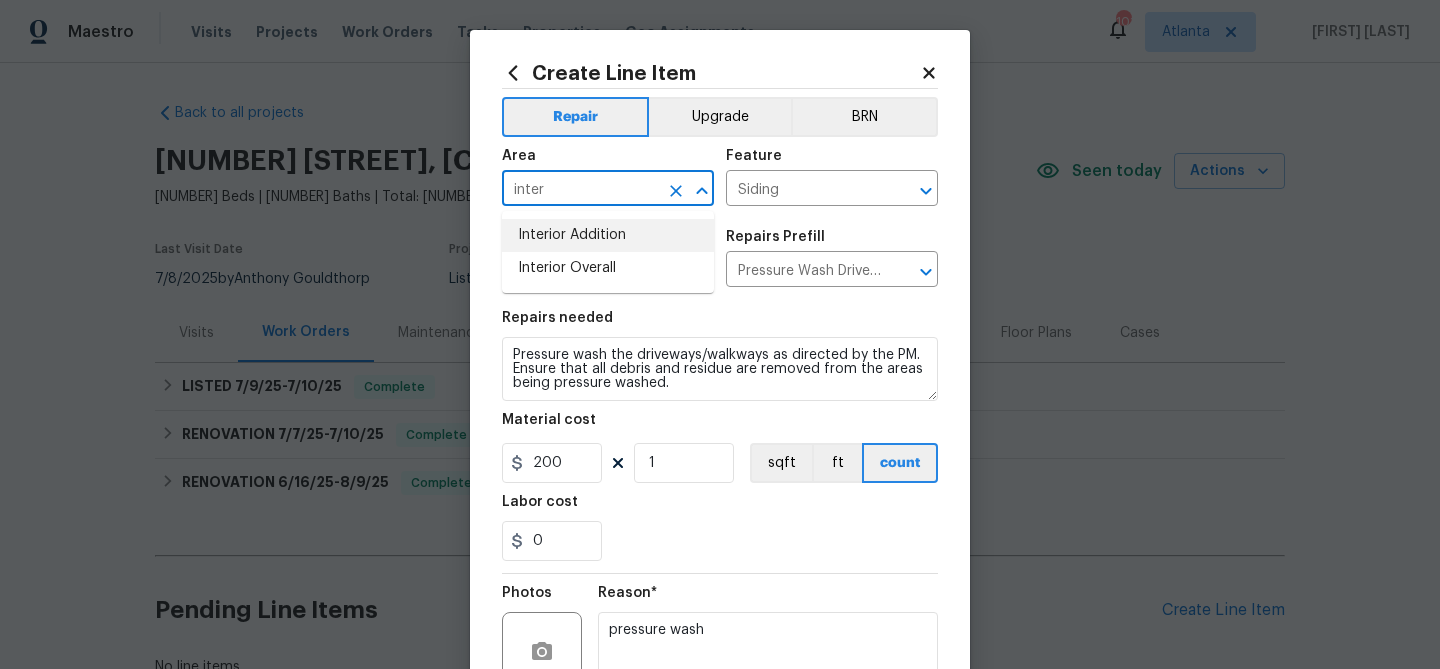 click on "inter" at bounding box center [580, 190] 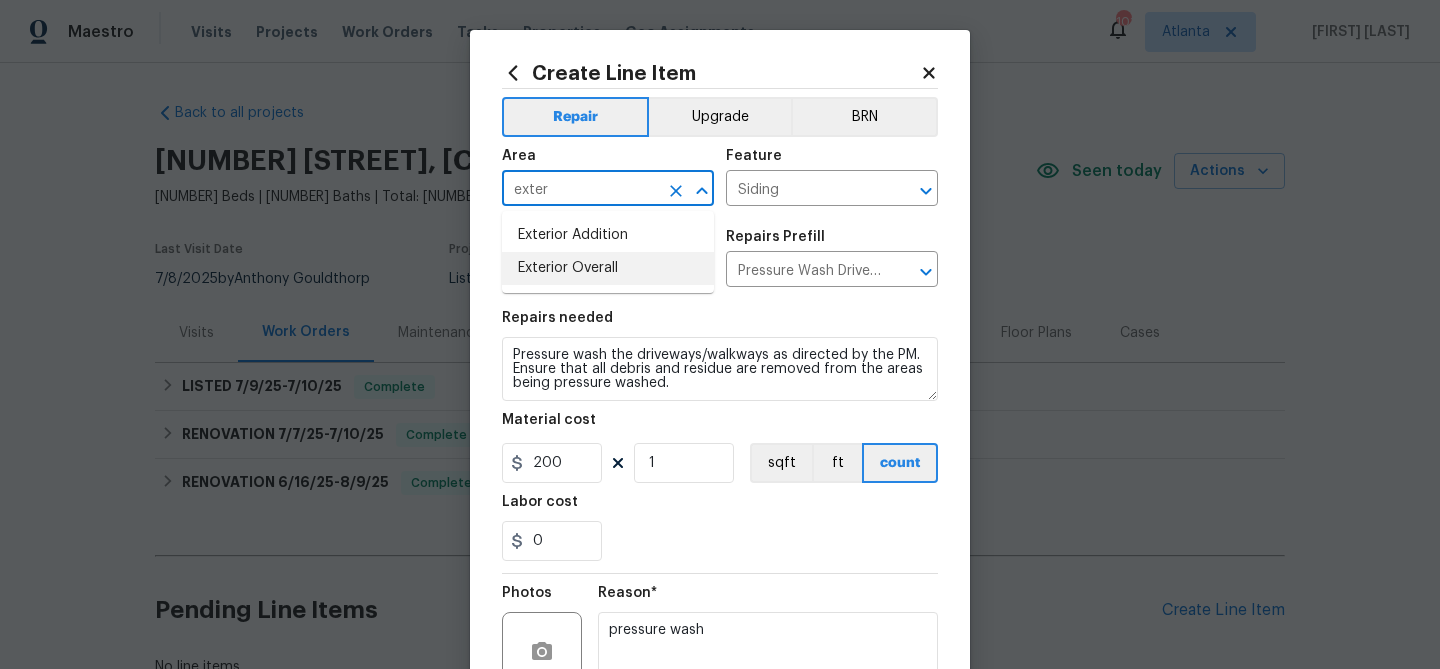 click on "Exterior Overall" at bounding box center (608, 268) 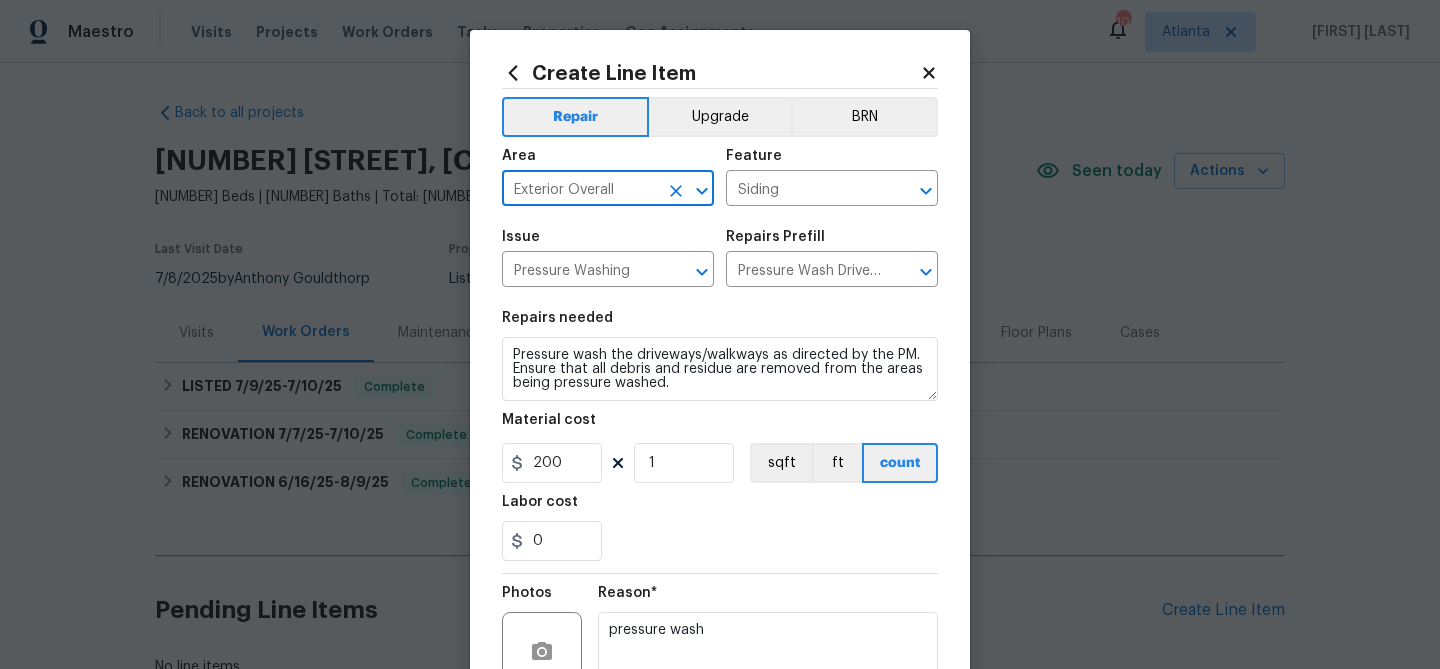 scroll, scrollTop: 193, scrollLeft: 0, axis: vertical 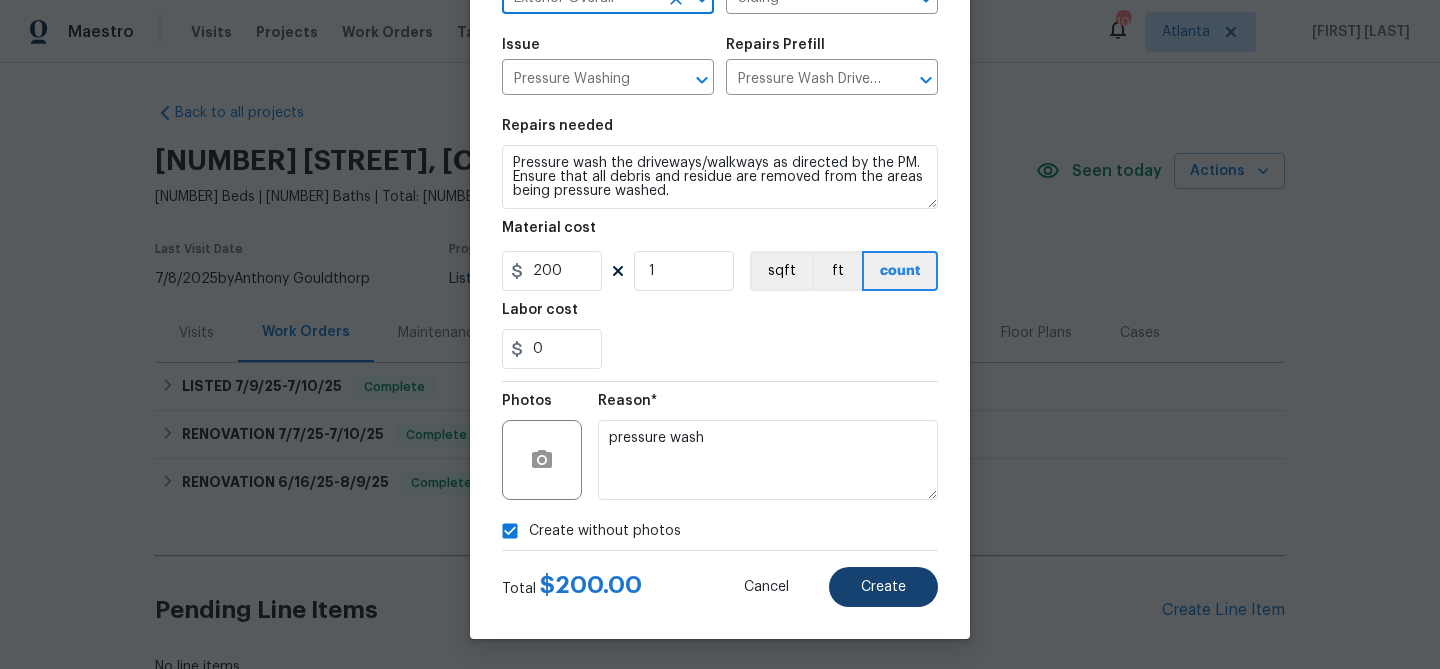 type on "Exterior Overall" 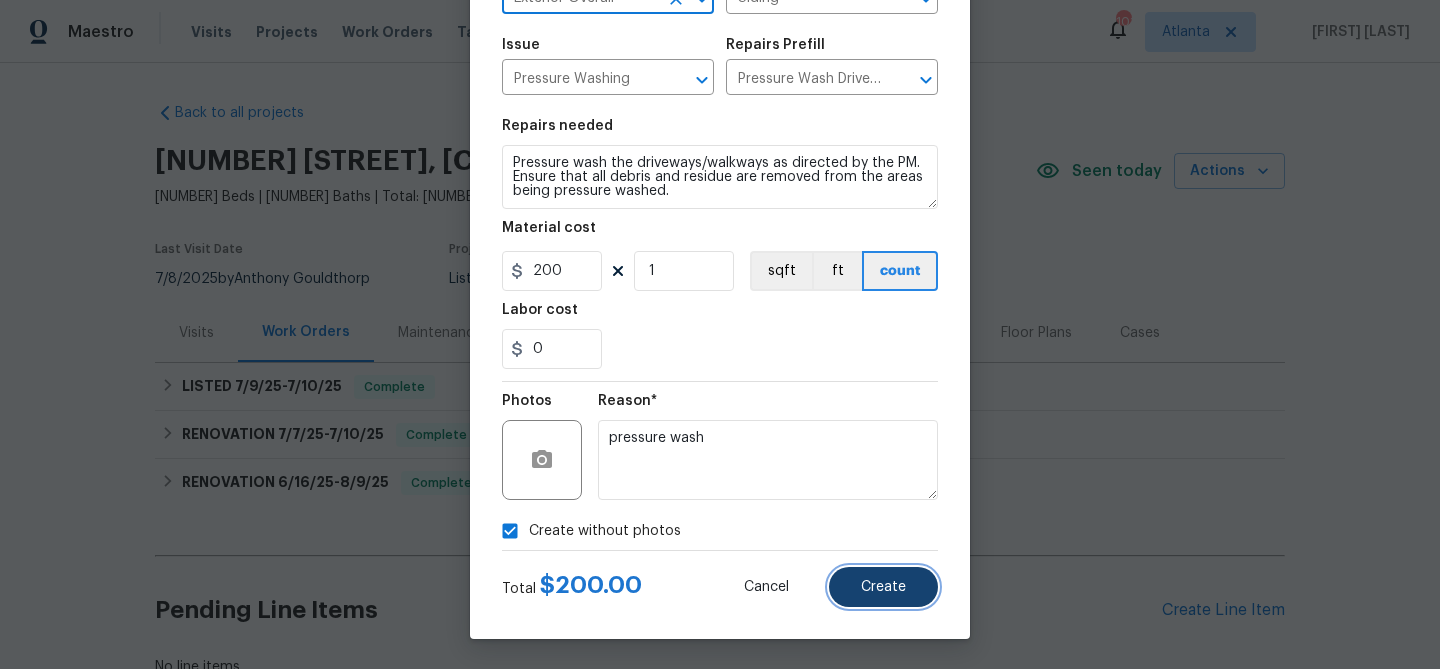 click on "Create" at bounding box center [883, 587] 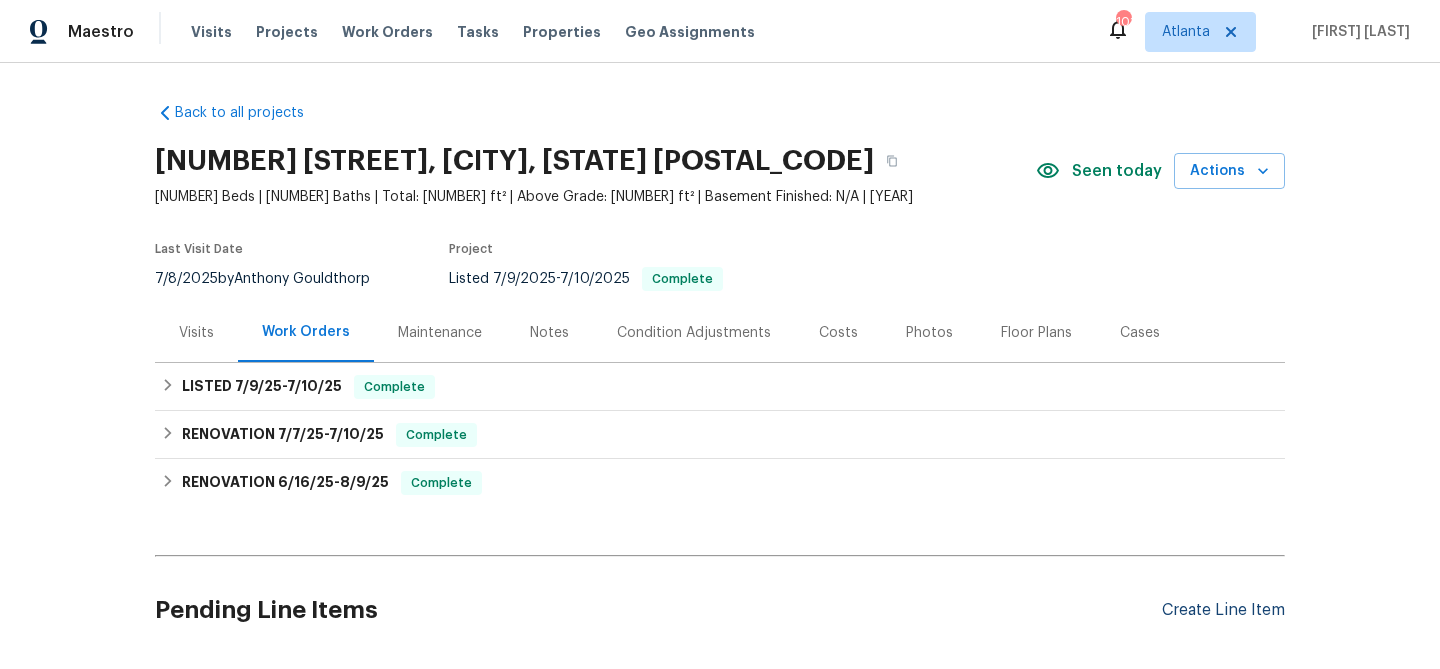 click on "Create Line Item" at bounding box center (1223, 610) 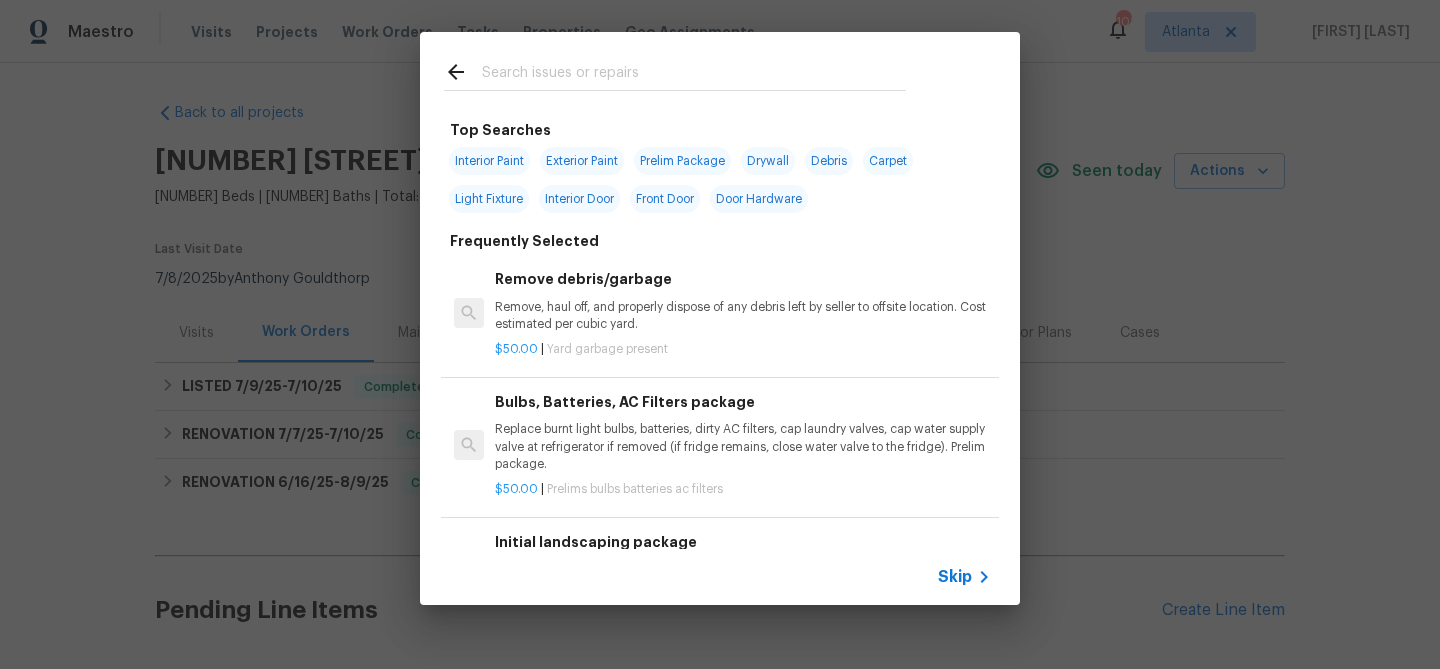 click at bounding box center (694, 75) 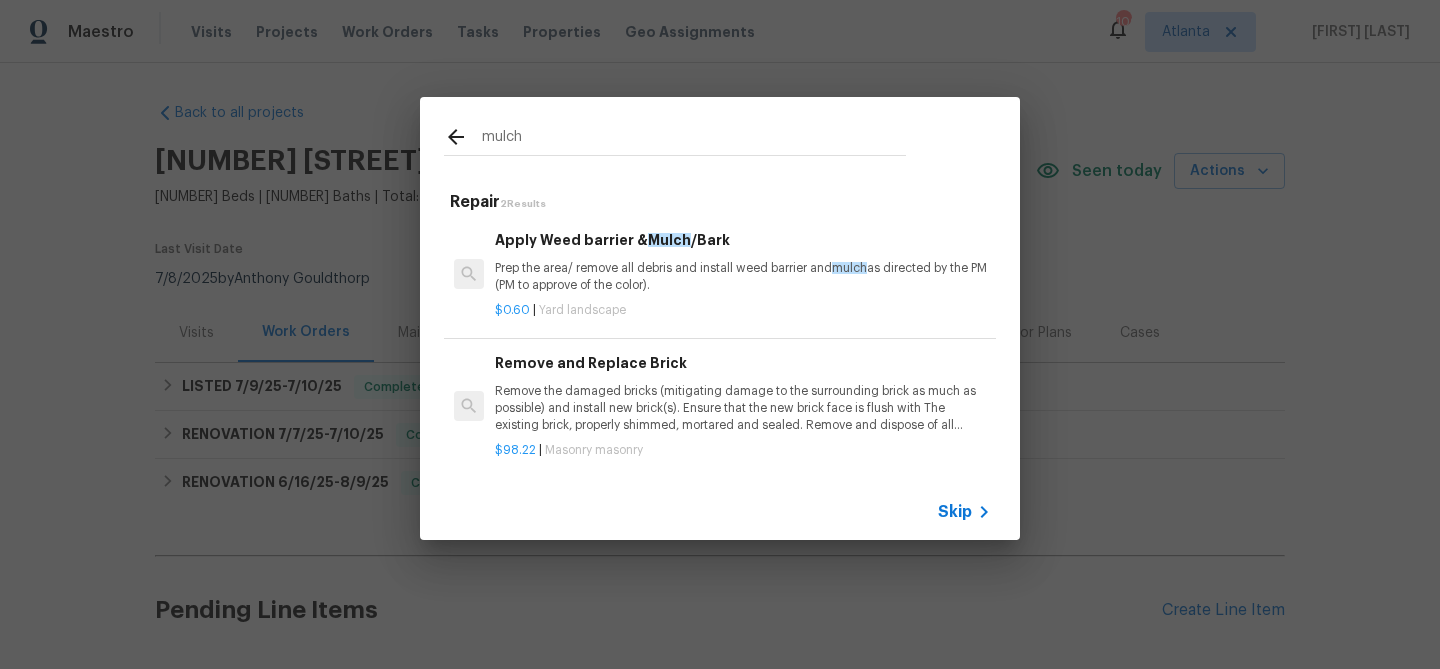 type on "mulch" 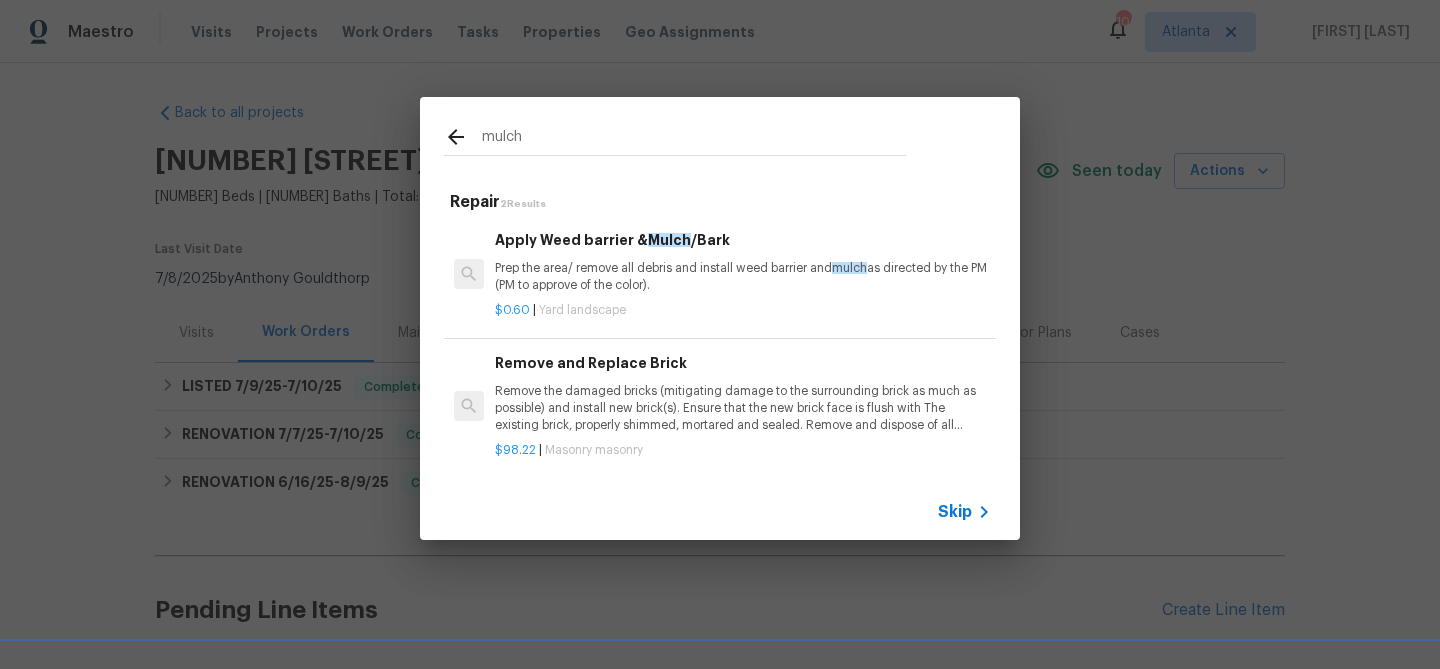 click on "Prep the area/ remove all debris and install weed barrier and  mulch  as directed by the PM (PM to approve of the color)." at bounding box center [743, 277] 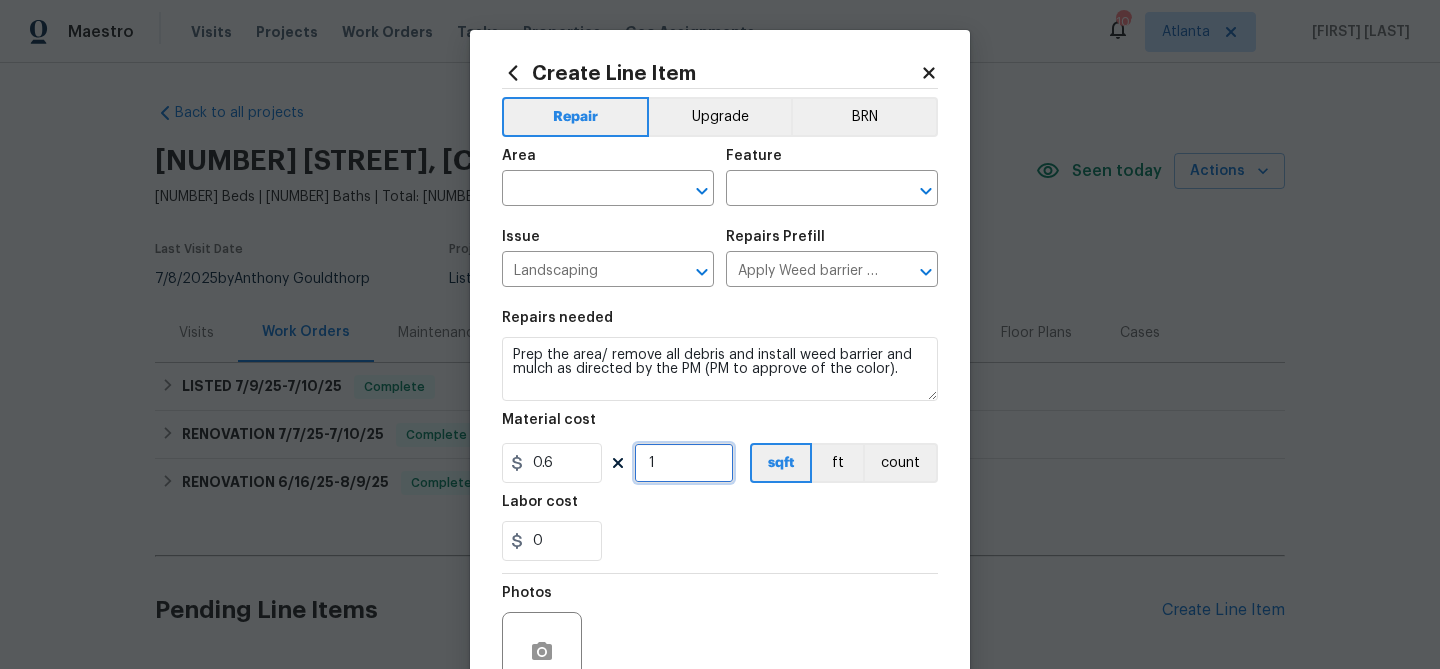 click on "1" at bounding box center [684, 463] 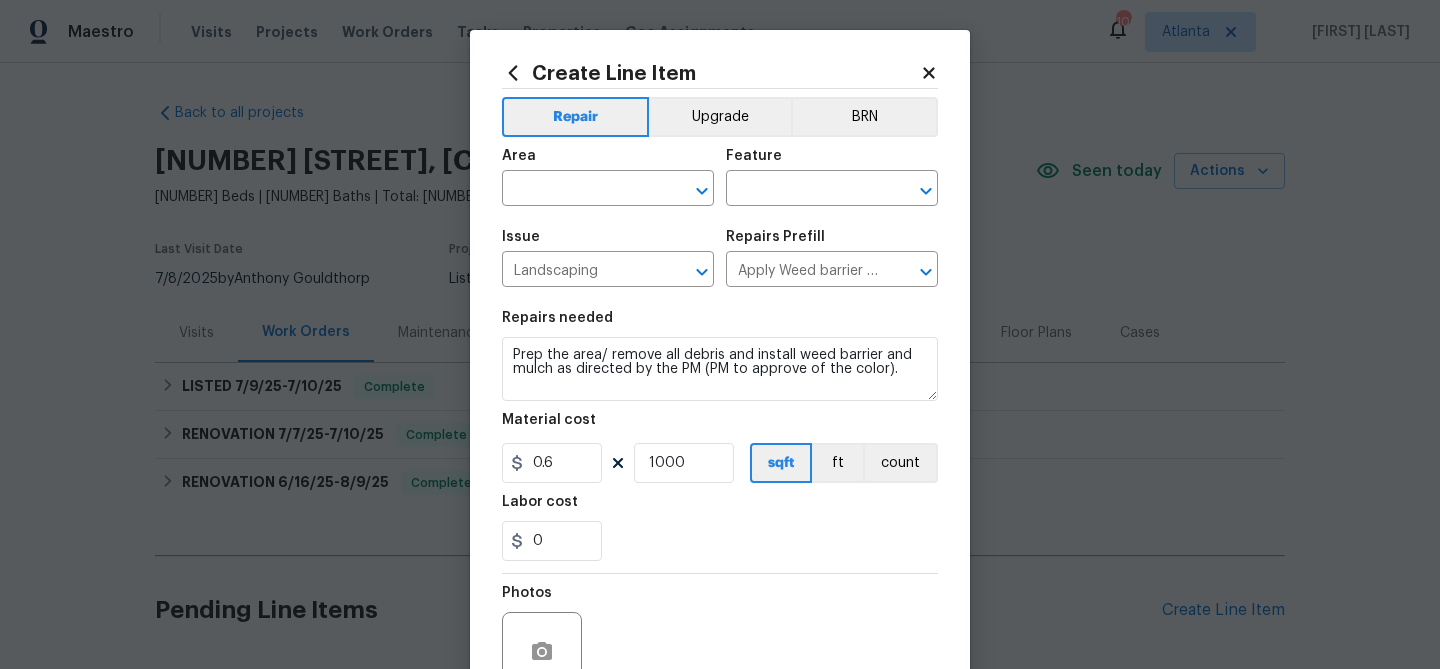 click on "0" at bounding box center (720, 541) 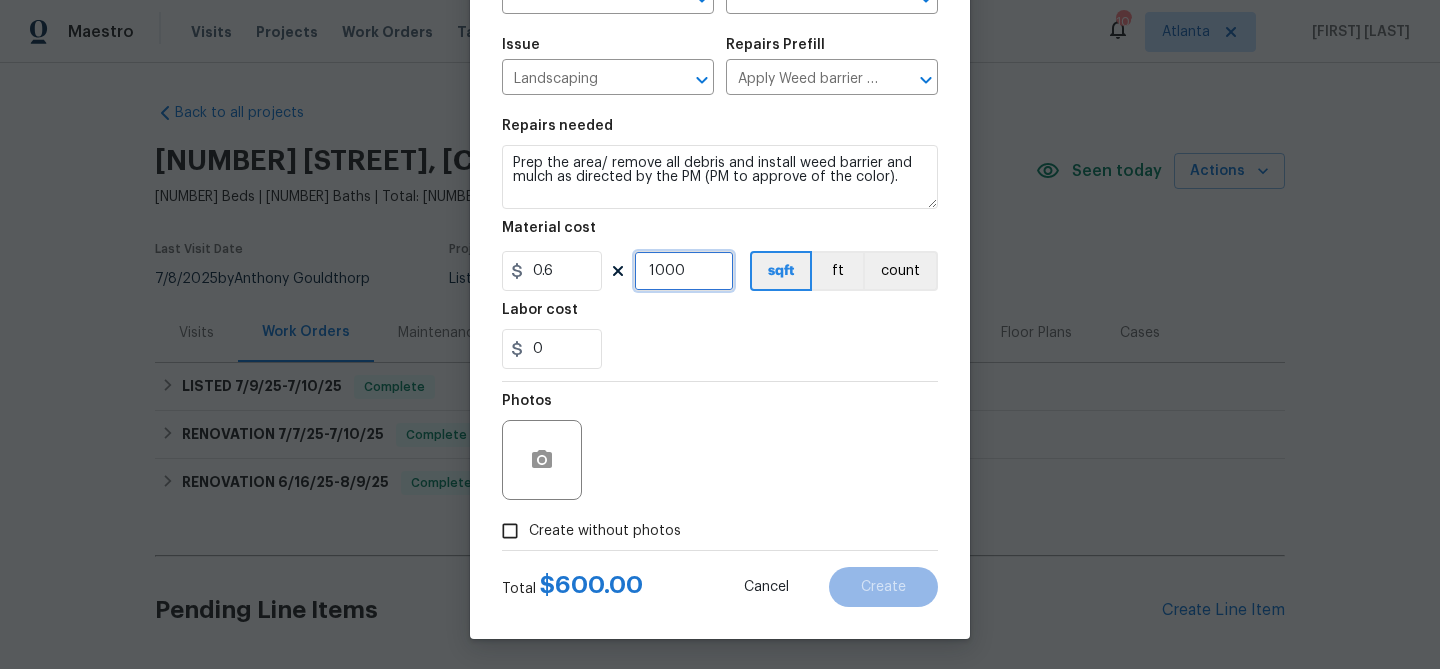 click on "1000" at bounding box center (684, 271) 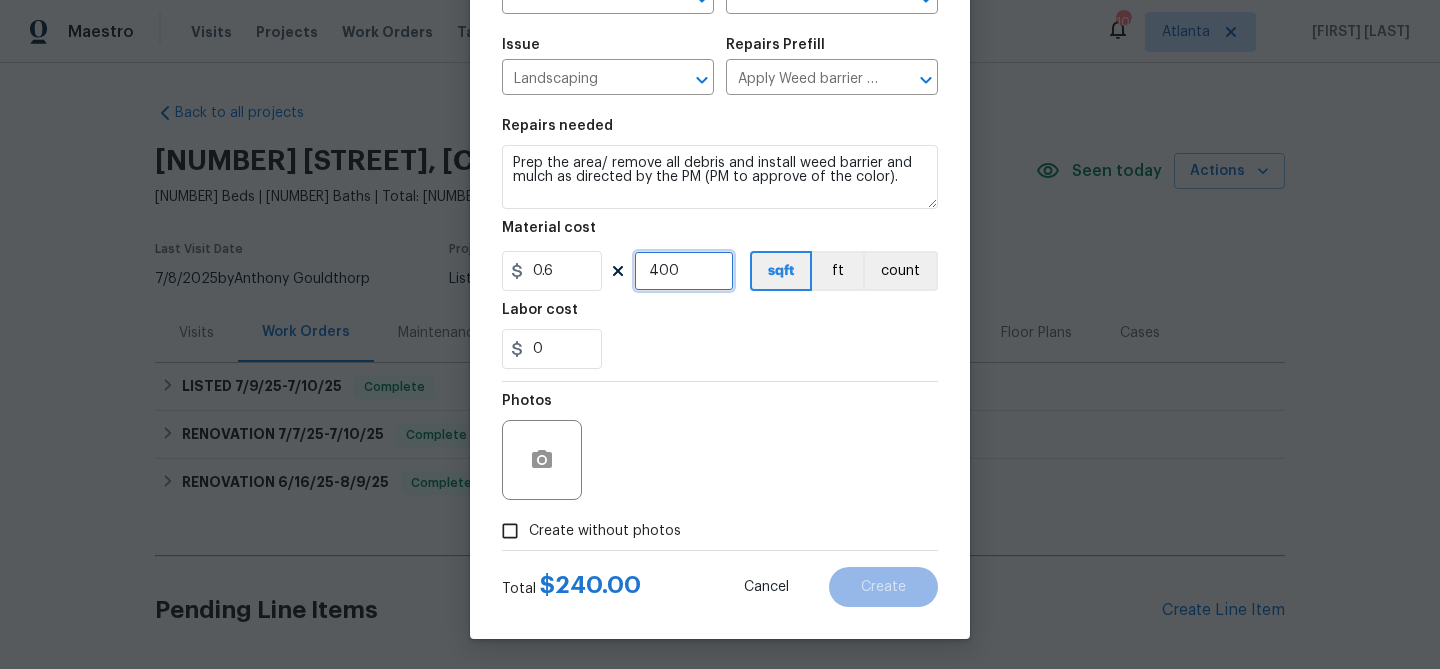 click on "400" at bounding box center [684, 271] 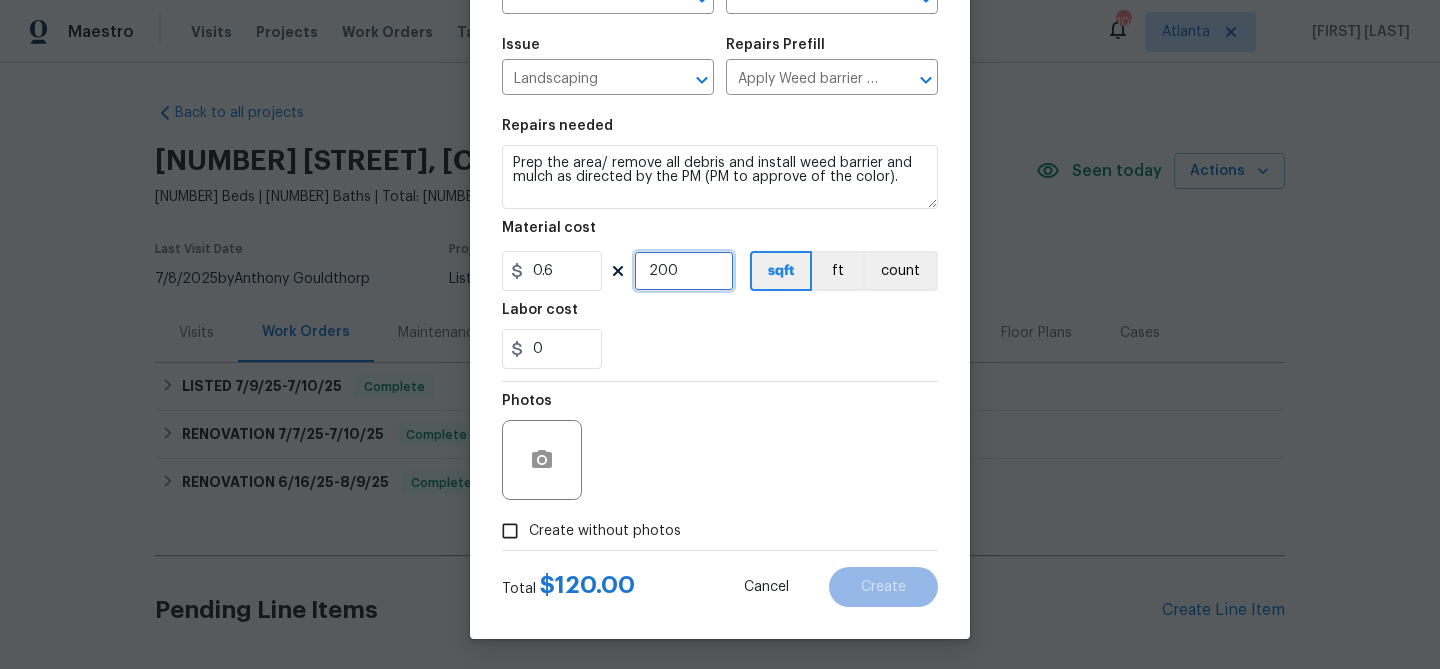 type on "200" 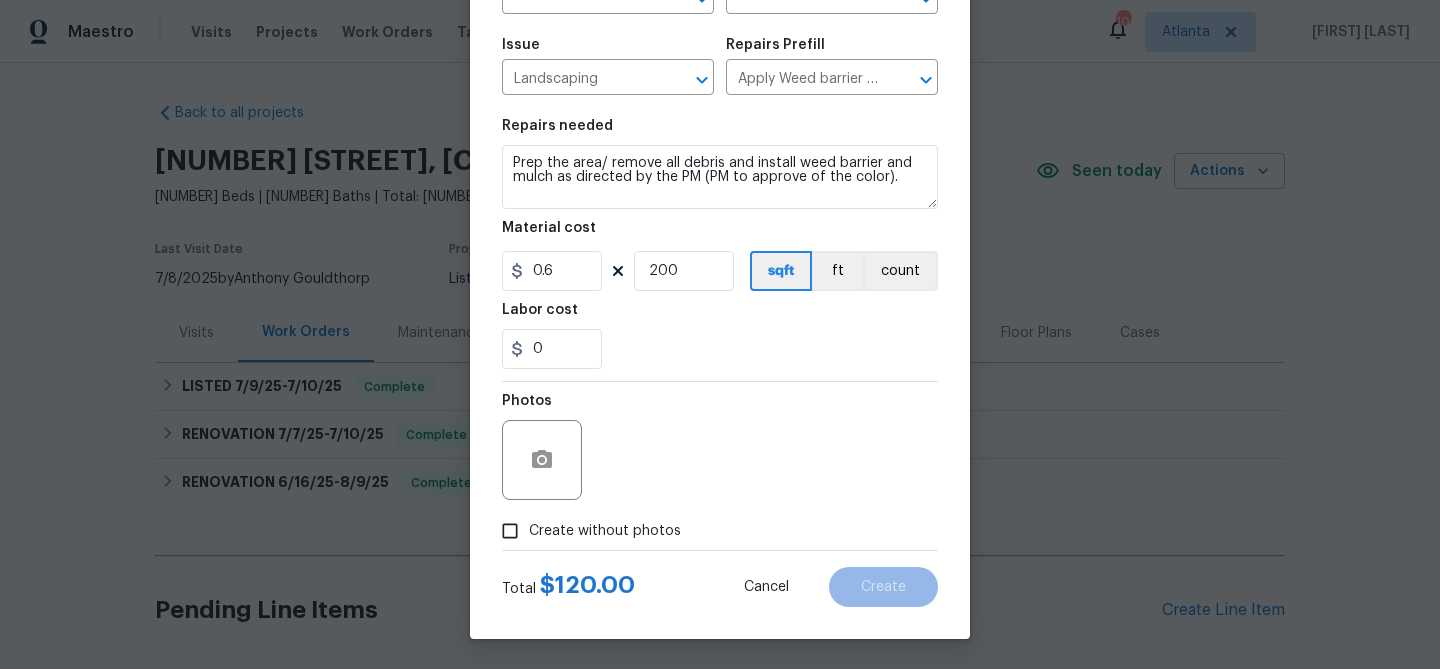 click on "Photos" at bounding box center [720, 447] 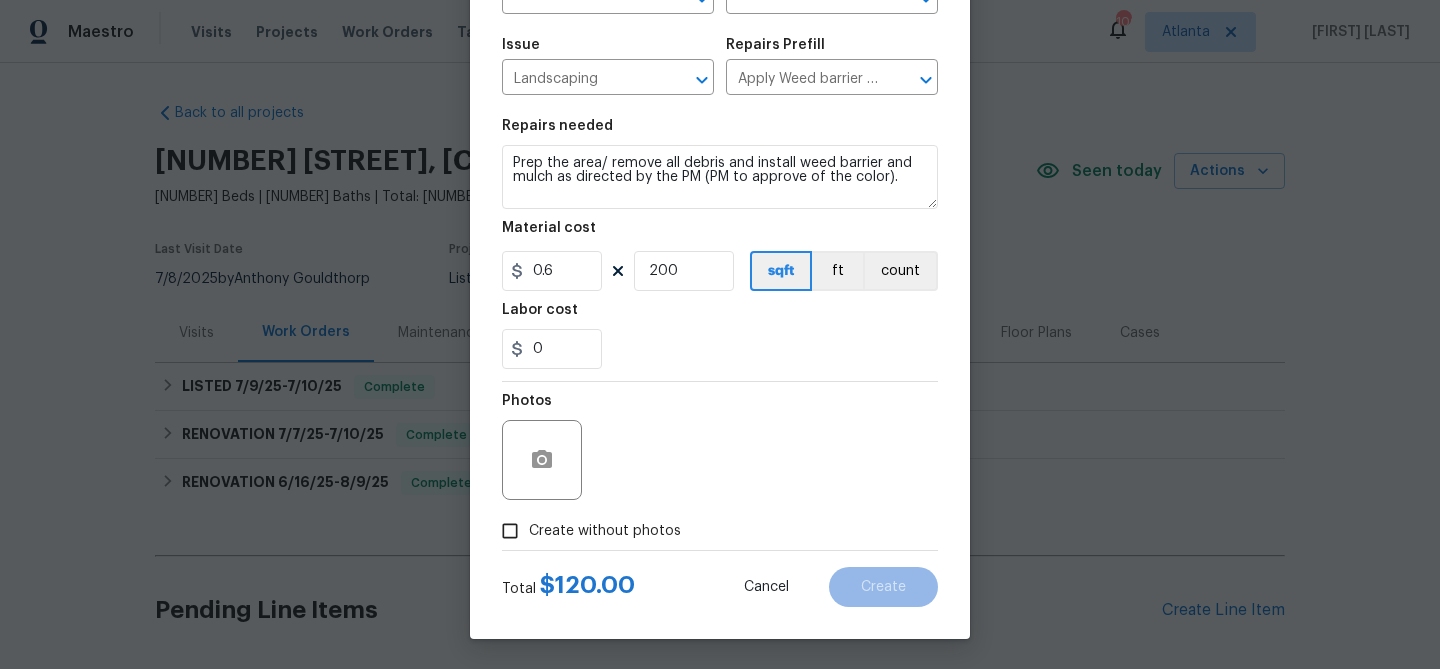click on "Create without photos" at bounding box center [605, 531] 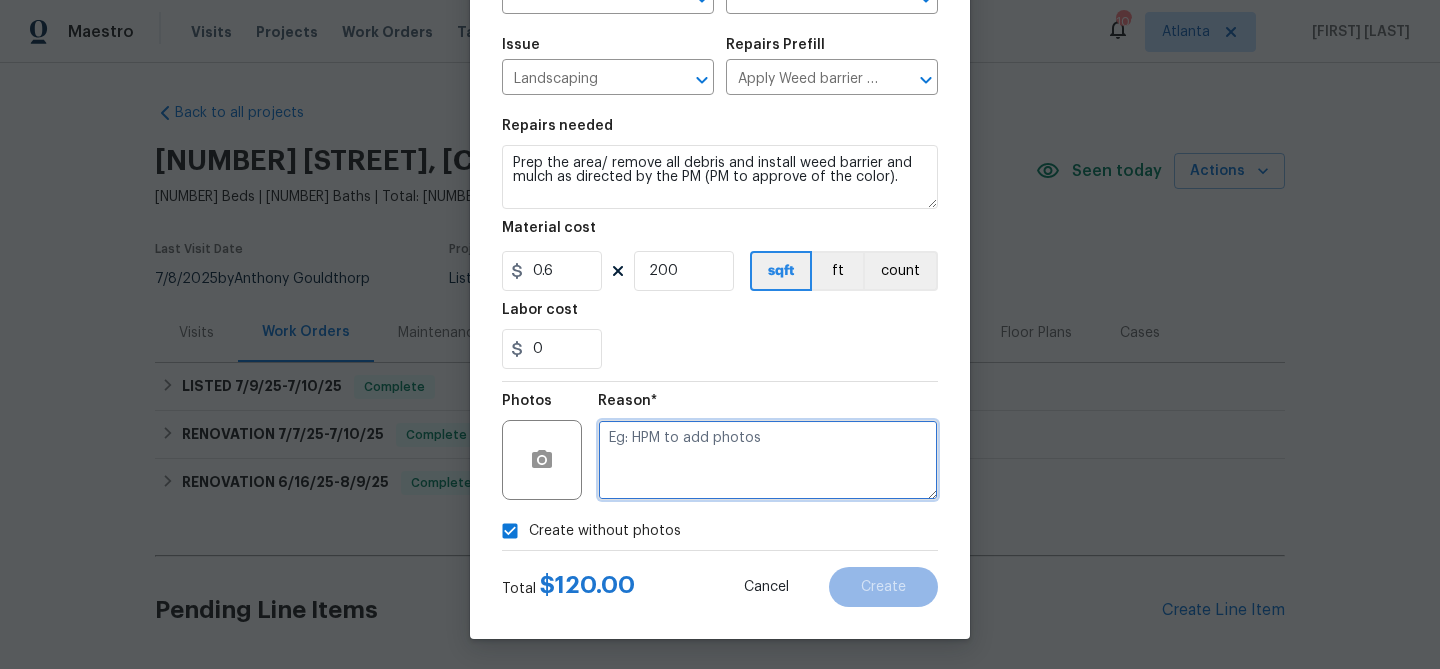 click at bounding box center [768, 460] 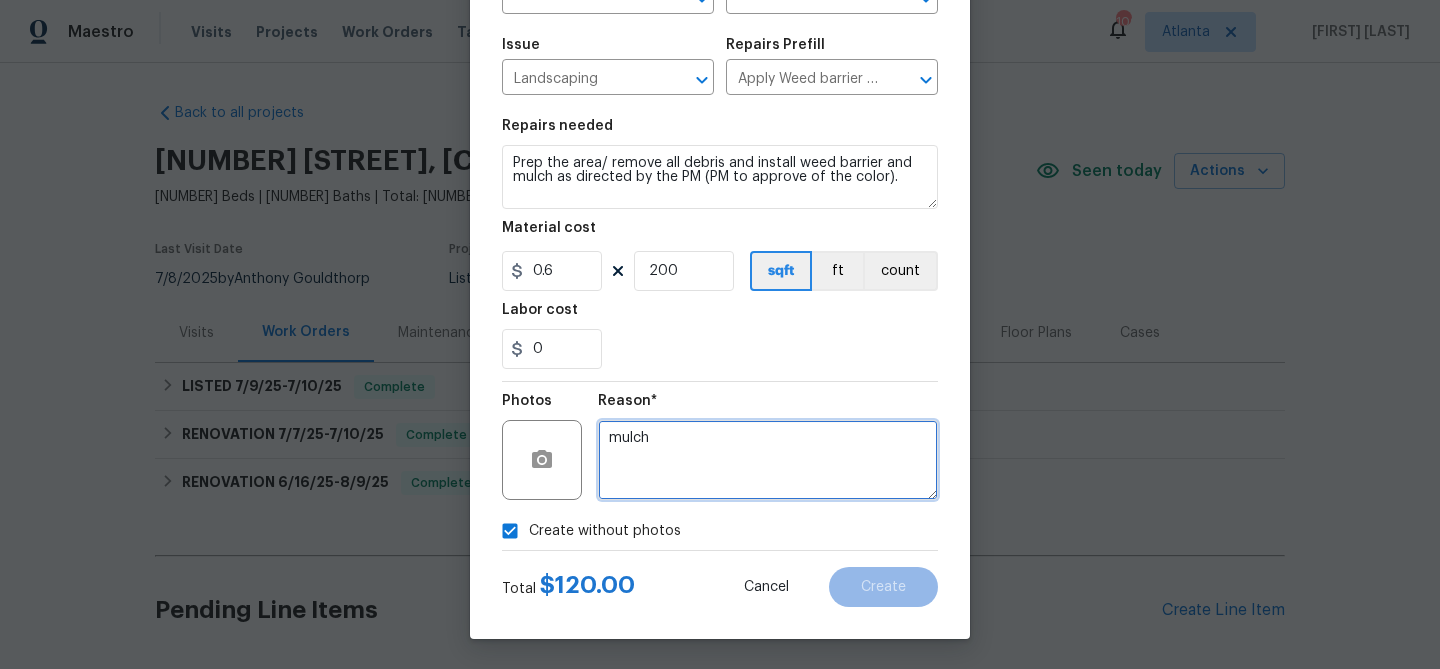 click on "mulch" at bounding box center [768, 460] 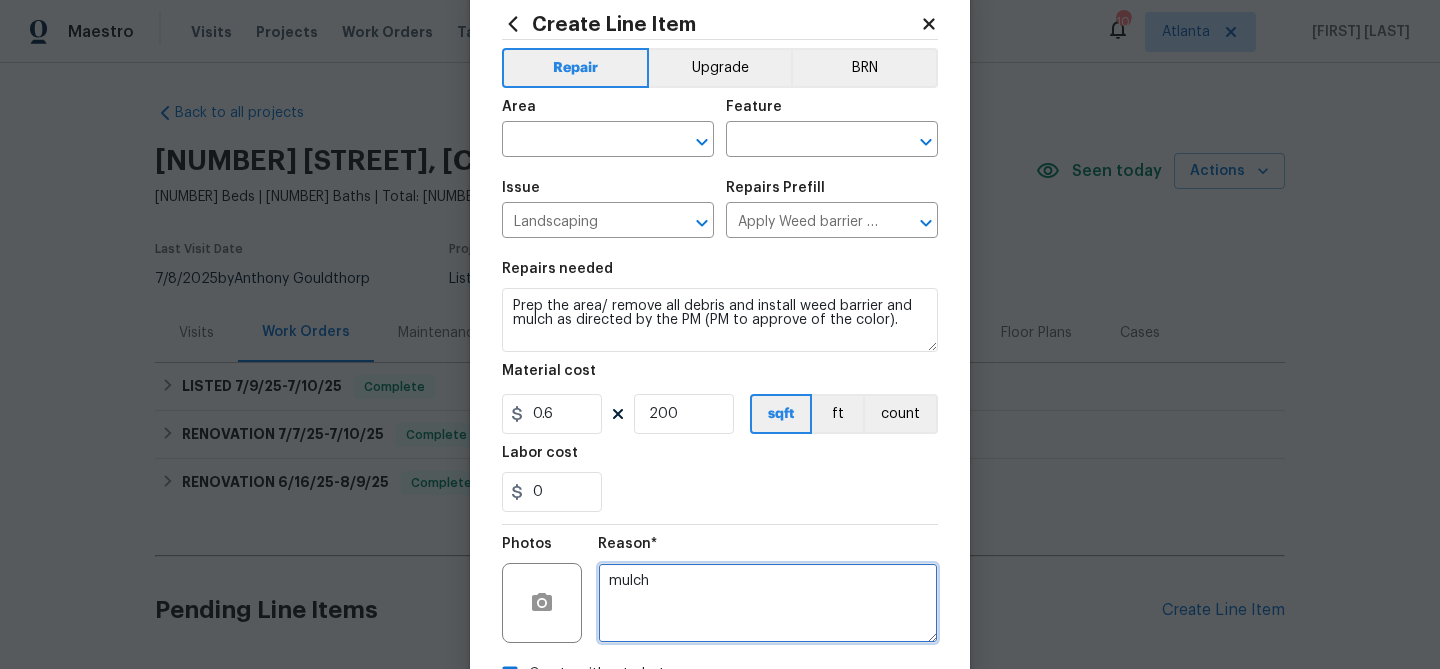 scroll, scrollTop: 0, scrollLeft: 0, axis: both 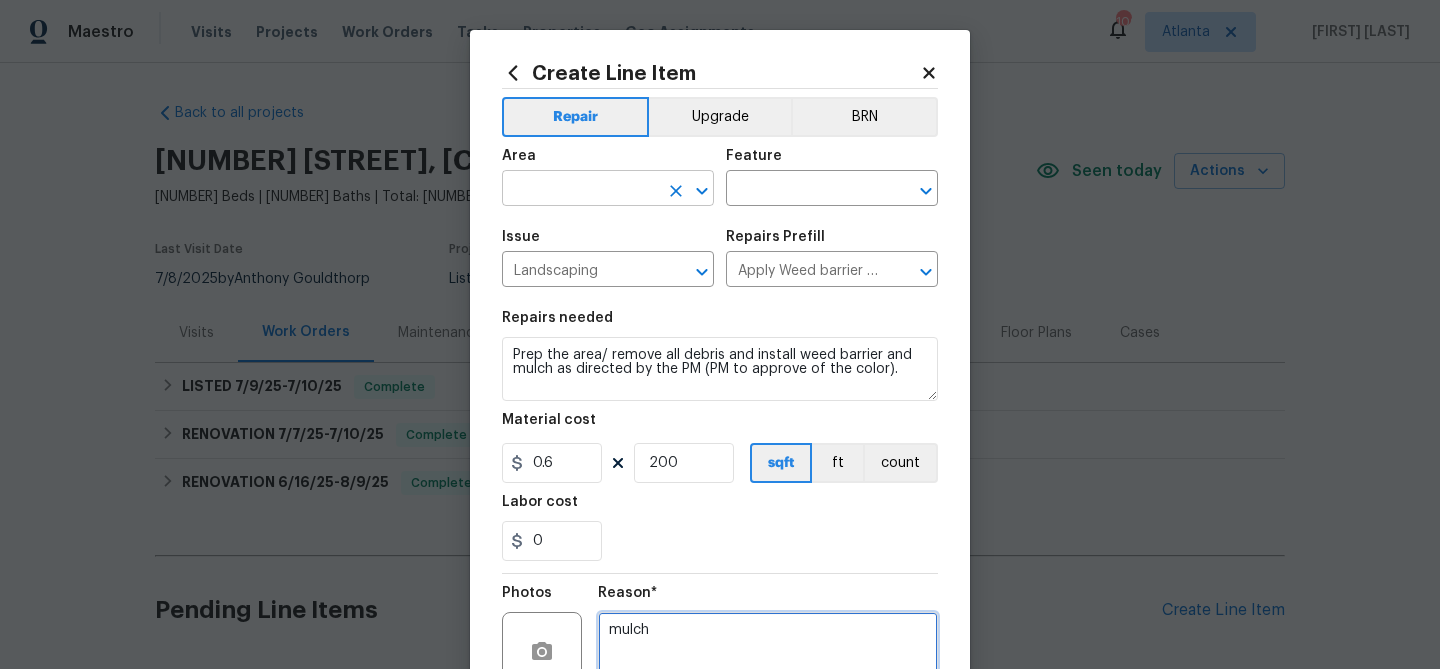 type on "mulch" 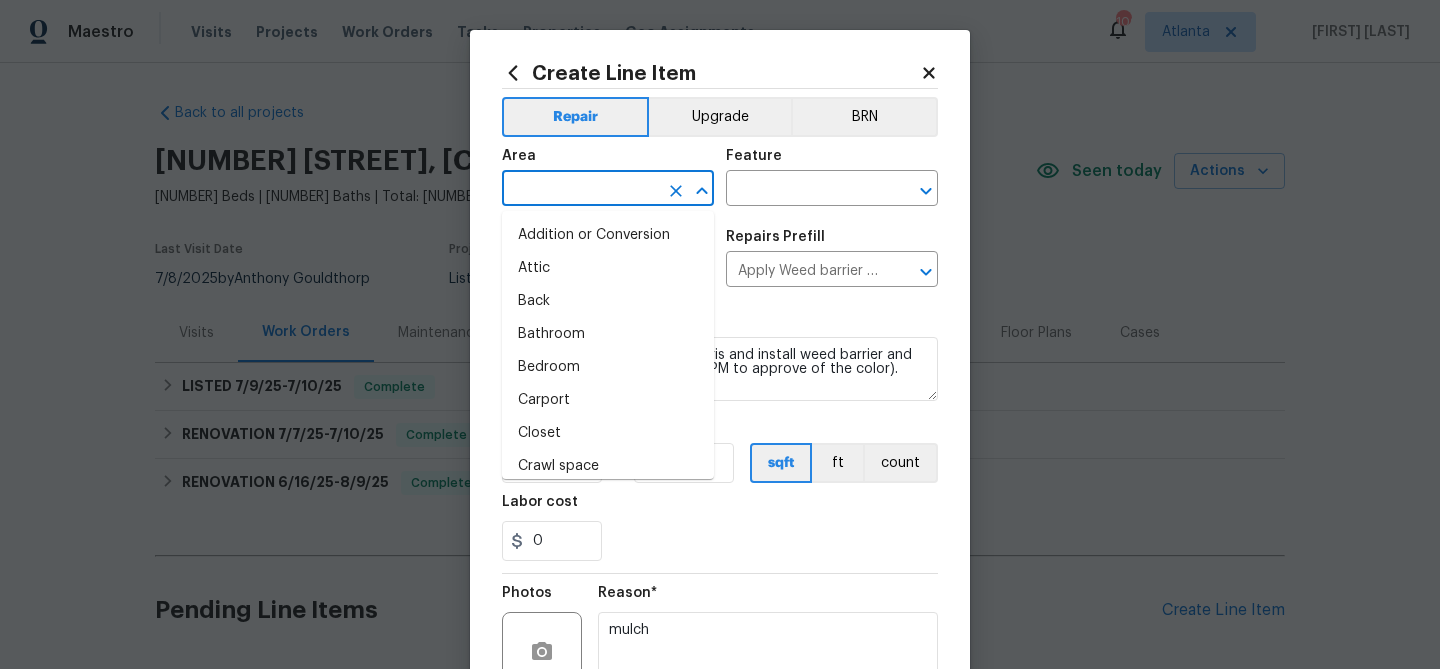 click at bounding box center [580, 190] 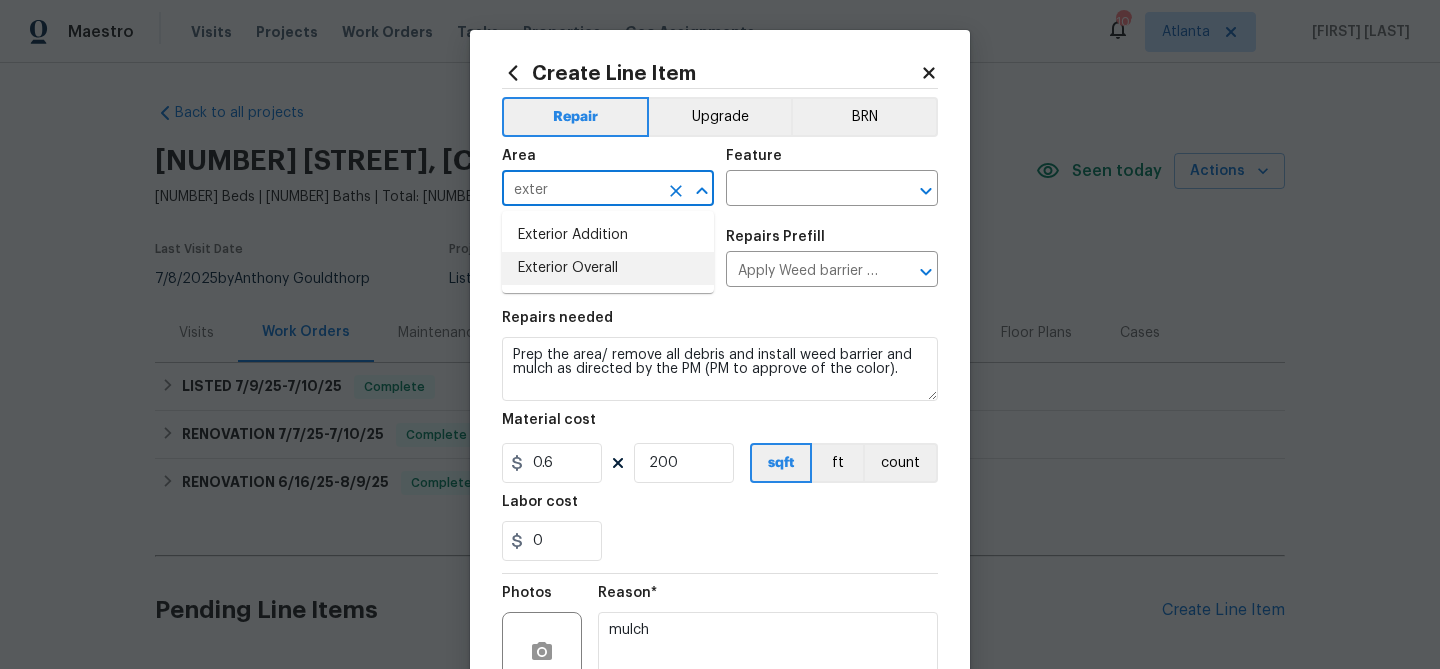 click on "Exterior Overall" at bounding box center (608, 268) 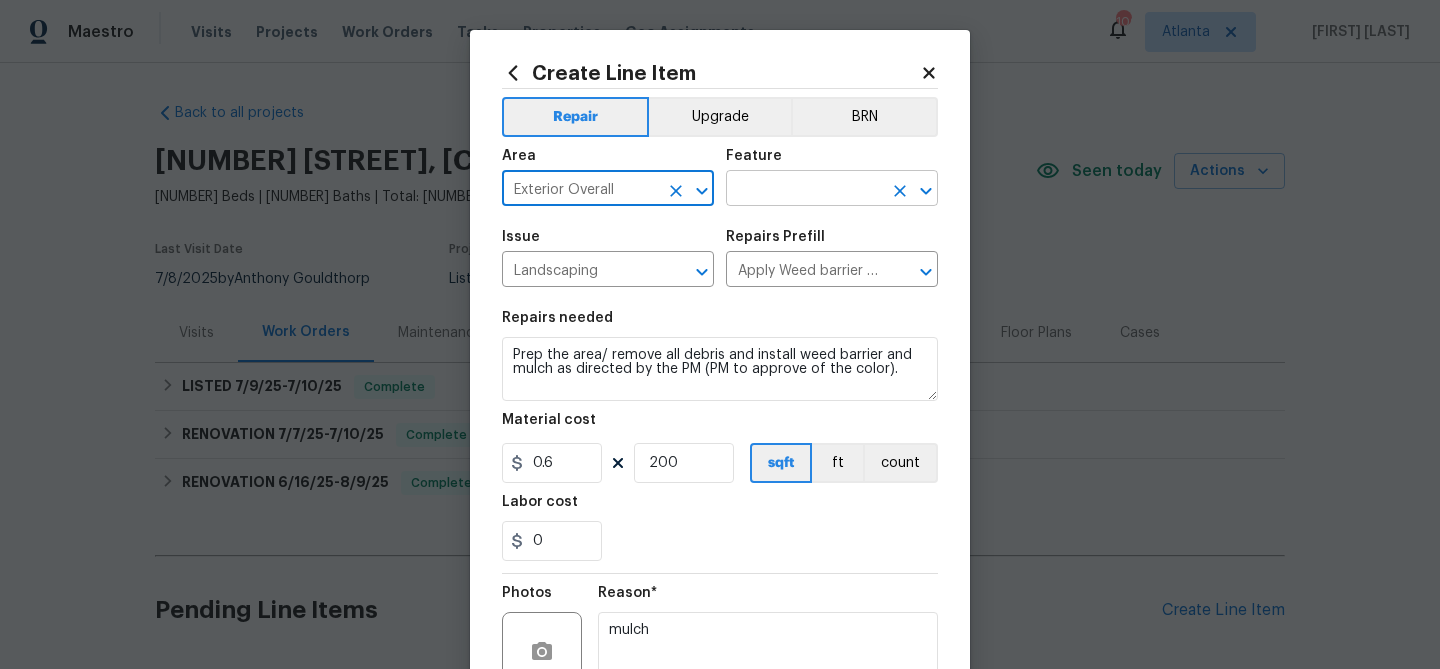 type on "Exterior Overall" 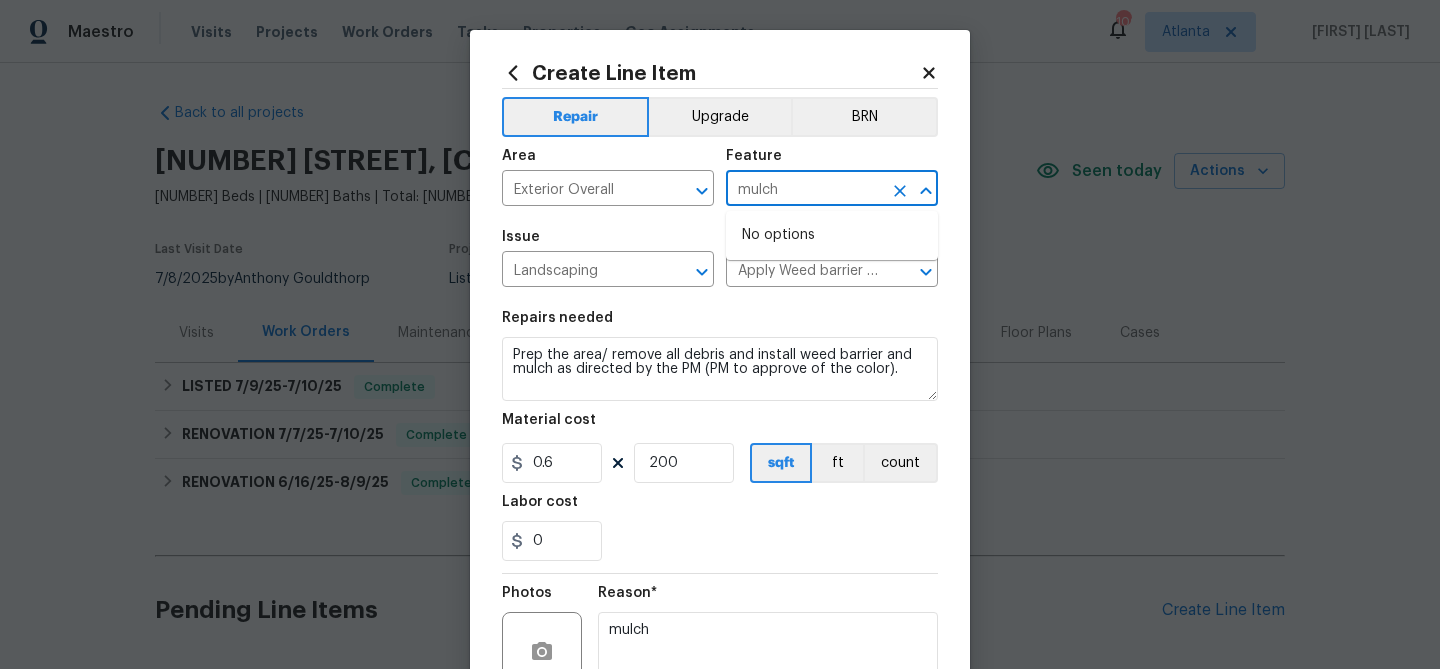 click on "mulch" at bounding box center [804, 190] 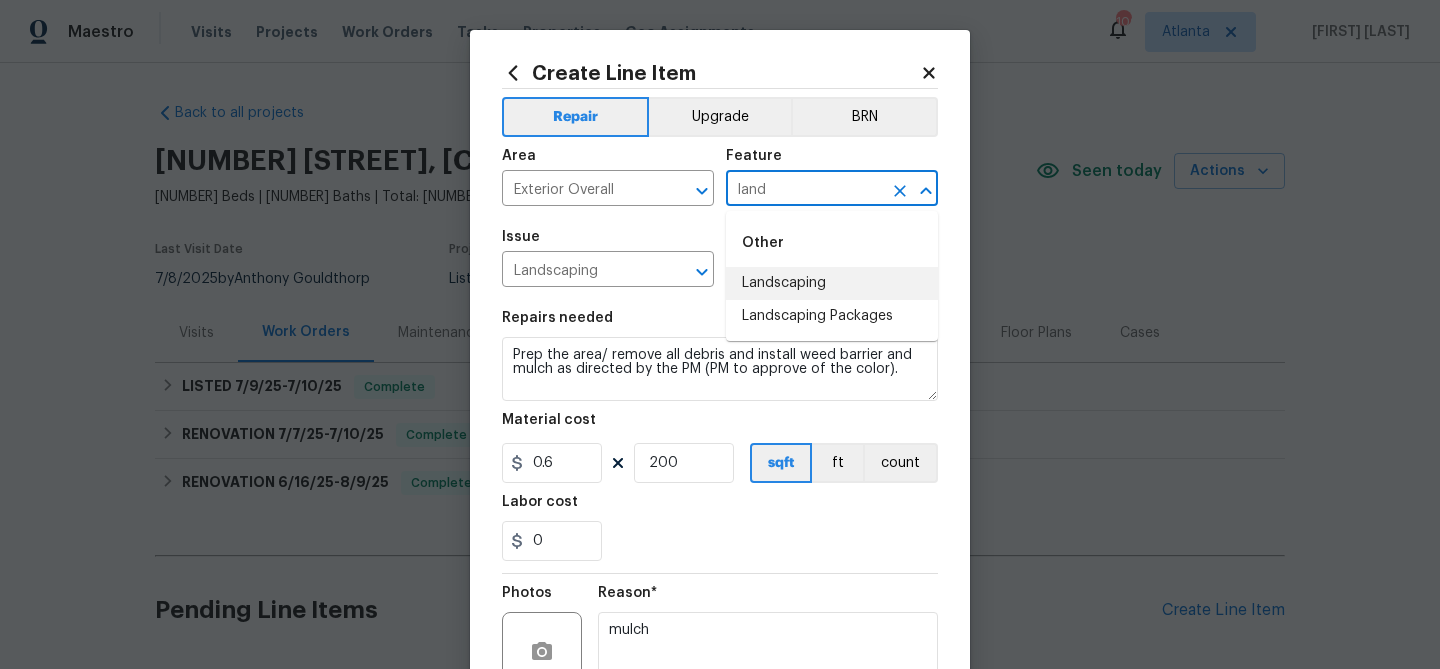 click on "Landscaping" at bounding box center [832, 283] 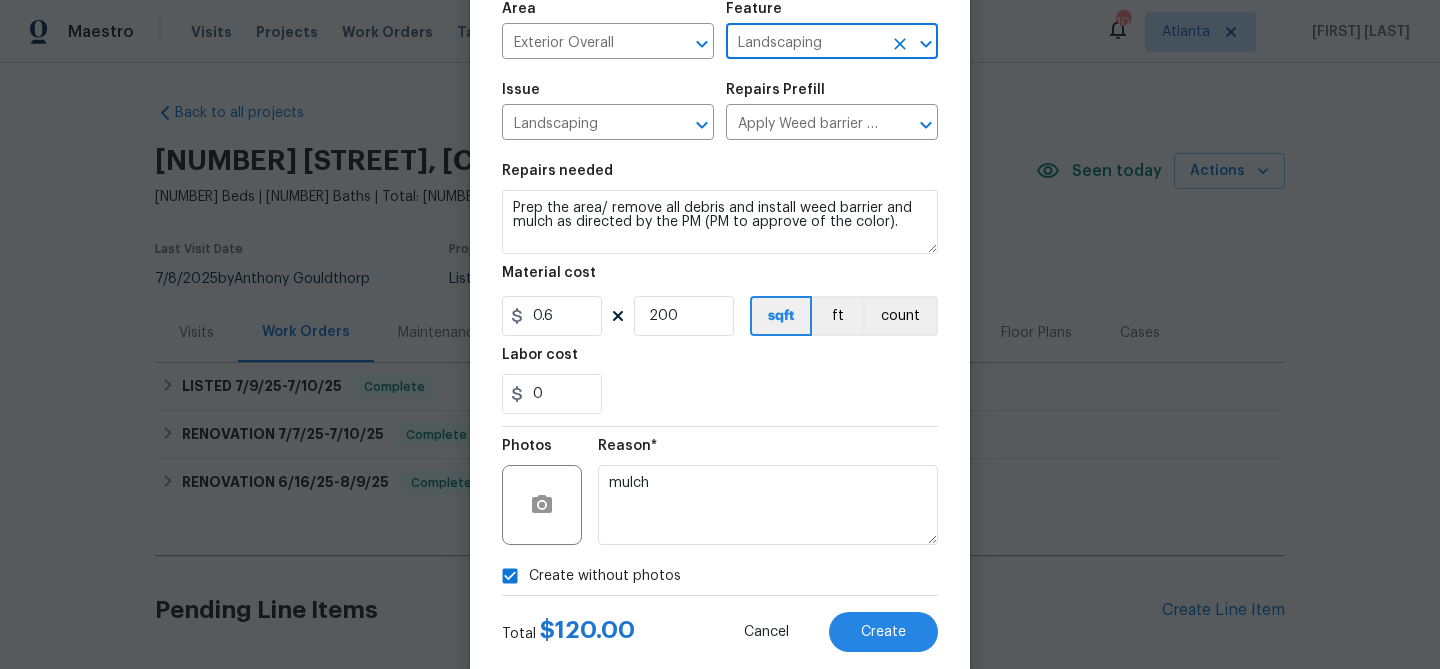 scroll, scrollTop: 193, scrollLeft: 0, axis: vertical 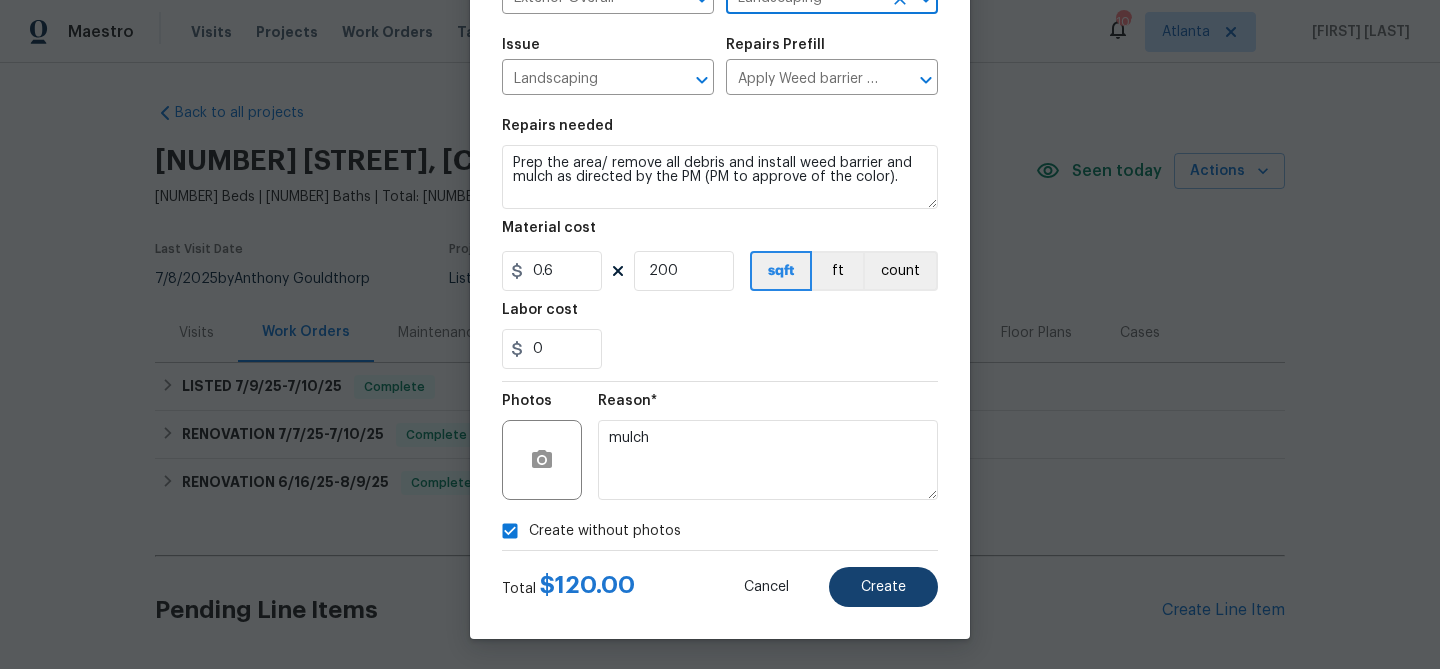 type on "Landscaping" 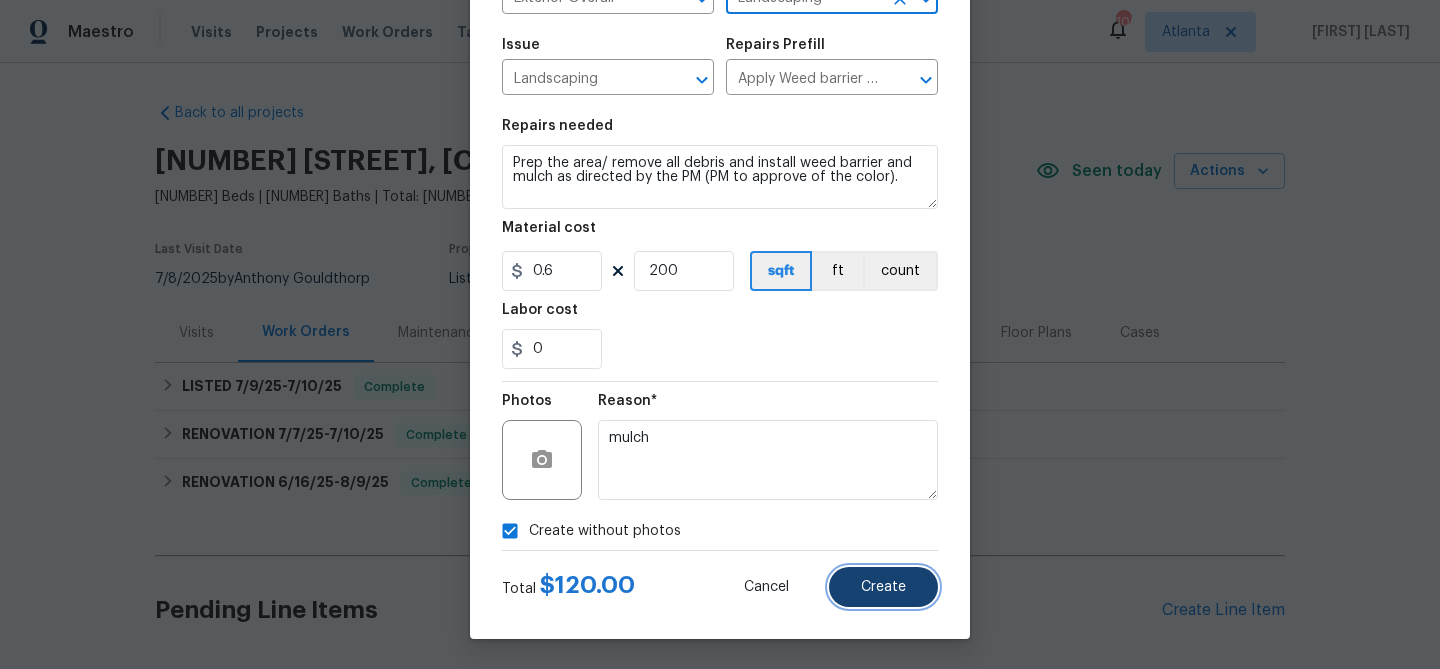 click on "Create" at bounding box center [883, 587] 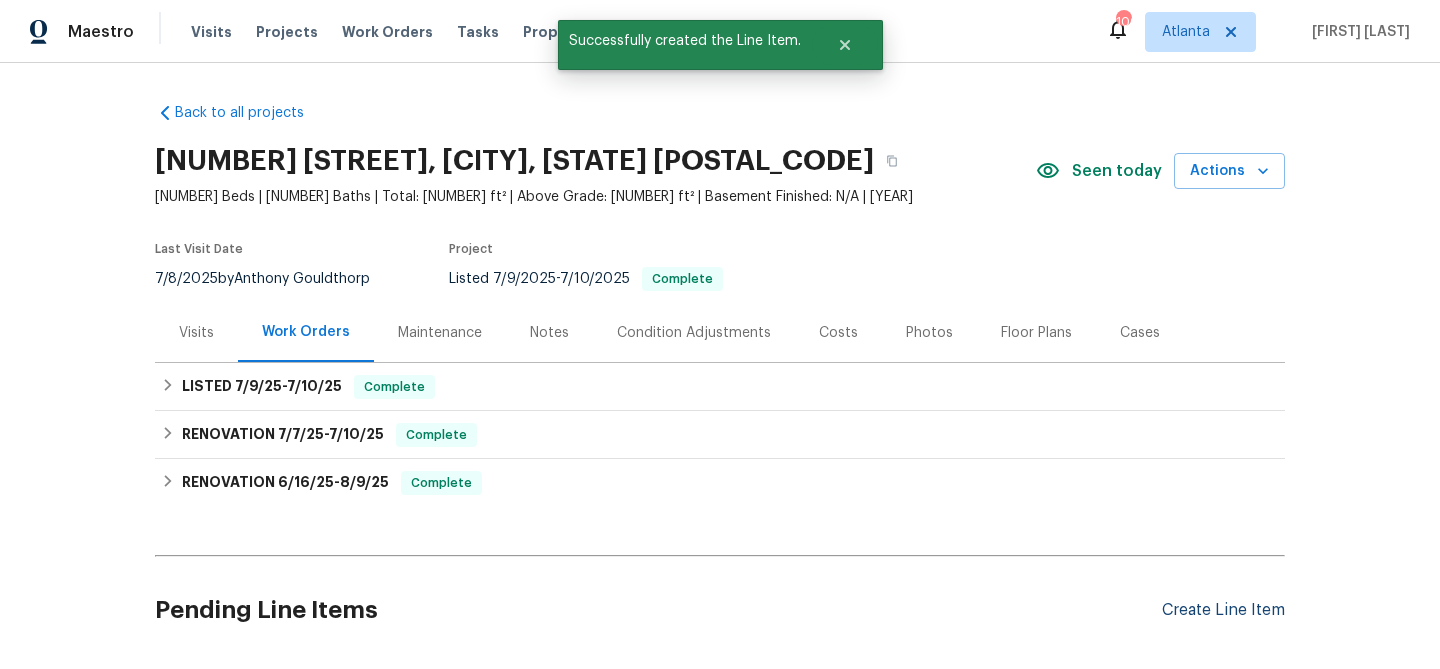 click on "Create Line Item" at bounding box center [1223, 610] 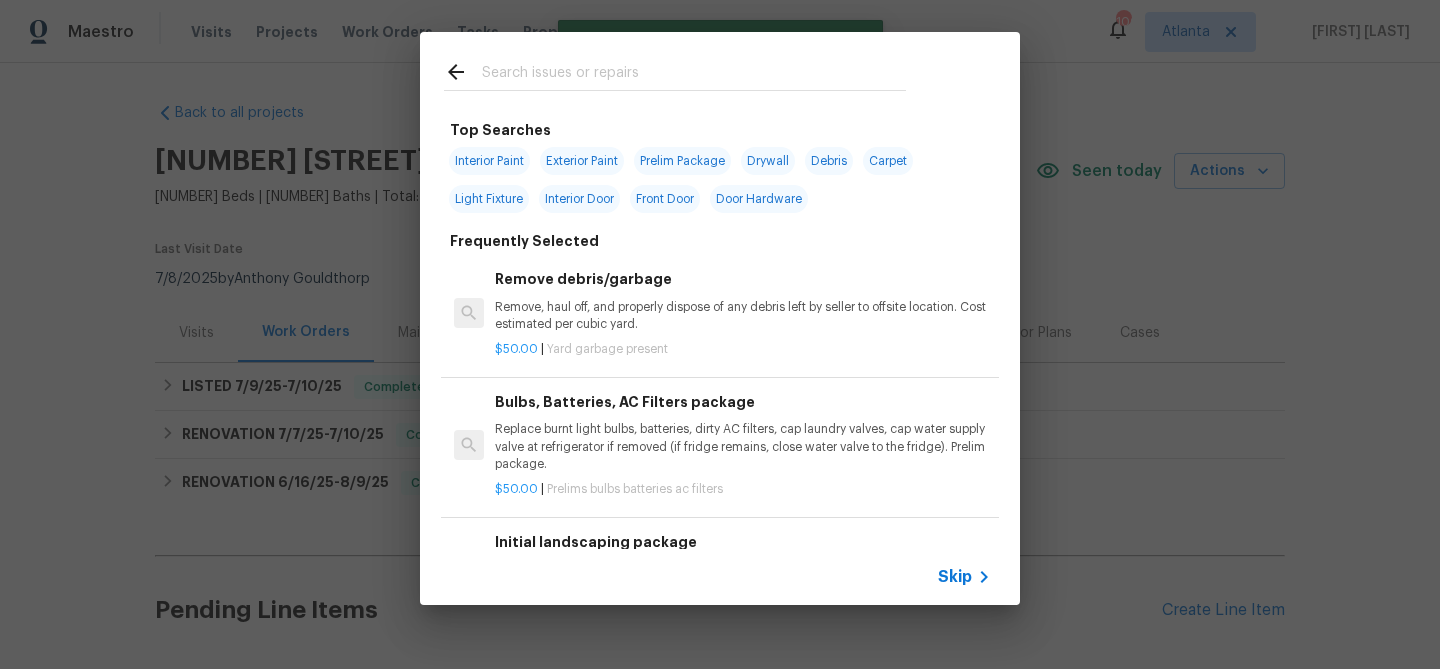click at bounding box center (694, 75) 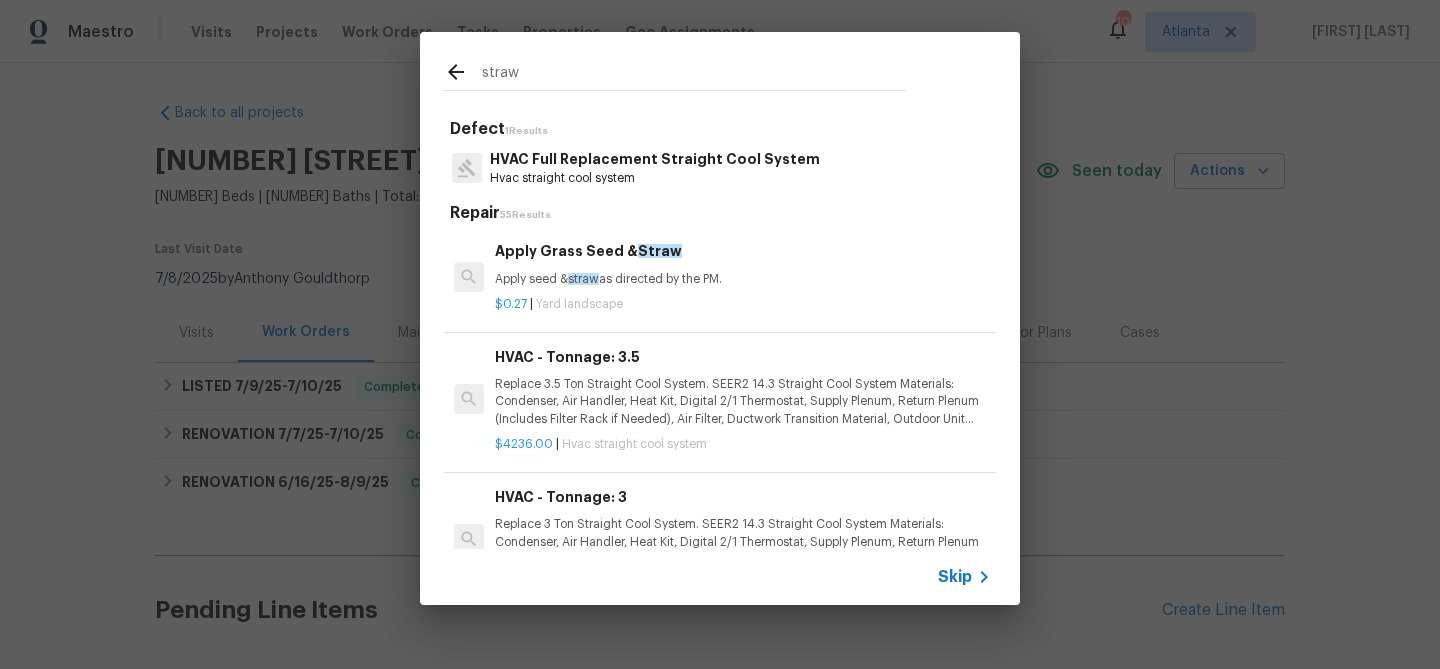 type on "straw" 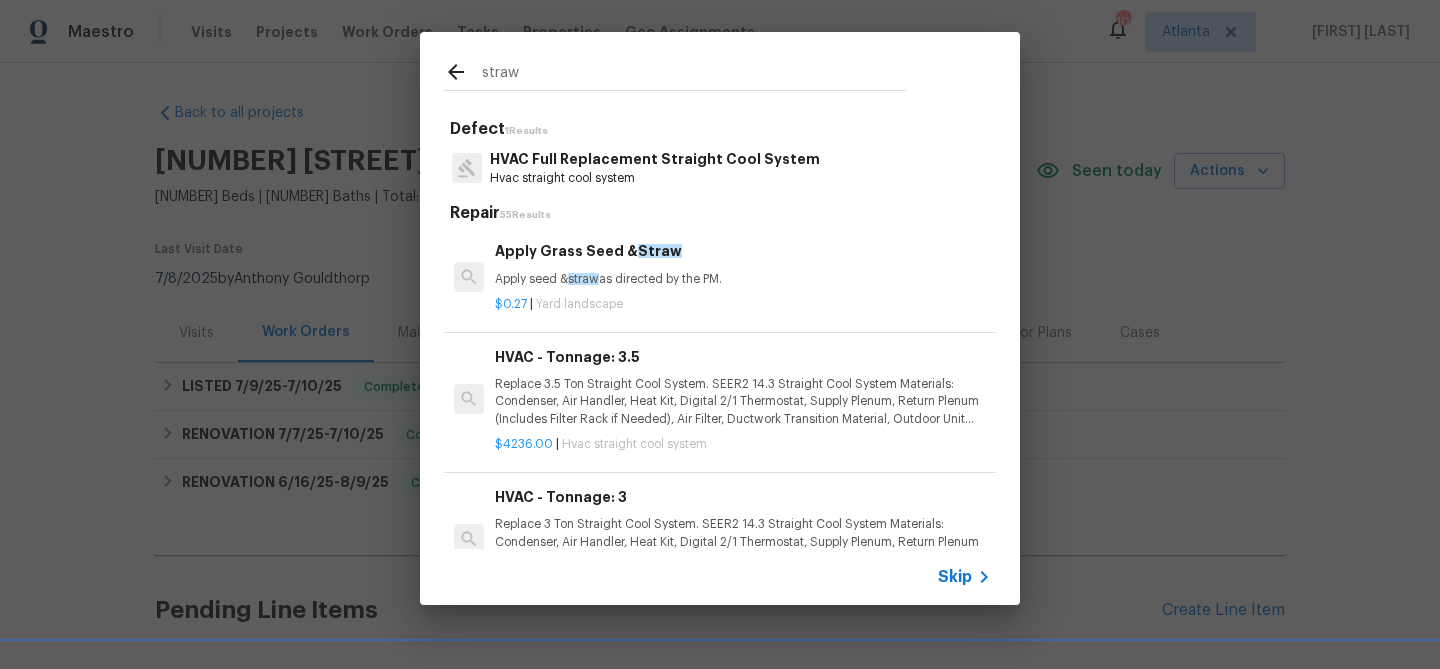 click on "straw" at bounding box center [583, 279] 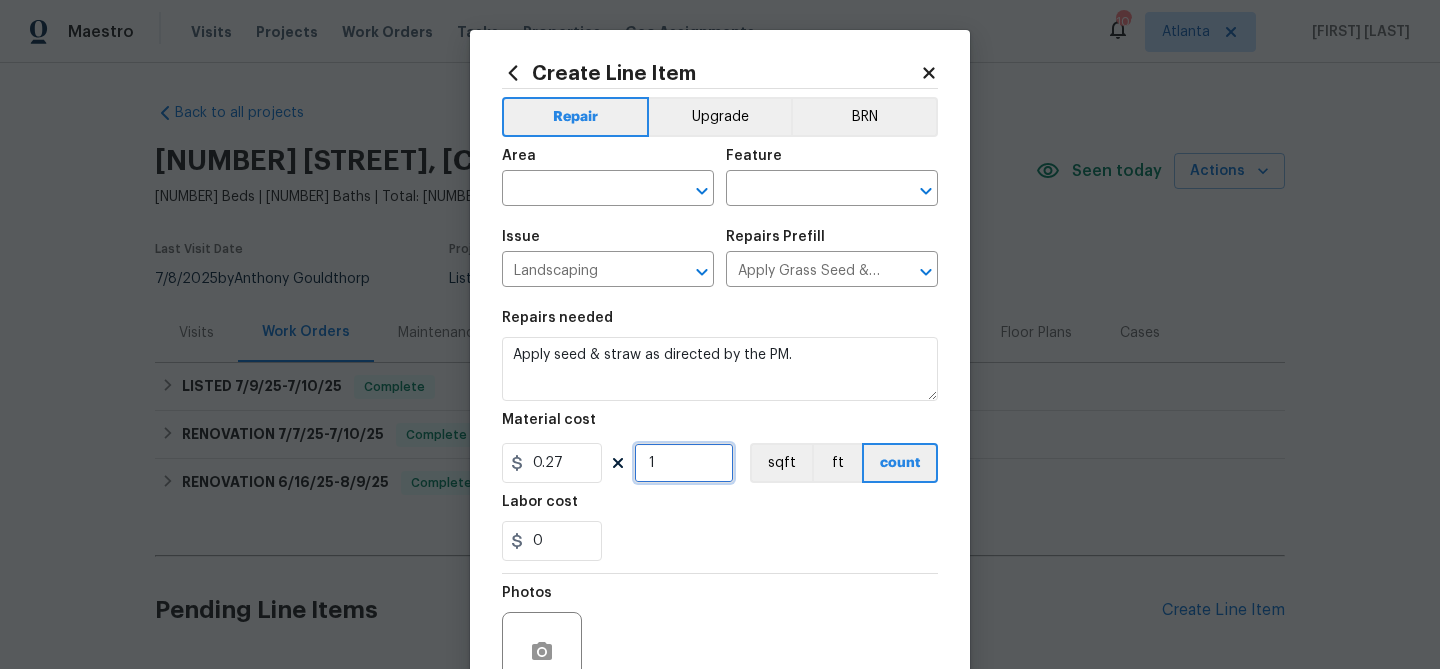 click on "1" at bounding box center (684, 463) 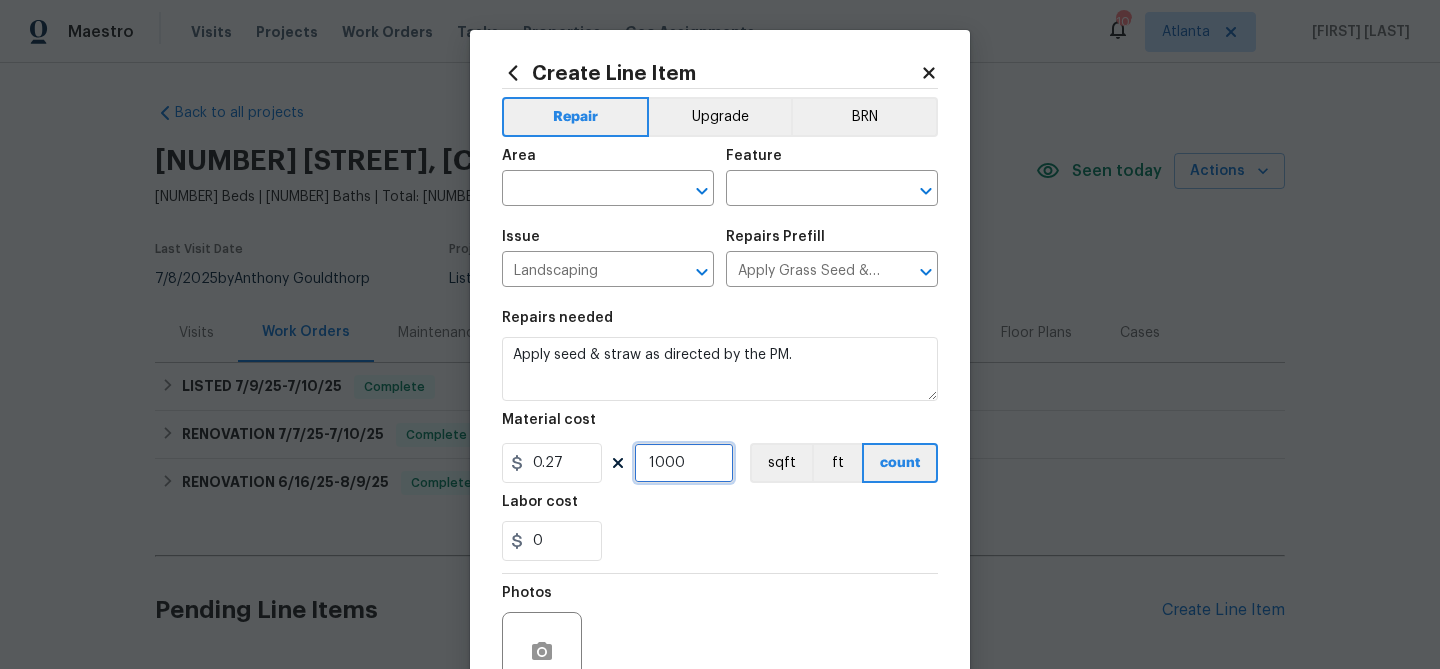 click on "1000" at bounding box center (684, 463) 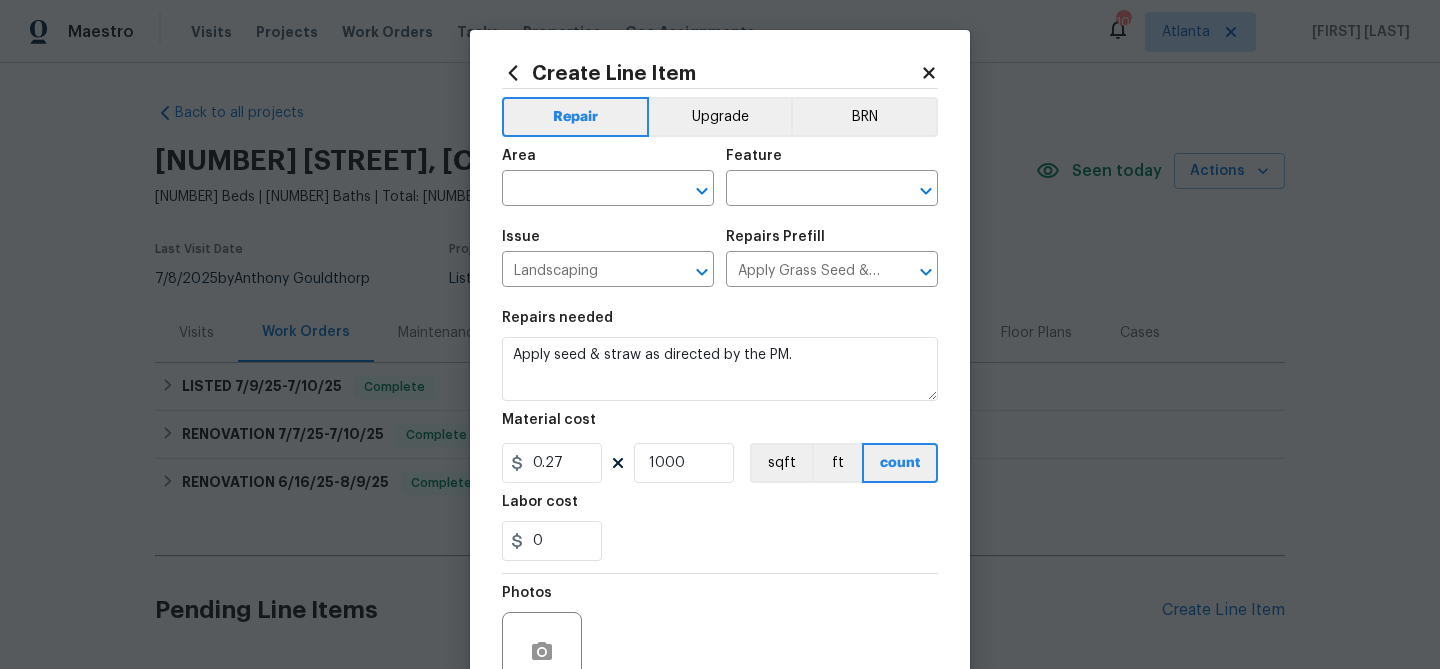click on "0" at bounding box center (720, 541) 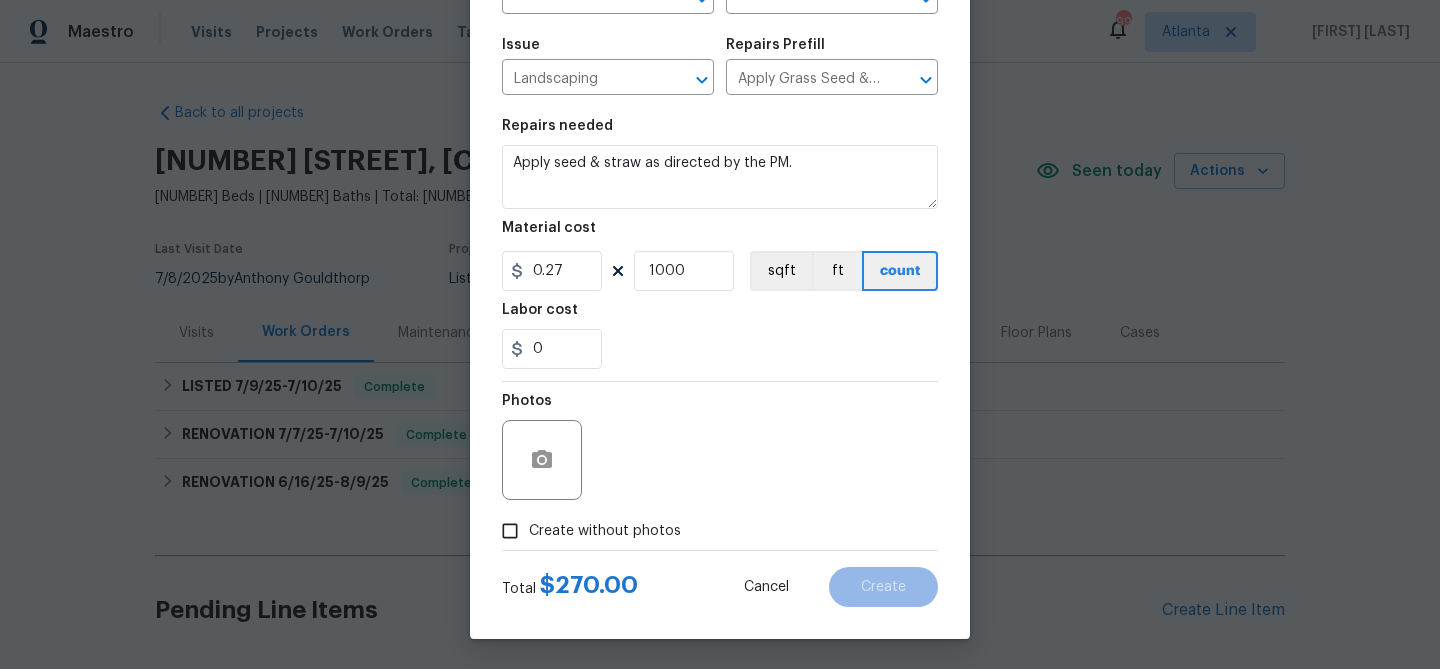 click on "Create without photos" at bounding box center [586, 531] 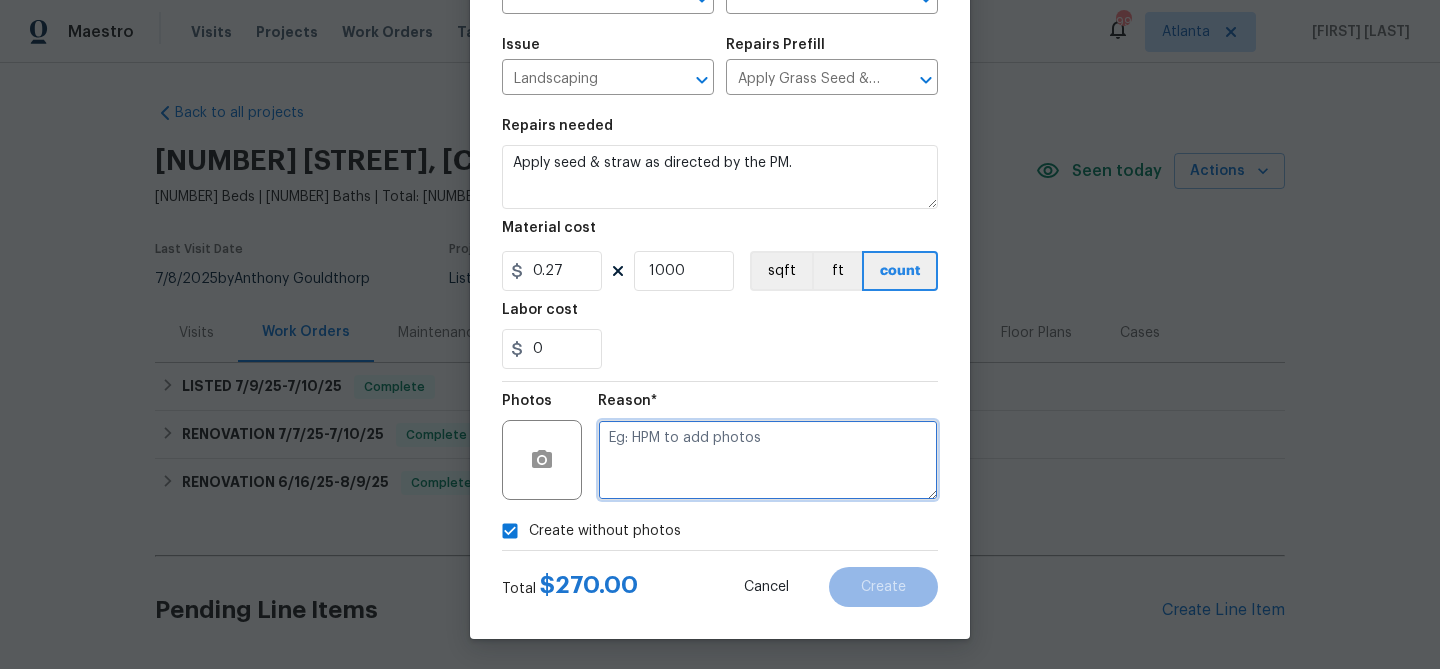 click at bounding box center (768, 460) 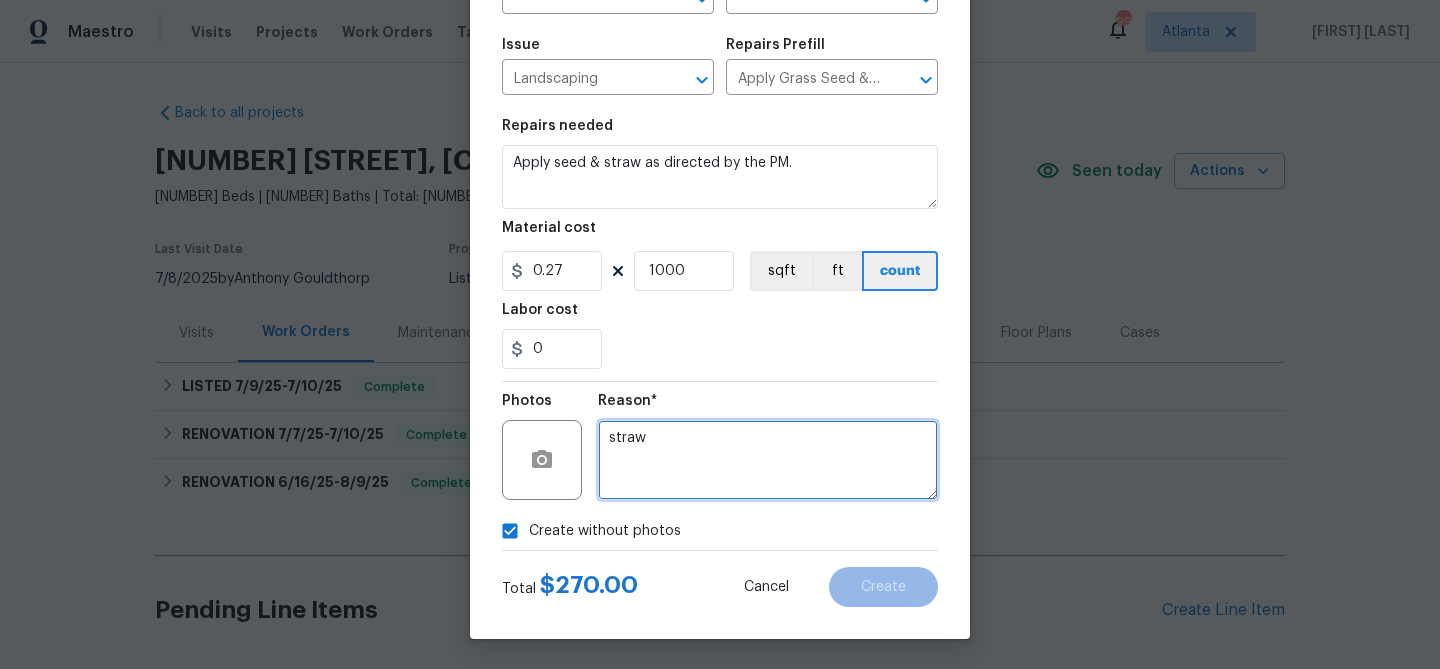 click on "straw" at bounding box center (768, 460) 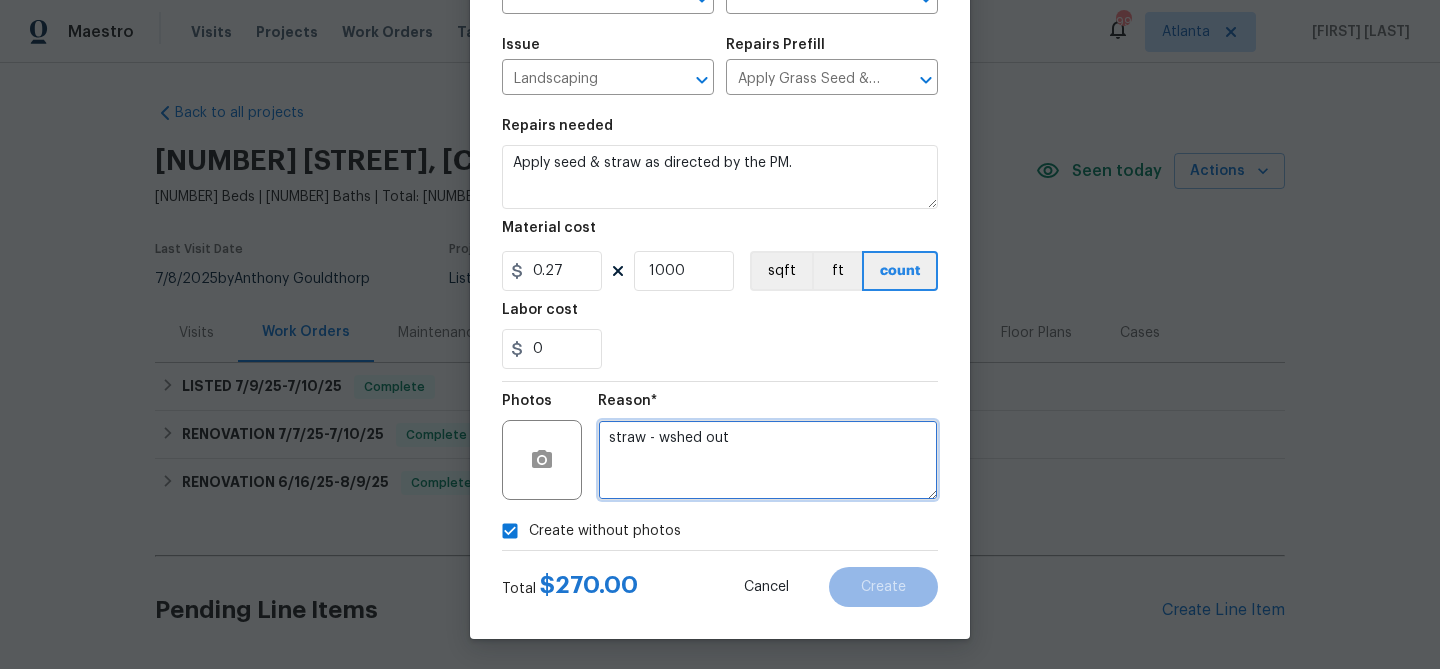 click on "straw - wshed out" at bounding box center (768, 460) 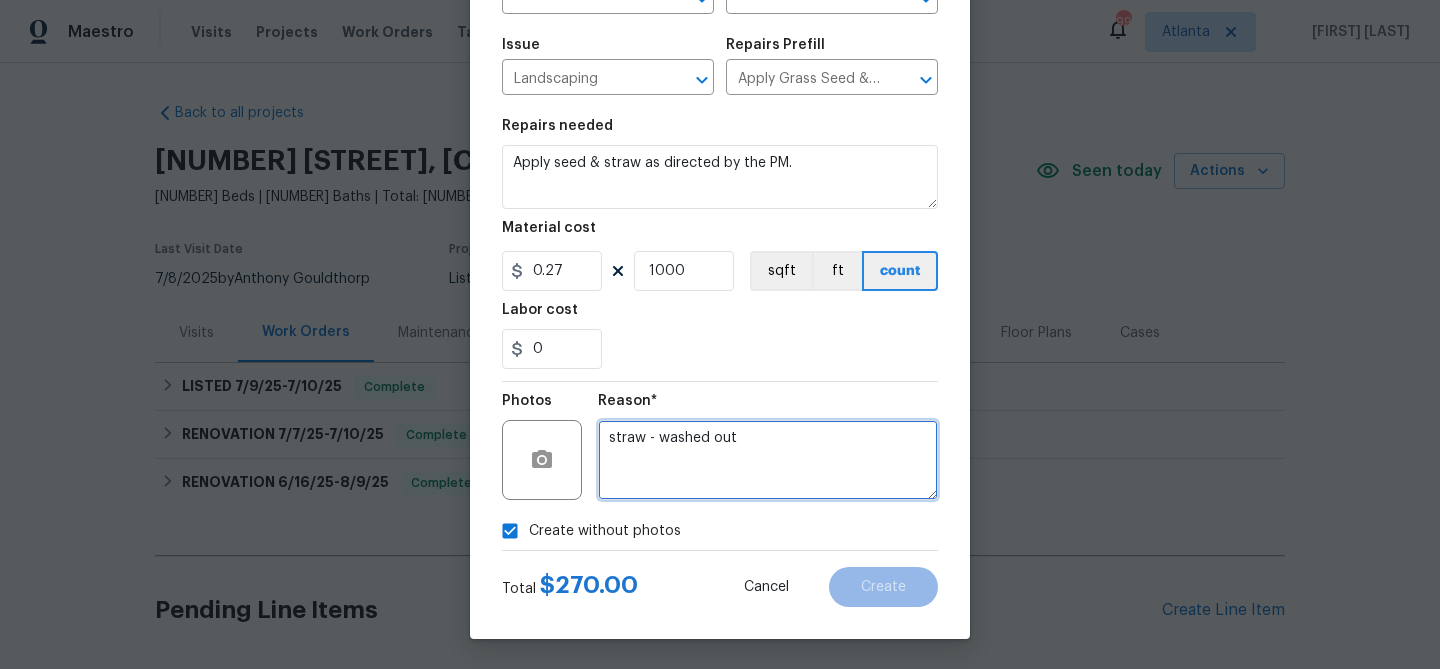click on "straw - washed out" at bounding box center [768, 460] 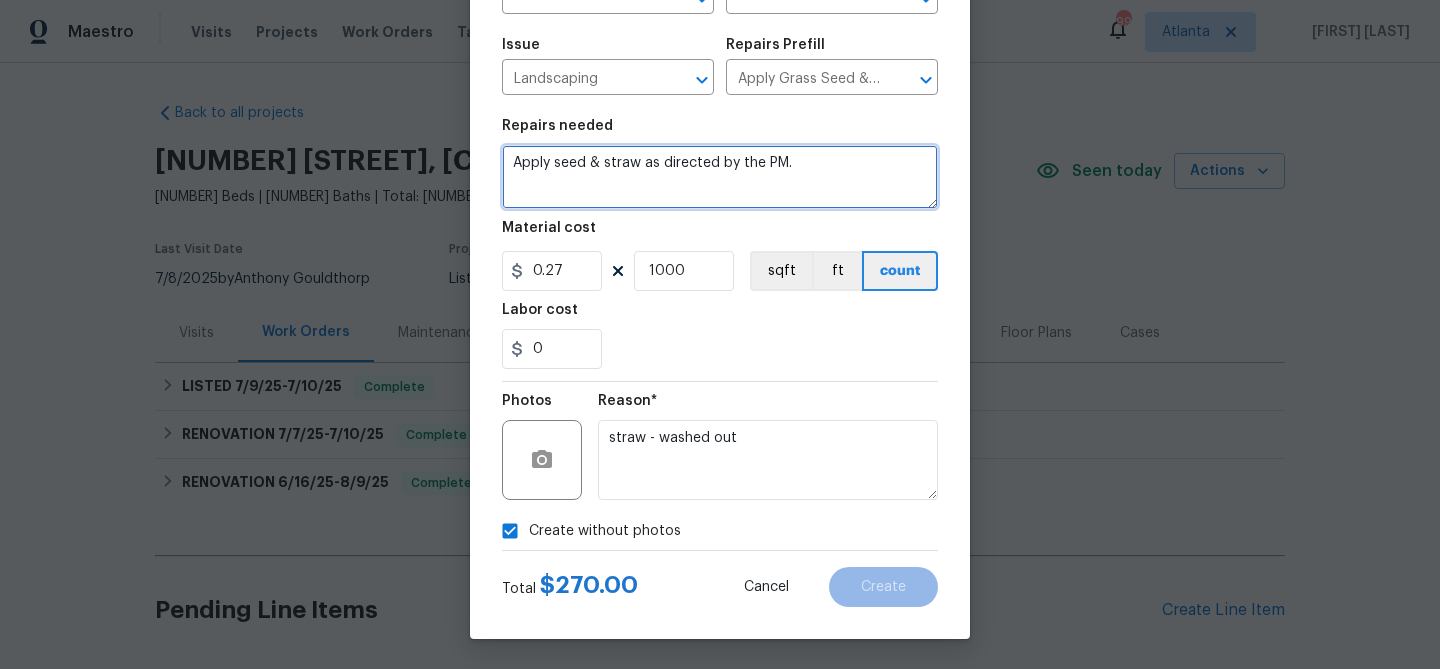 click on "Apply seed & straw as directed by the PM." at bounding box center (720, 177) 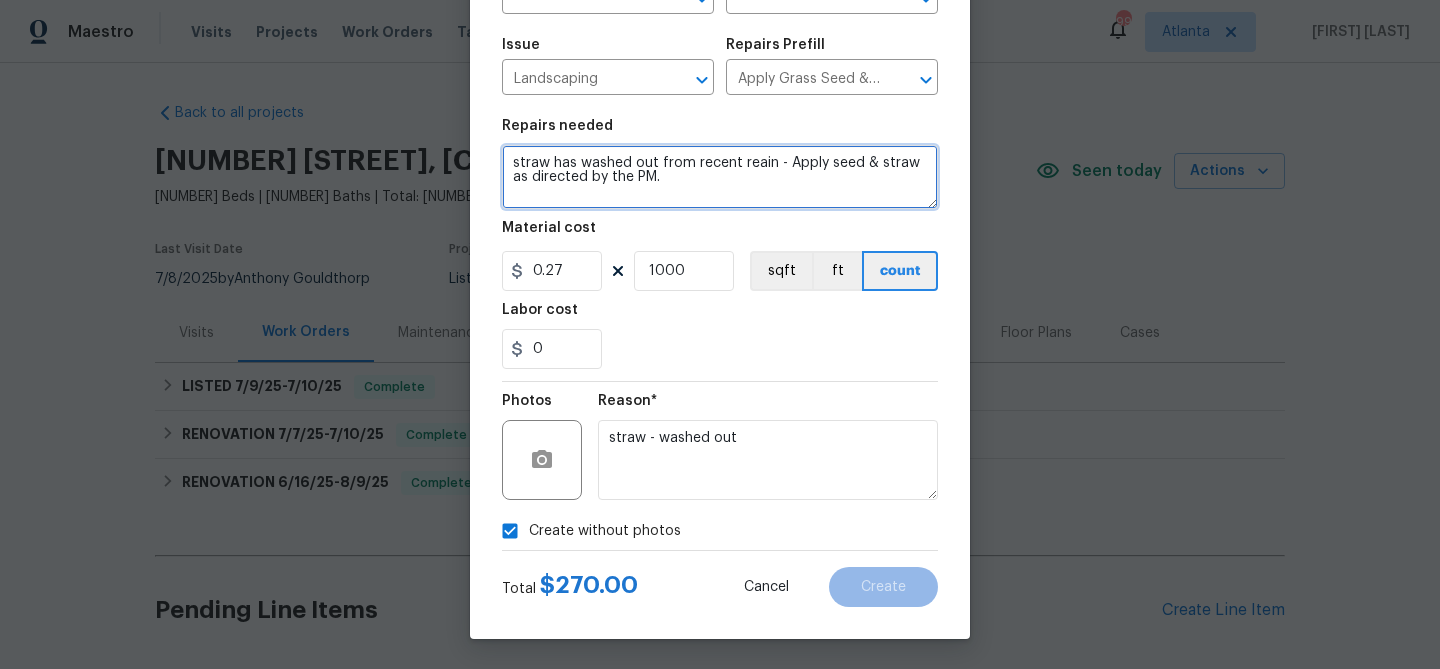 type on "straw has washed out from recent reain - Apply seed & straw as directed by the PM." 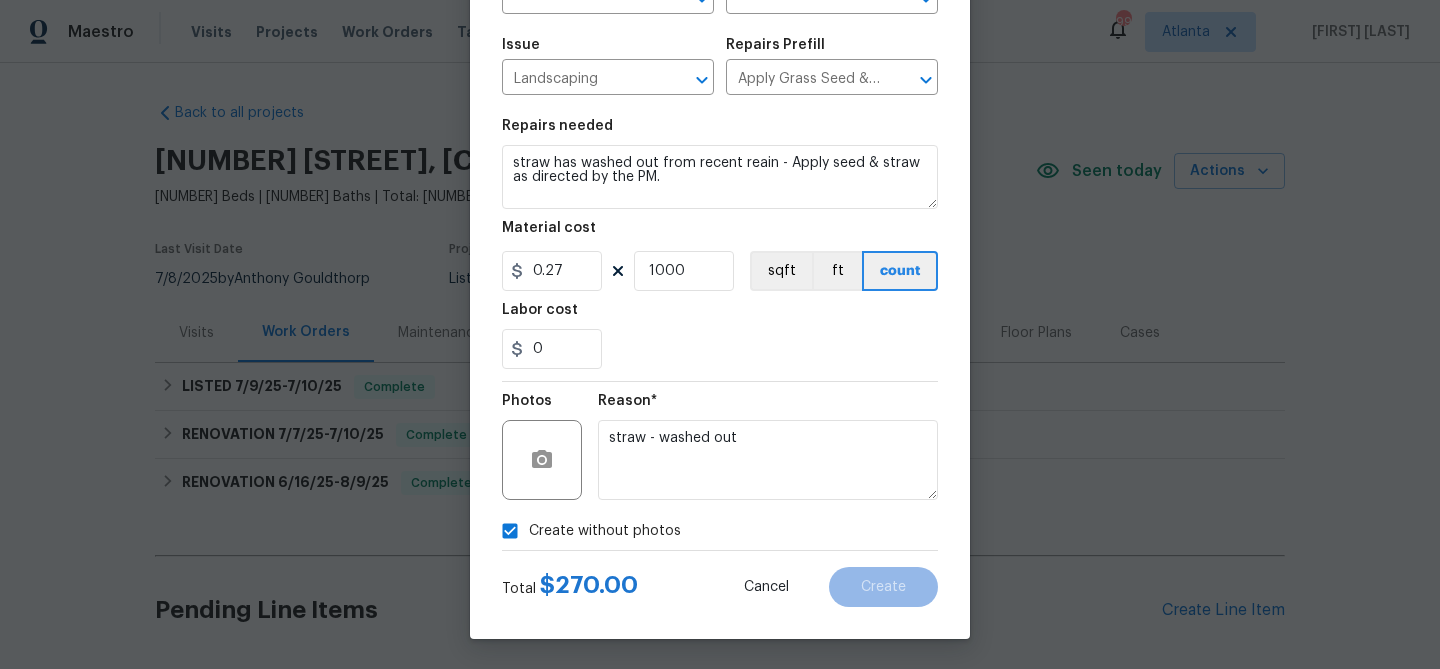 click on "Create without photos" at bounding box center (720, 531) 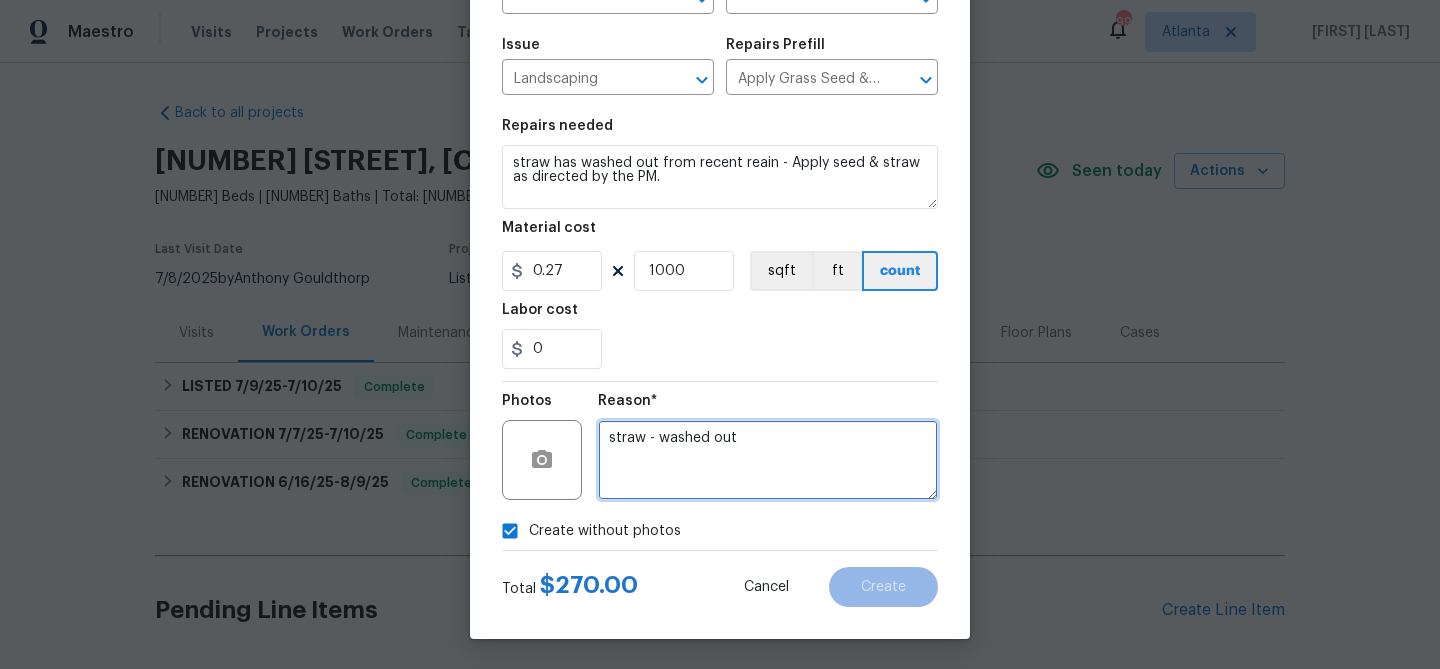 click on "straw - washed out" at bounding box center [768, 460] 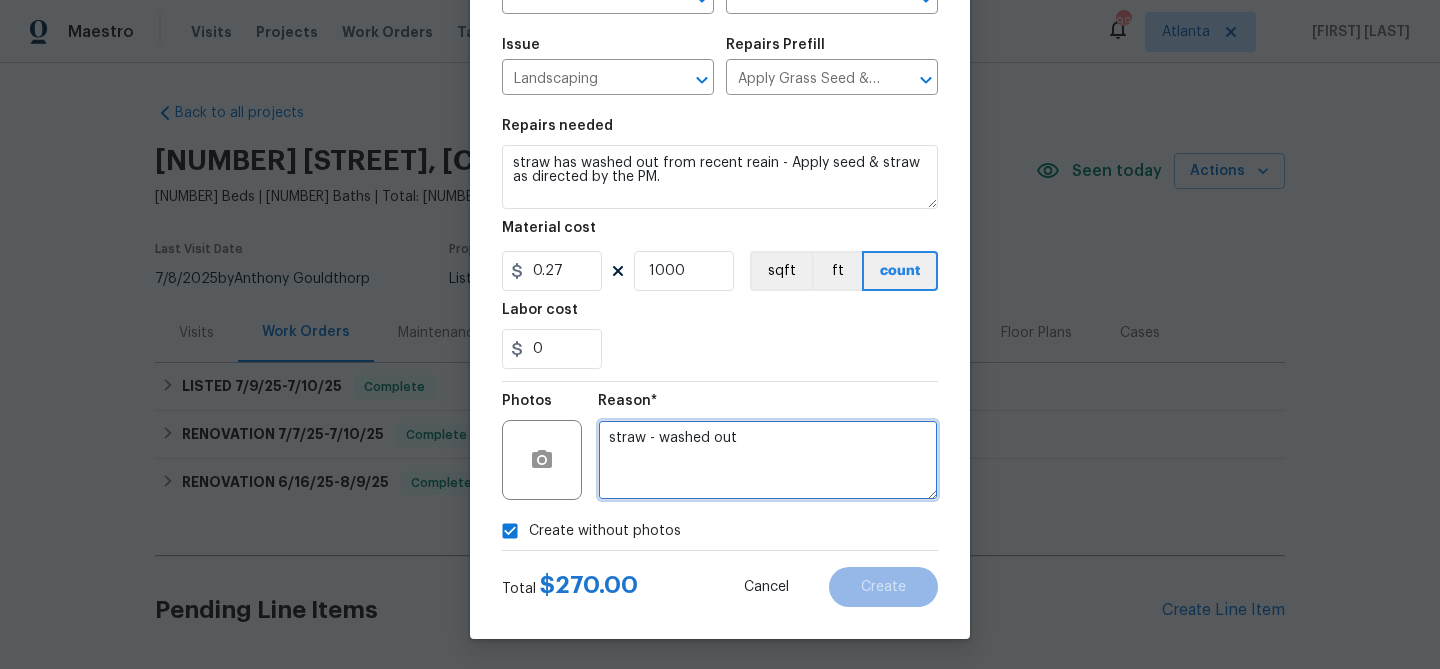 scroll, scrollTop: 0, scrollLeft: 0, axis: both 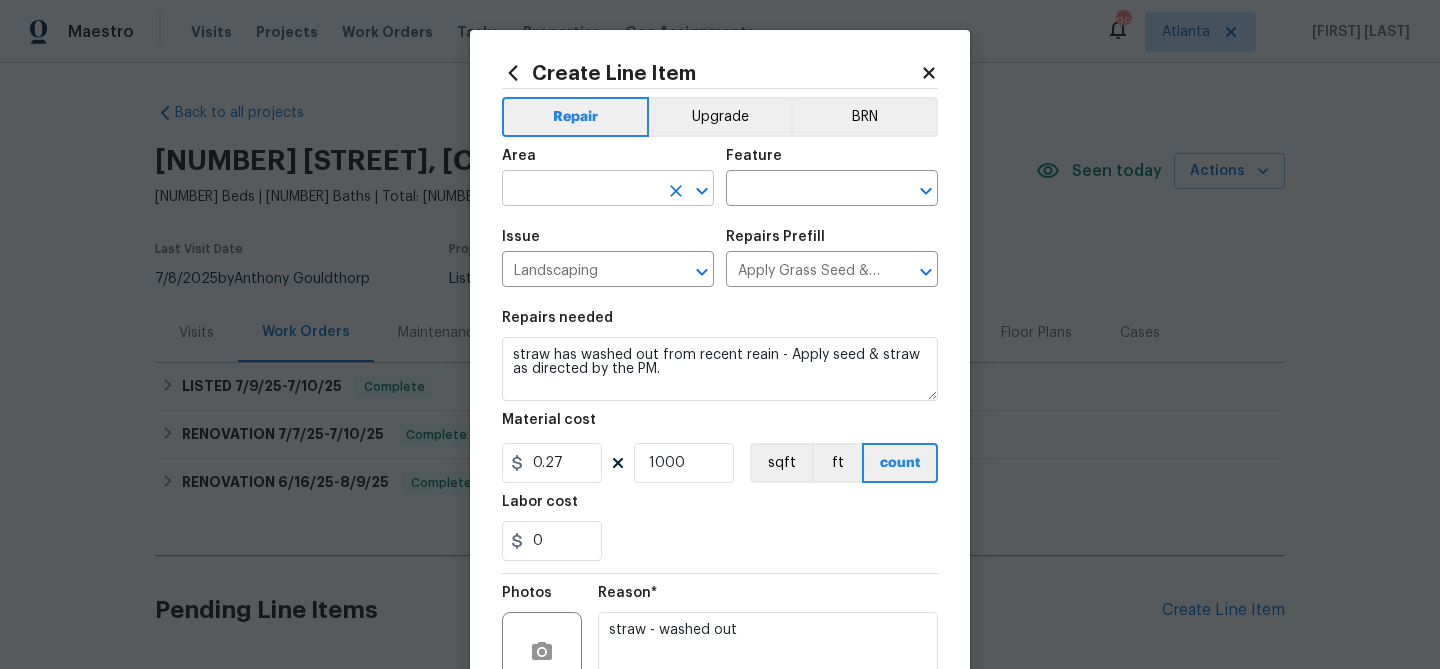 click at bounding box center (580, 190) 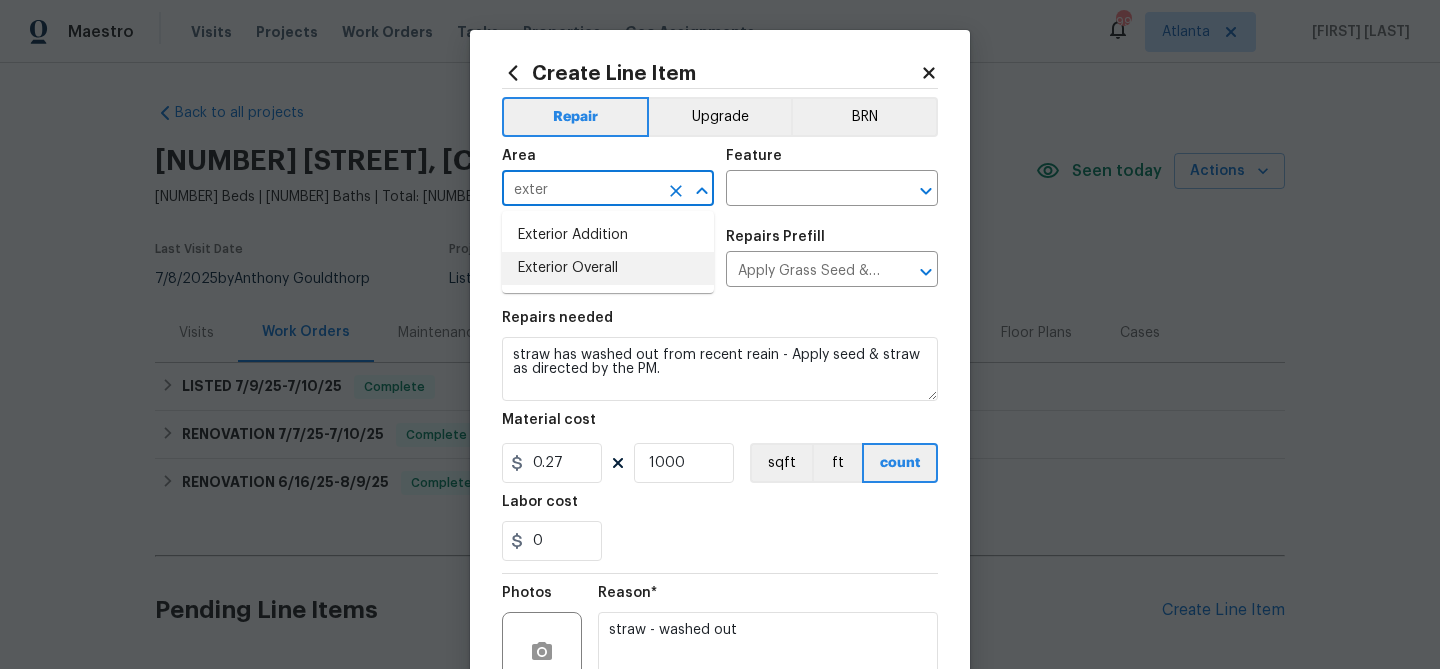 click on "Exterior Overall" at bounding box center [608, 268] 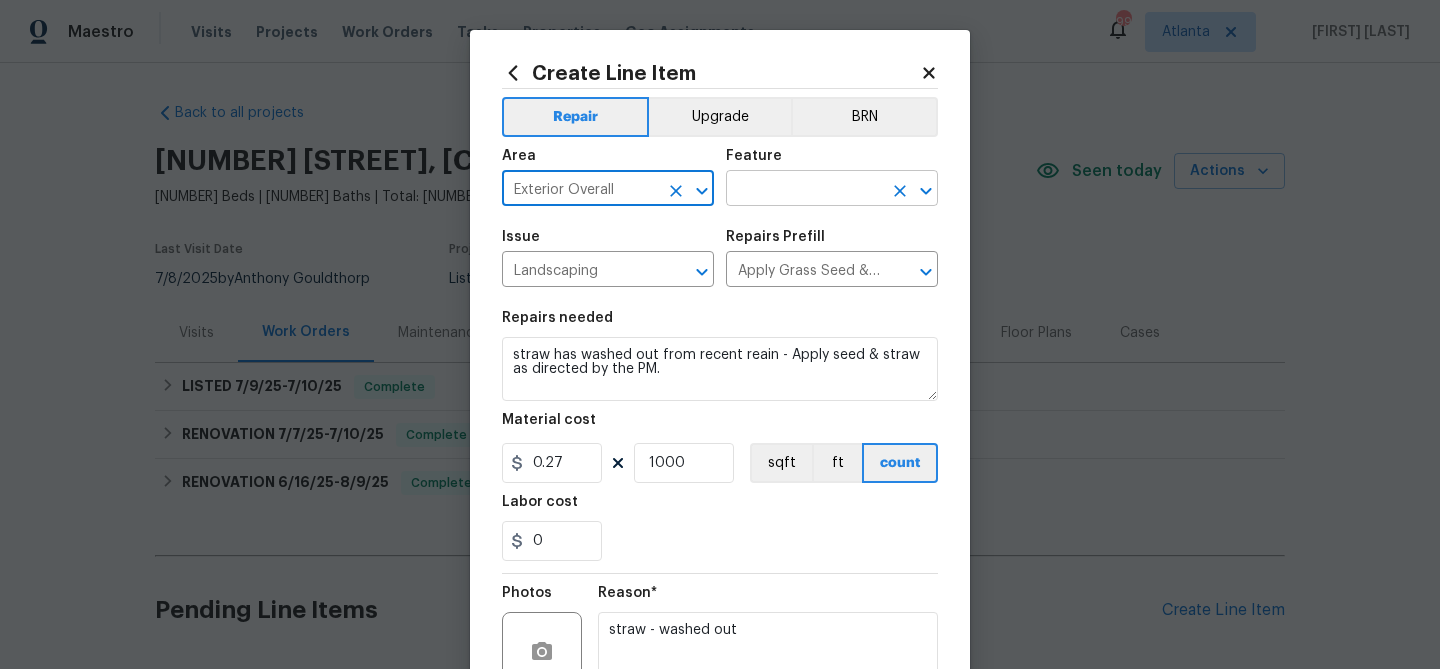 type on "Exterior Overall" 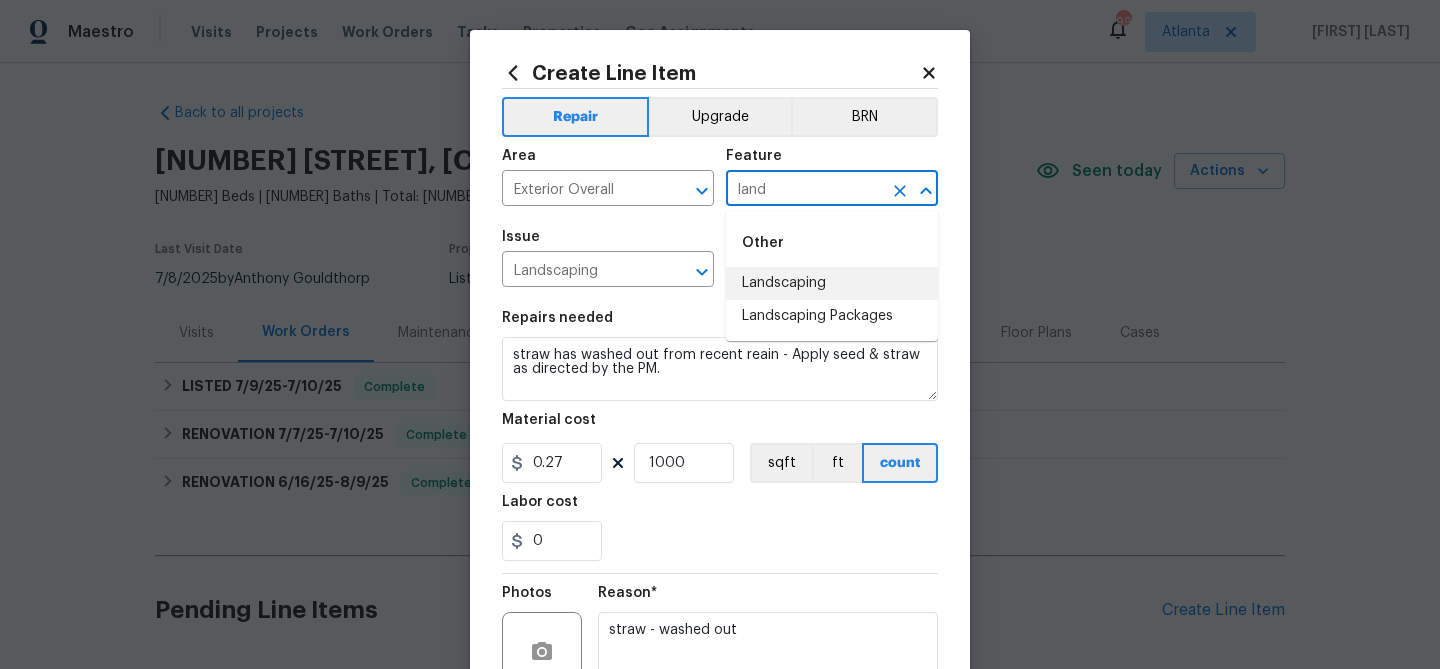 click on "Landscaping" at bounding box center [832, 283] 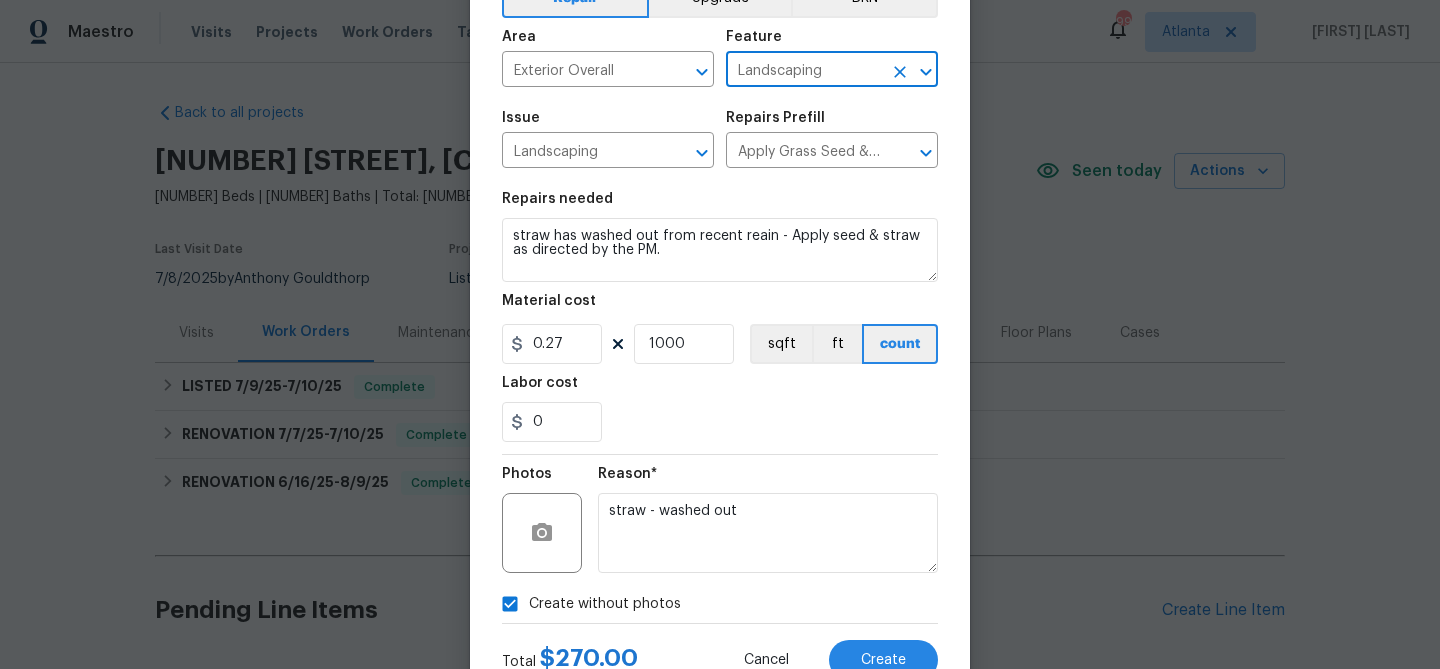 scroll, scrollTop: 193, scrollLeft: 0, axis: vertical 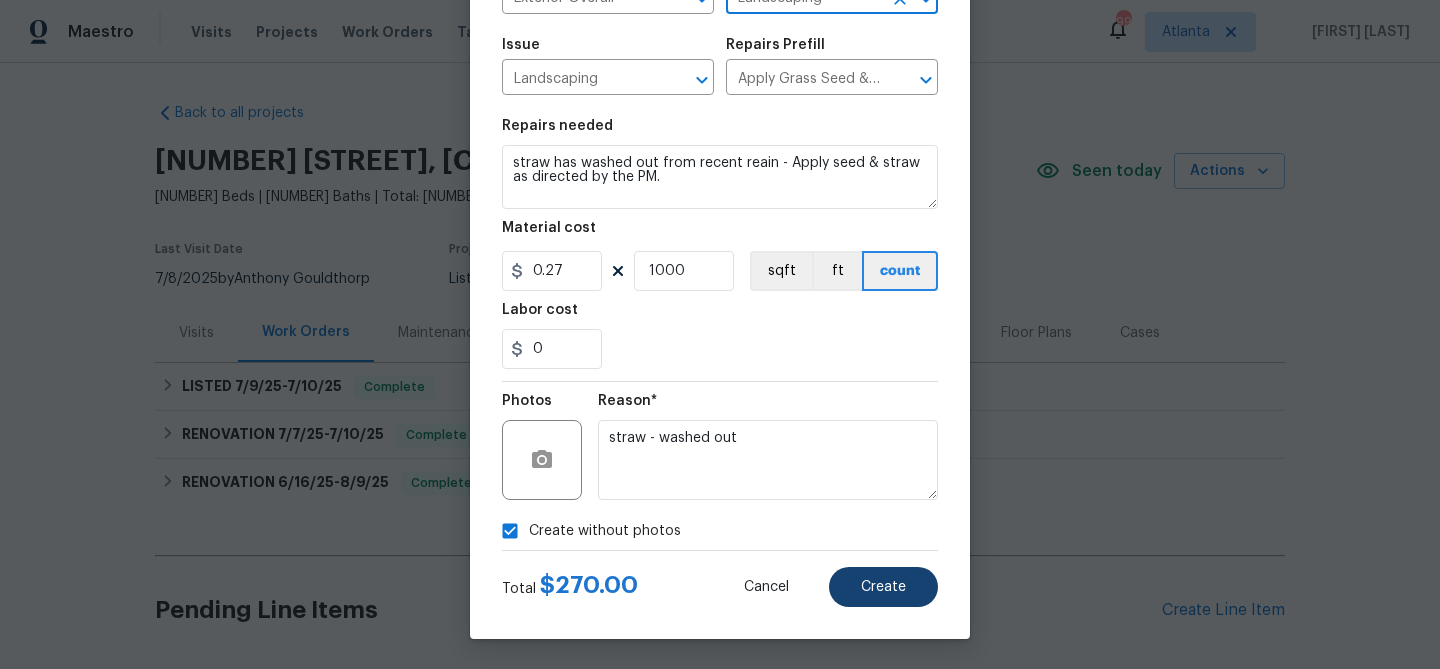 type on "Landscaping" 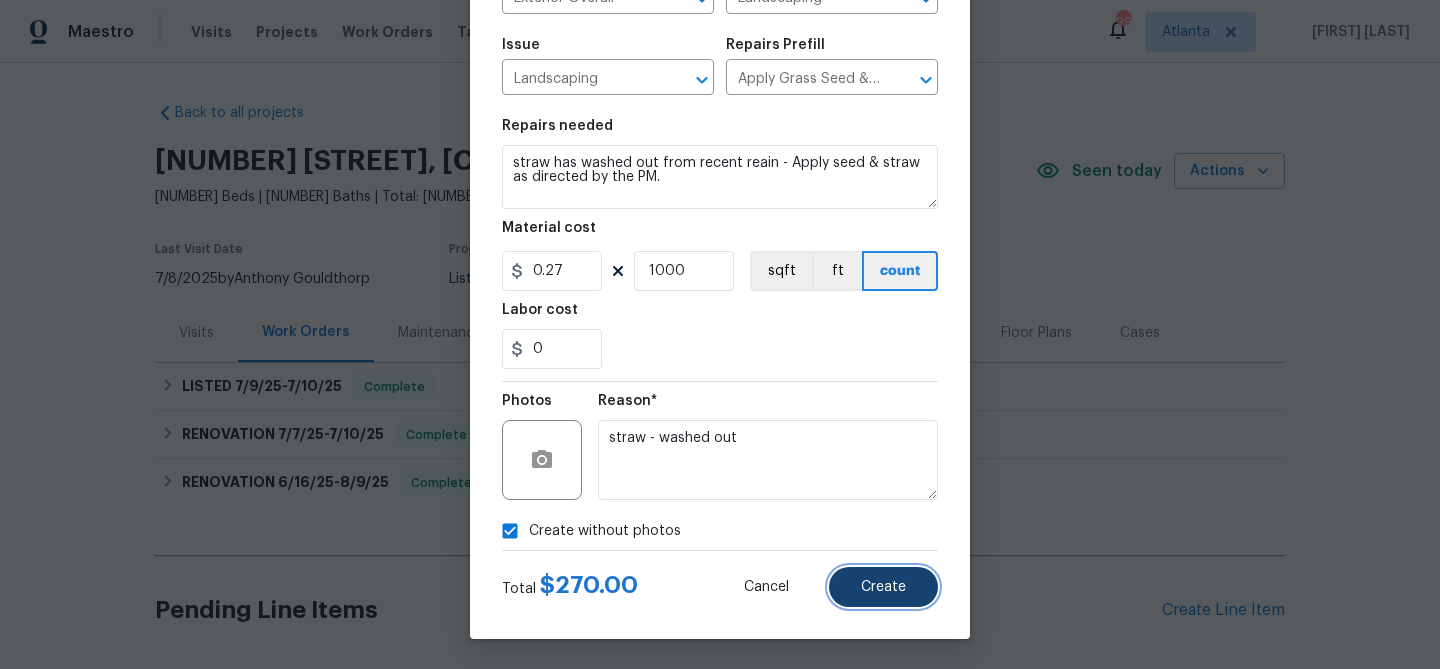 click on "Create" at bounding box center (883, 587) 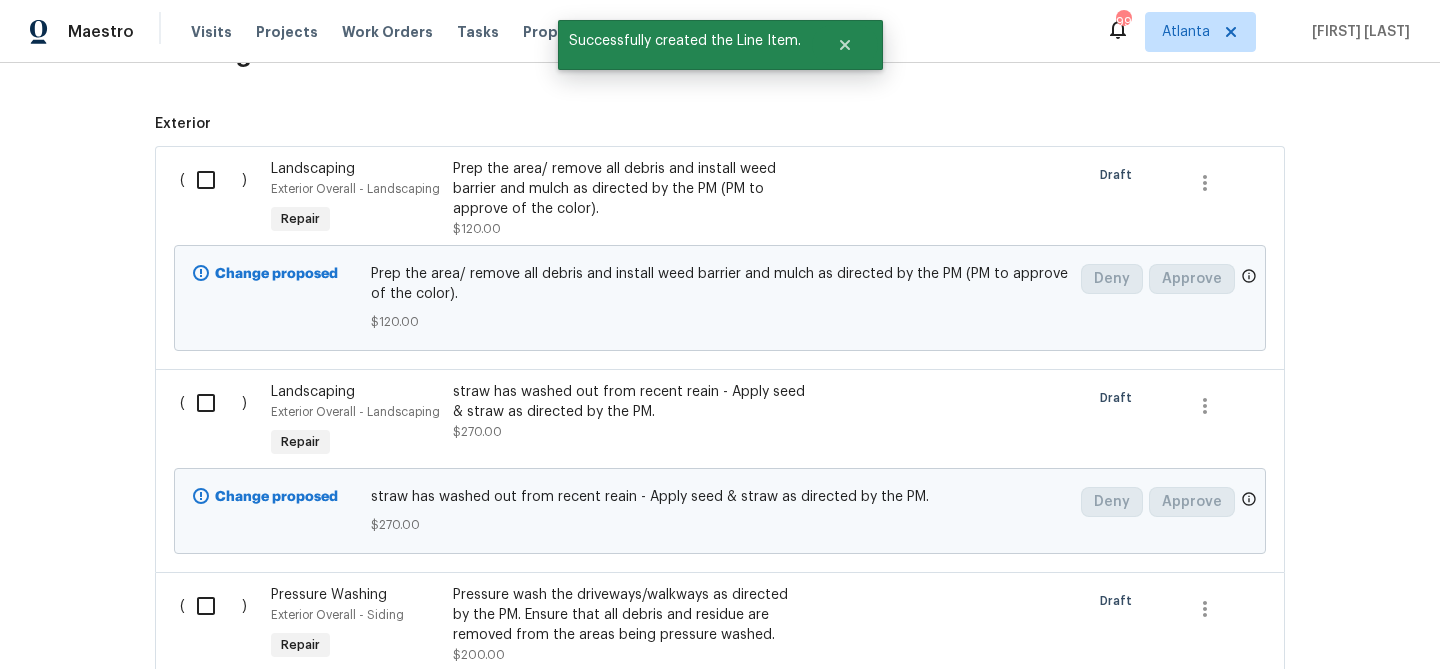 click at bounding box center (213, 180) 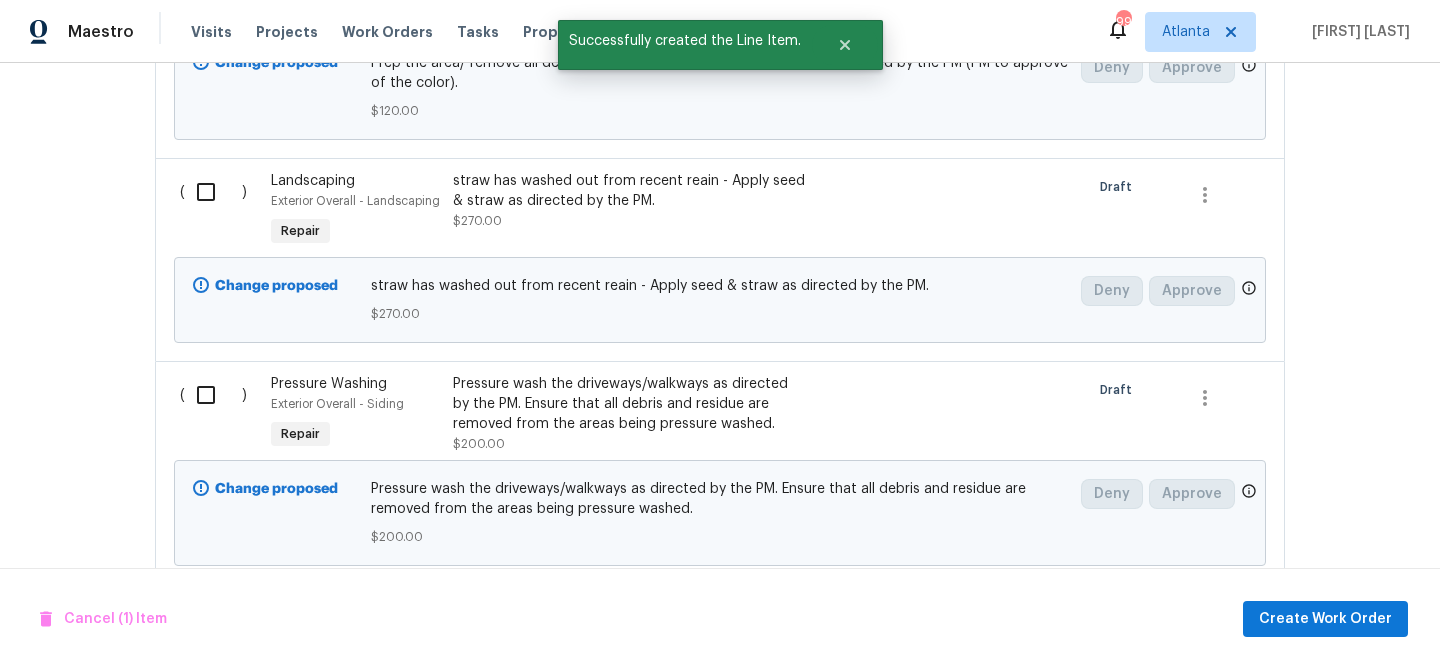 scroll, scrollTop: 819, scrollLeft: 0, axis: vertical 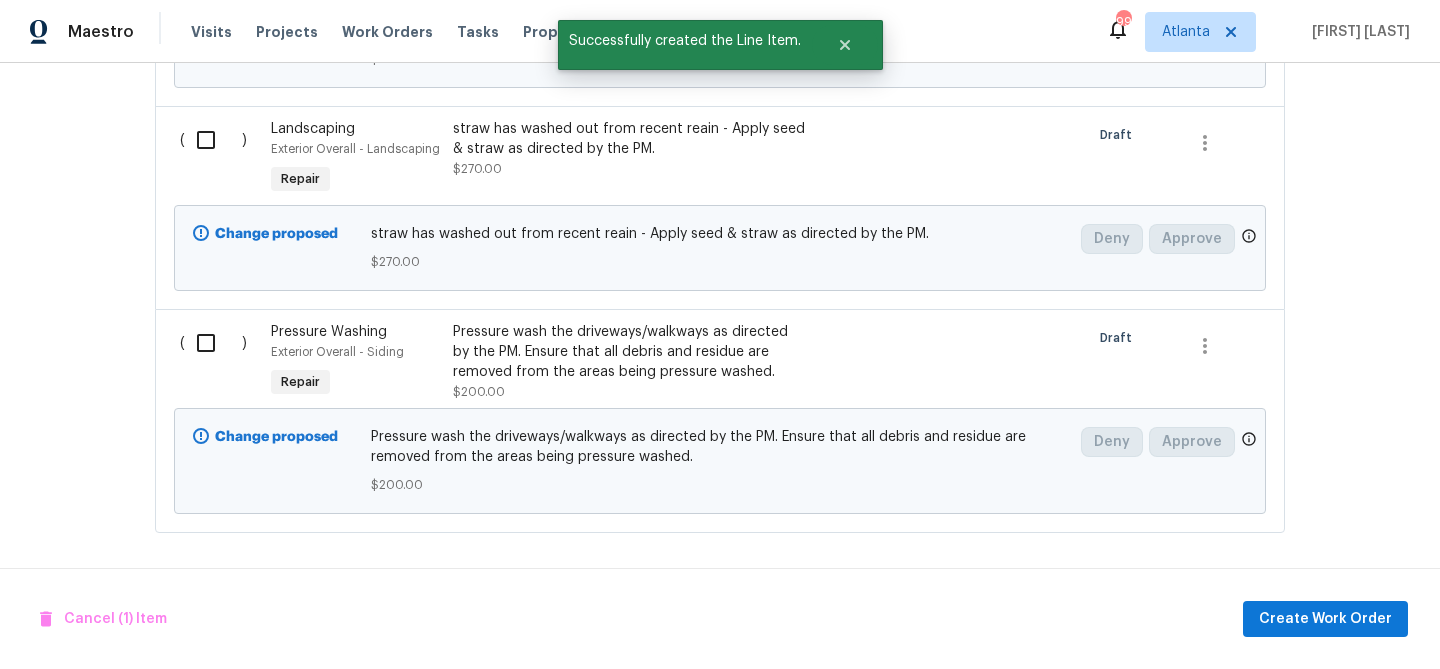 click on "( )" at bounding box center [219, 159] 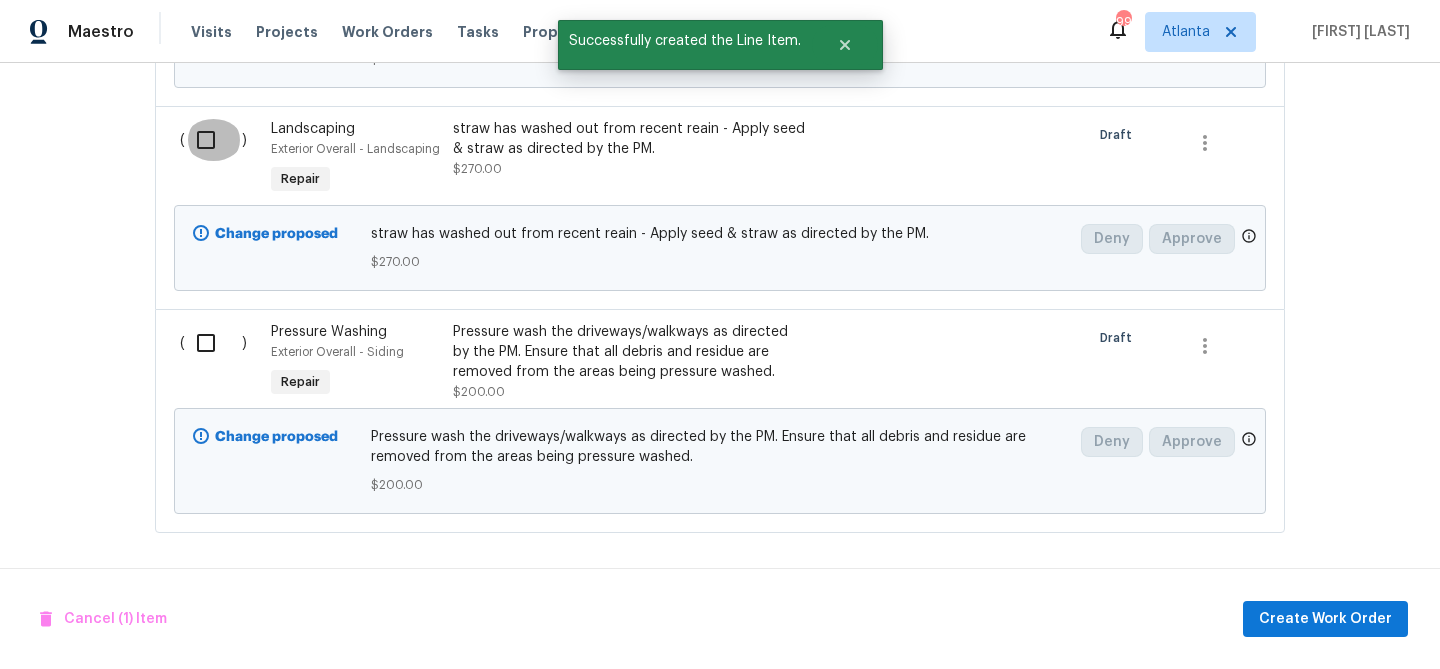 click at bounding box center [213, 140] 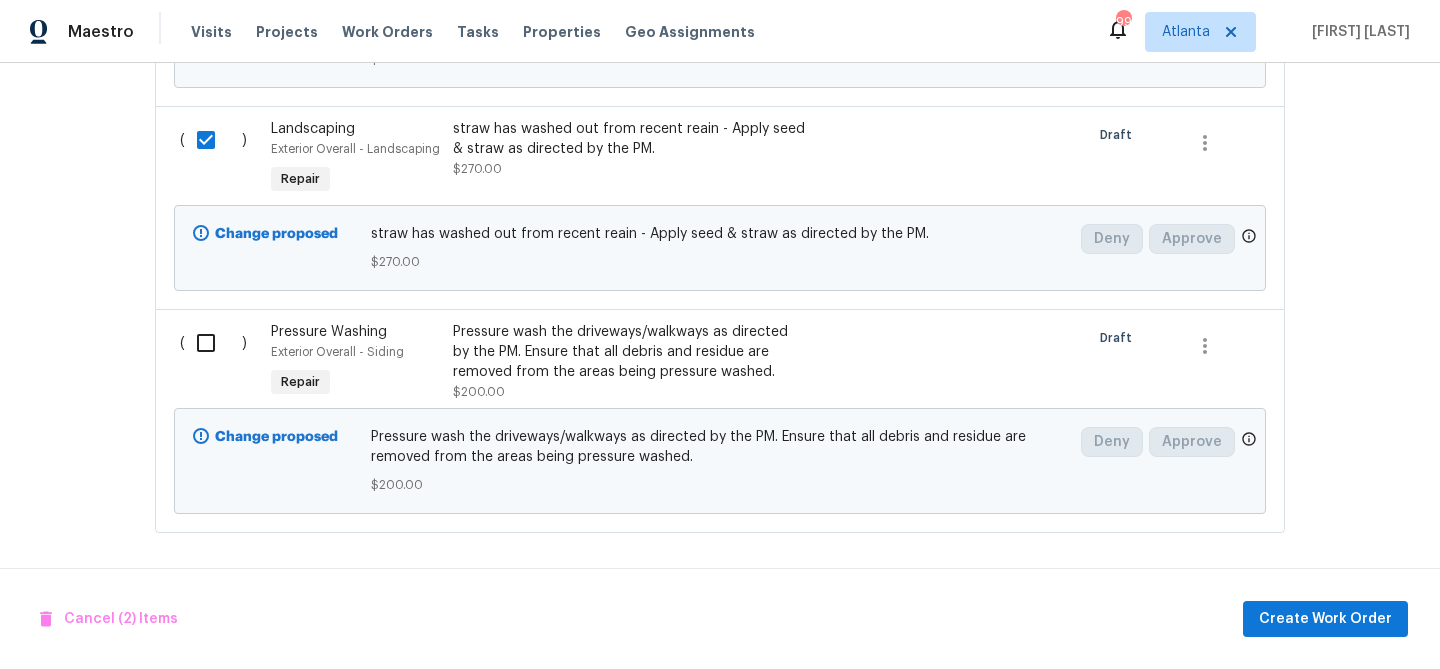 click at bounding box center (213, 343) 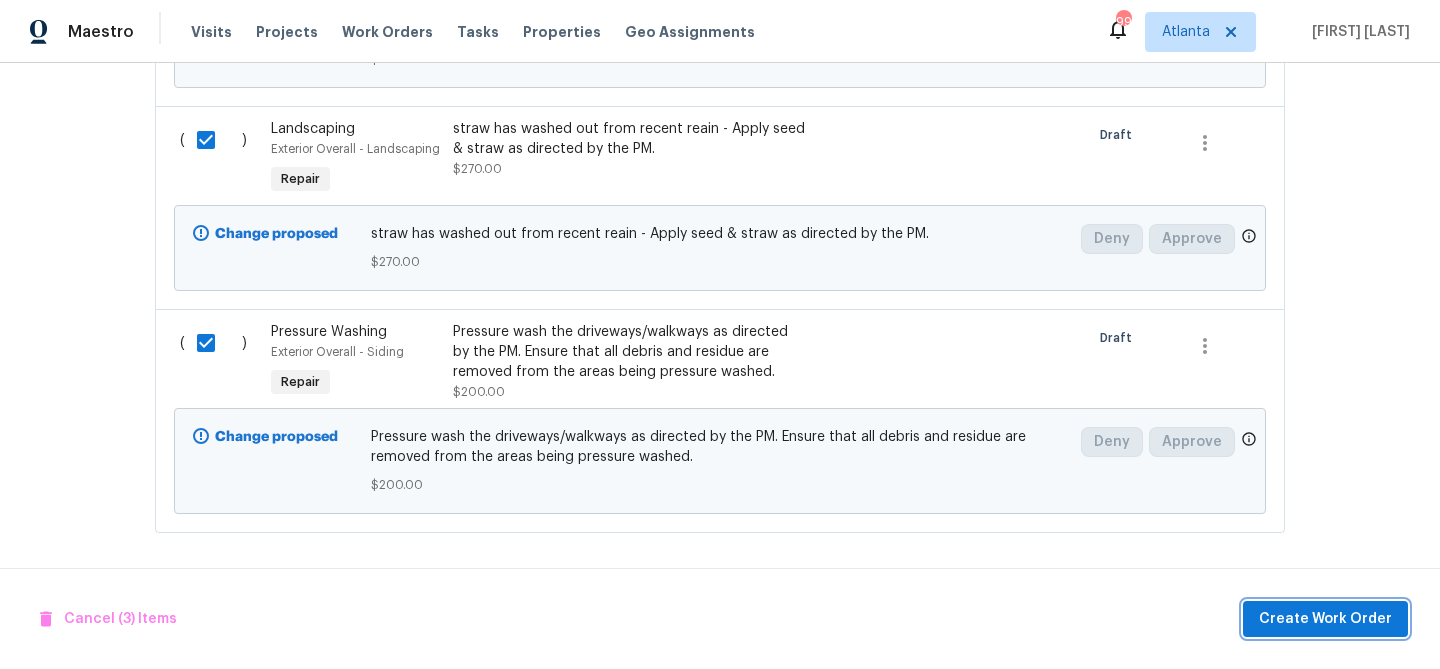 click on "Create Work Order" at bounding box center [1325, 619] 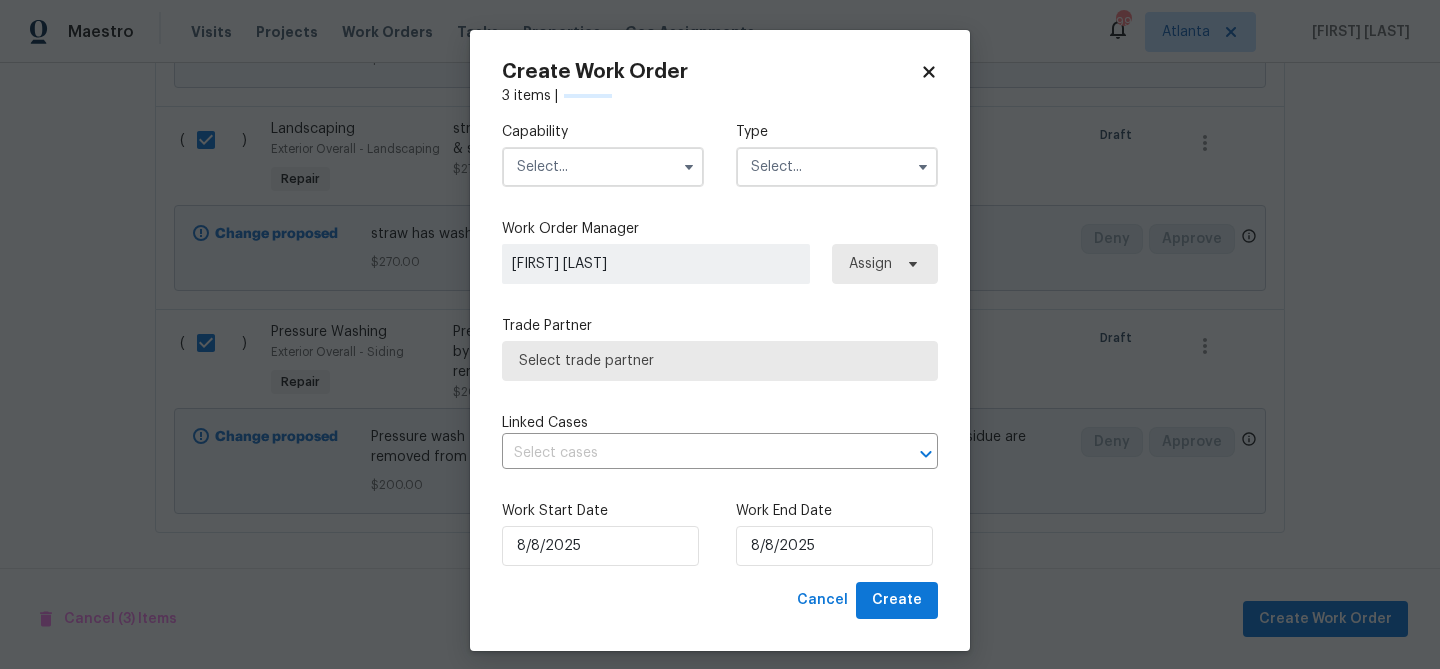 checkbox on "false" 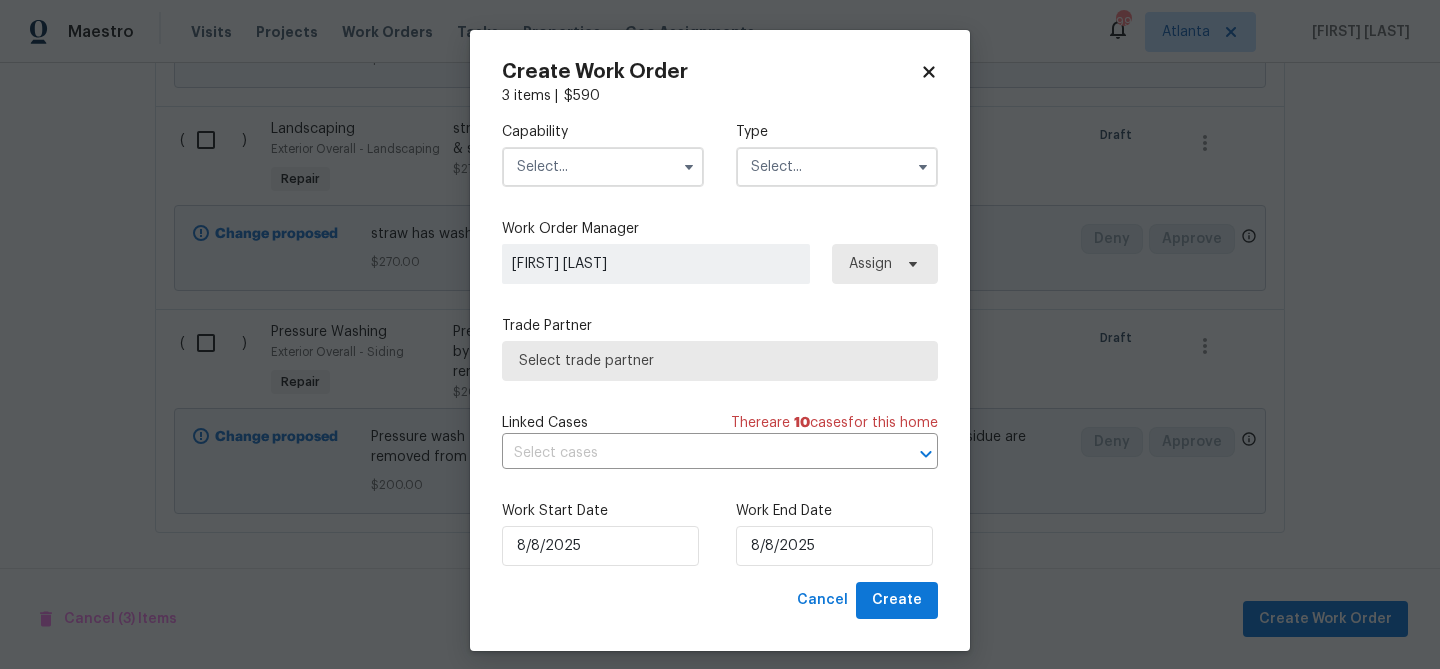 click at bounding box center (603, 167) 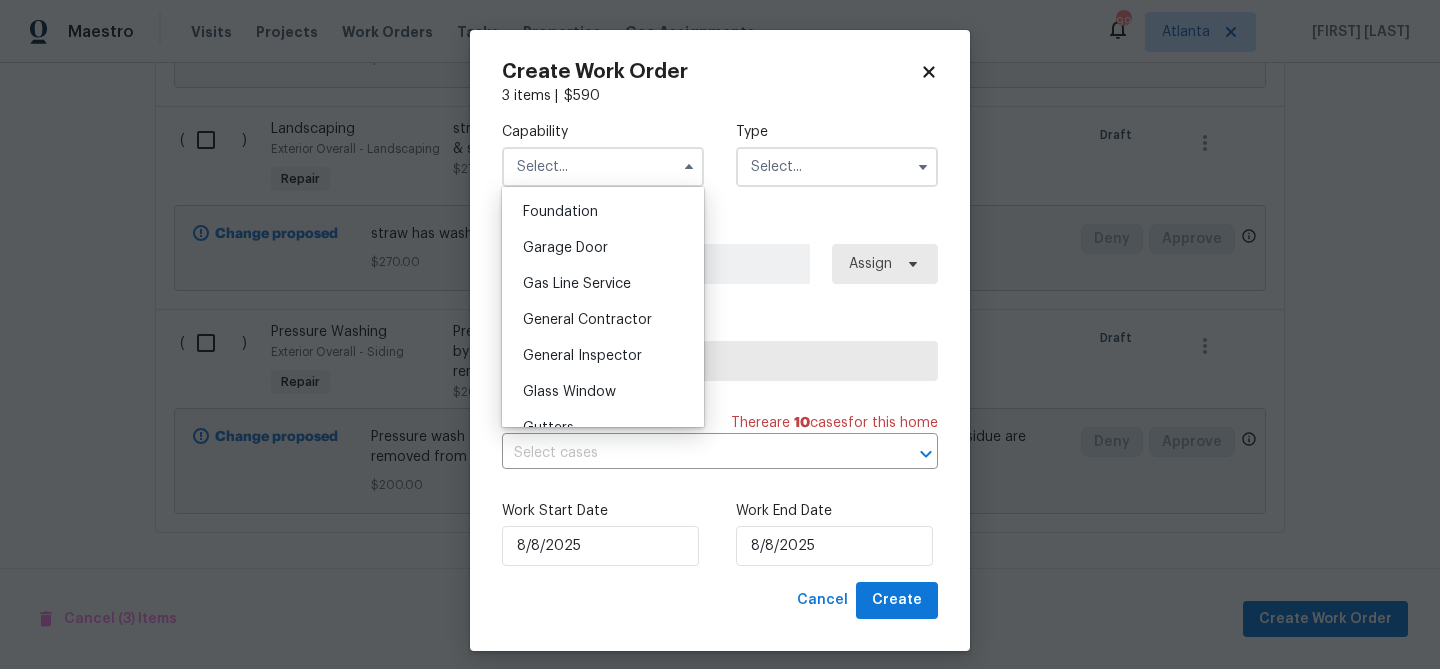 scroll, scrollTop: 881, scrollLeft: 0, axis: vertical 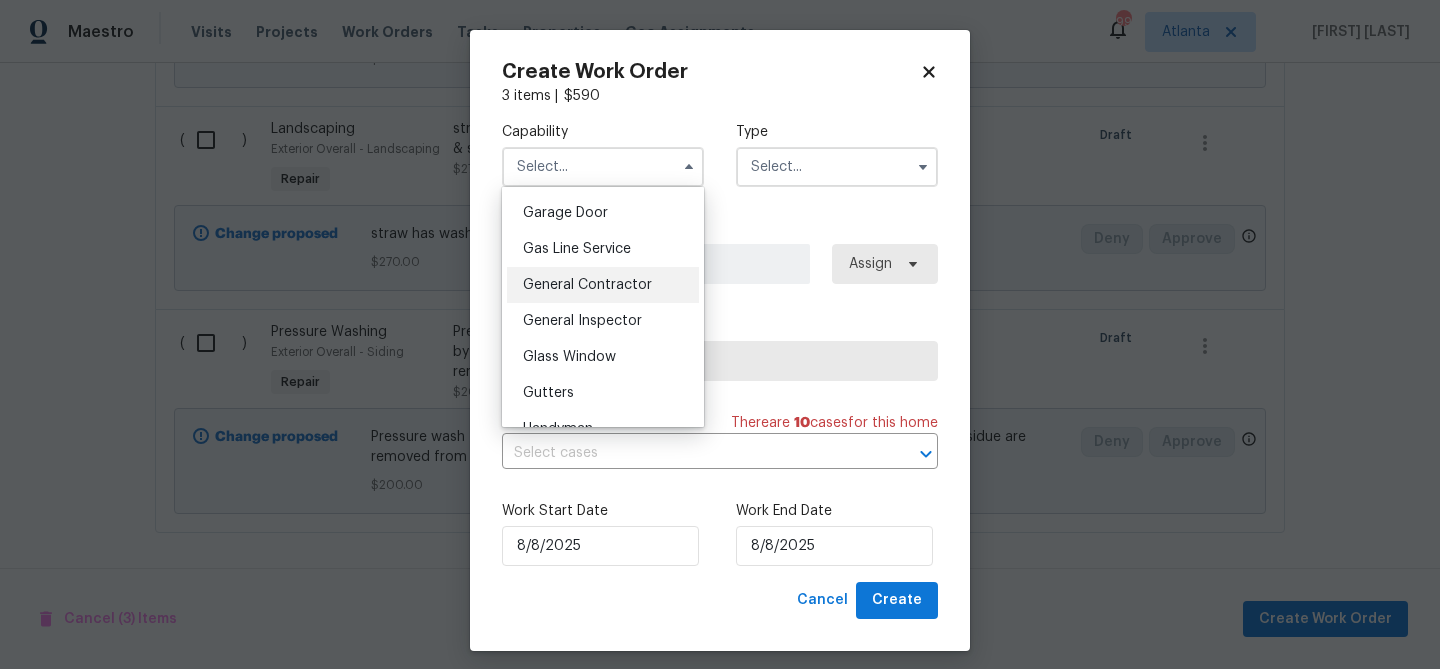 click on "General Contractor" at bounding box center (587, 285) 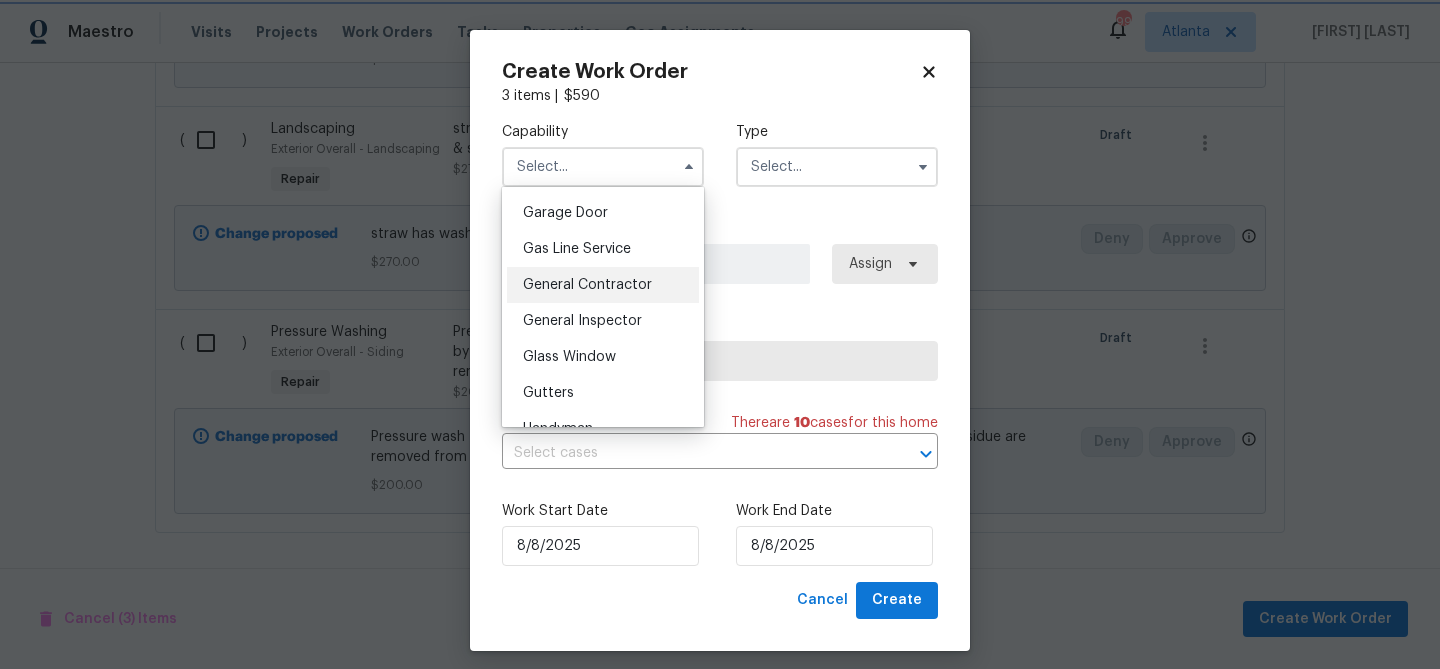 type on "General Contractor" 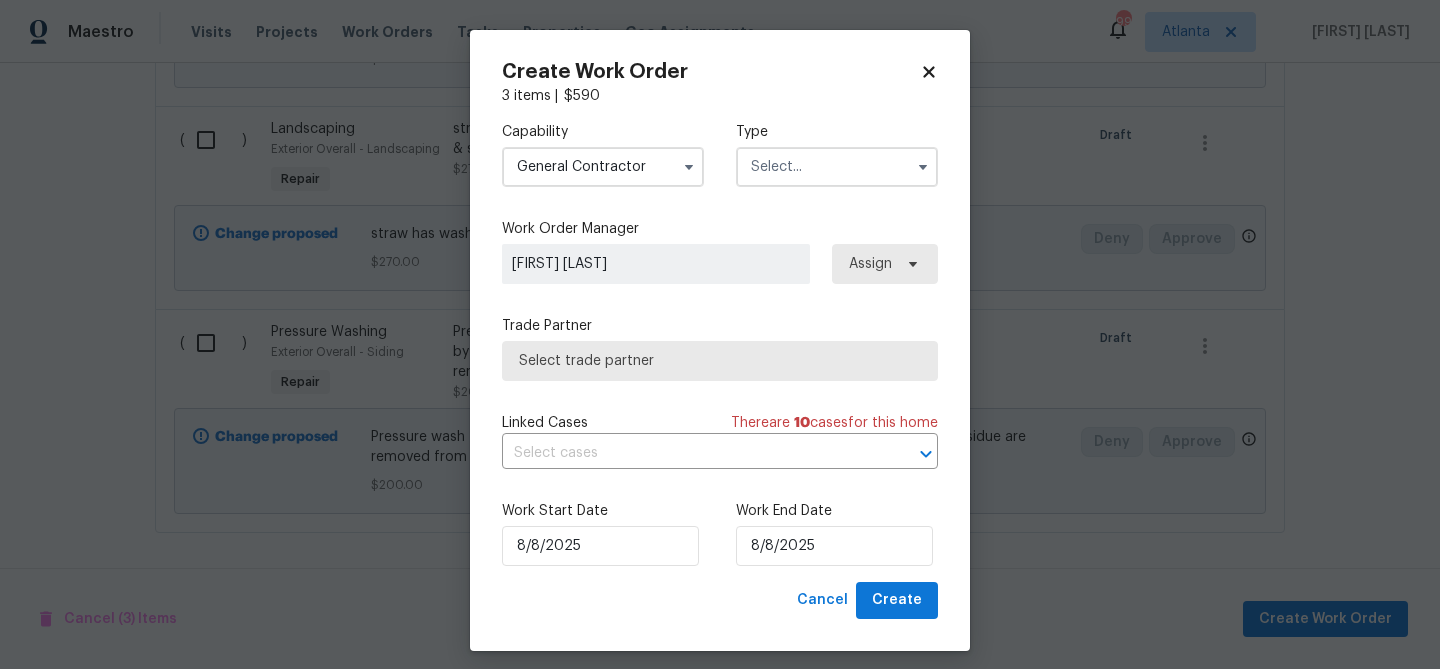 click at bounding box center (837, 167) 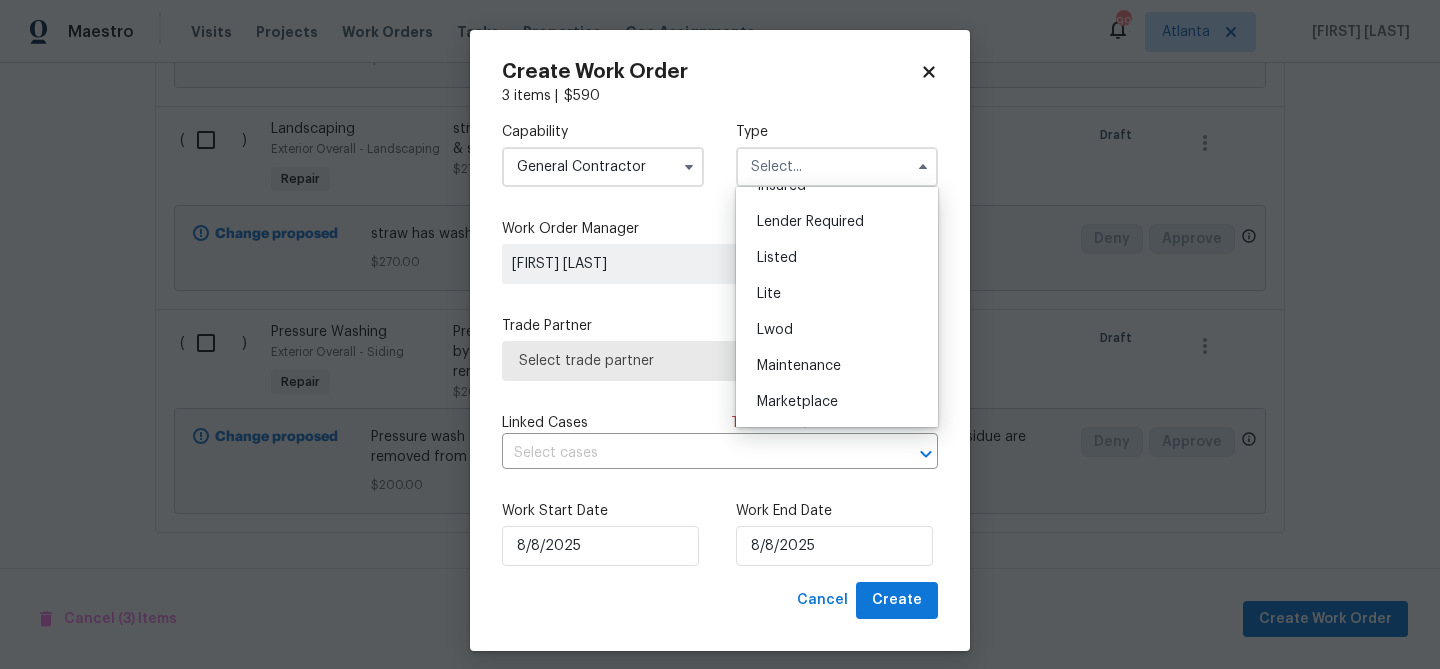 scroll, scrollTop: 198, scrollLeft: 0, axis: vertical 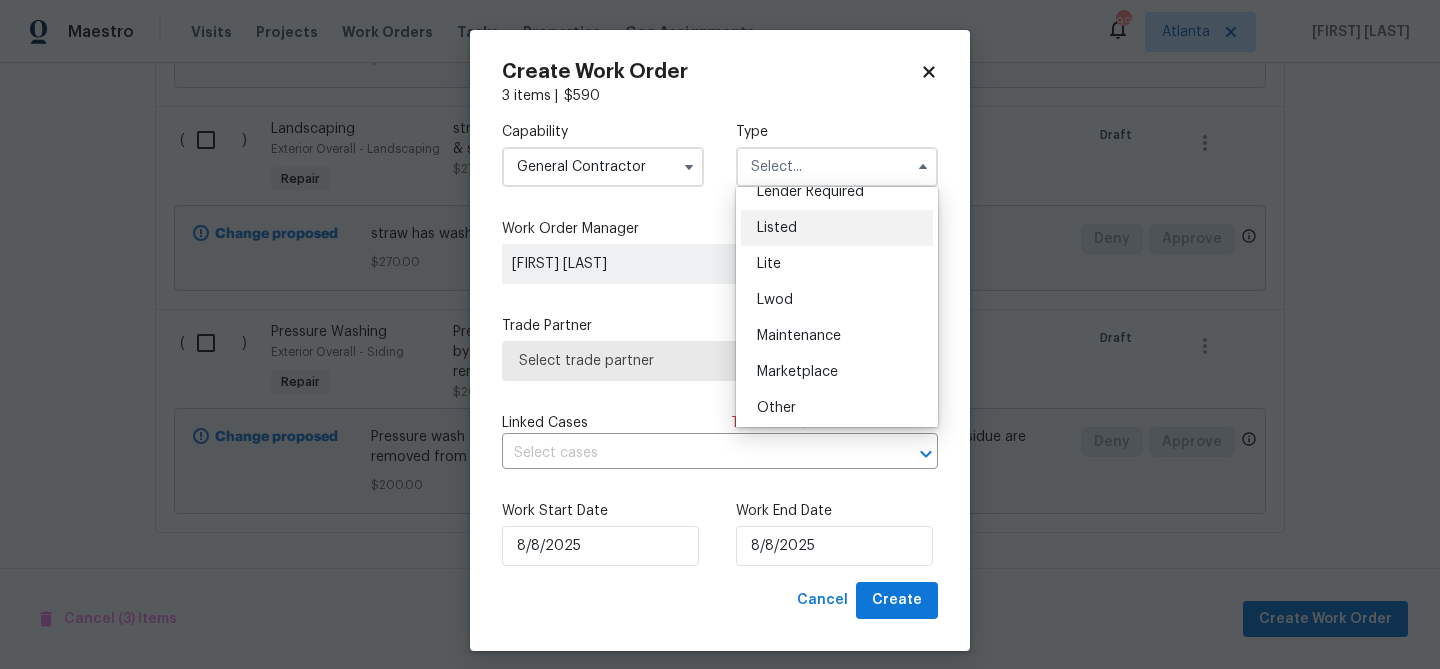 click on "Listed" at bounding box center (777, 228) 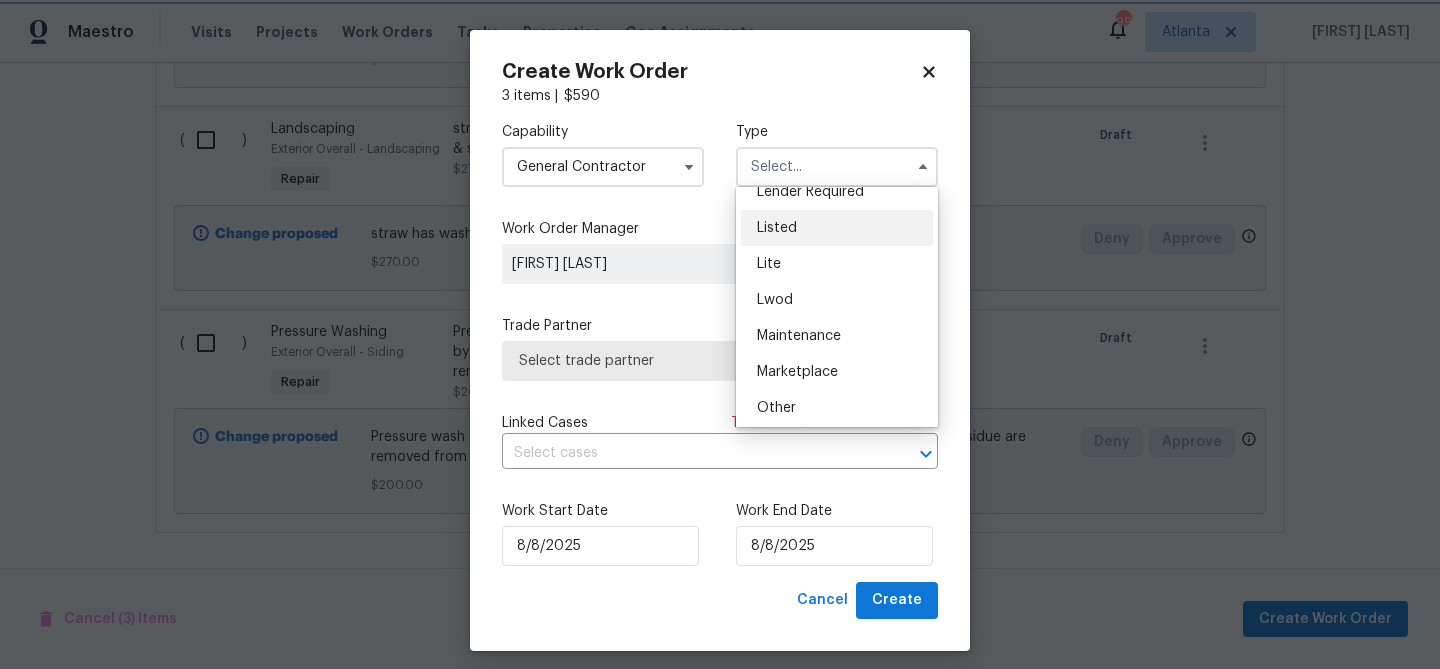 type on "Listed" 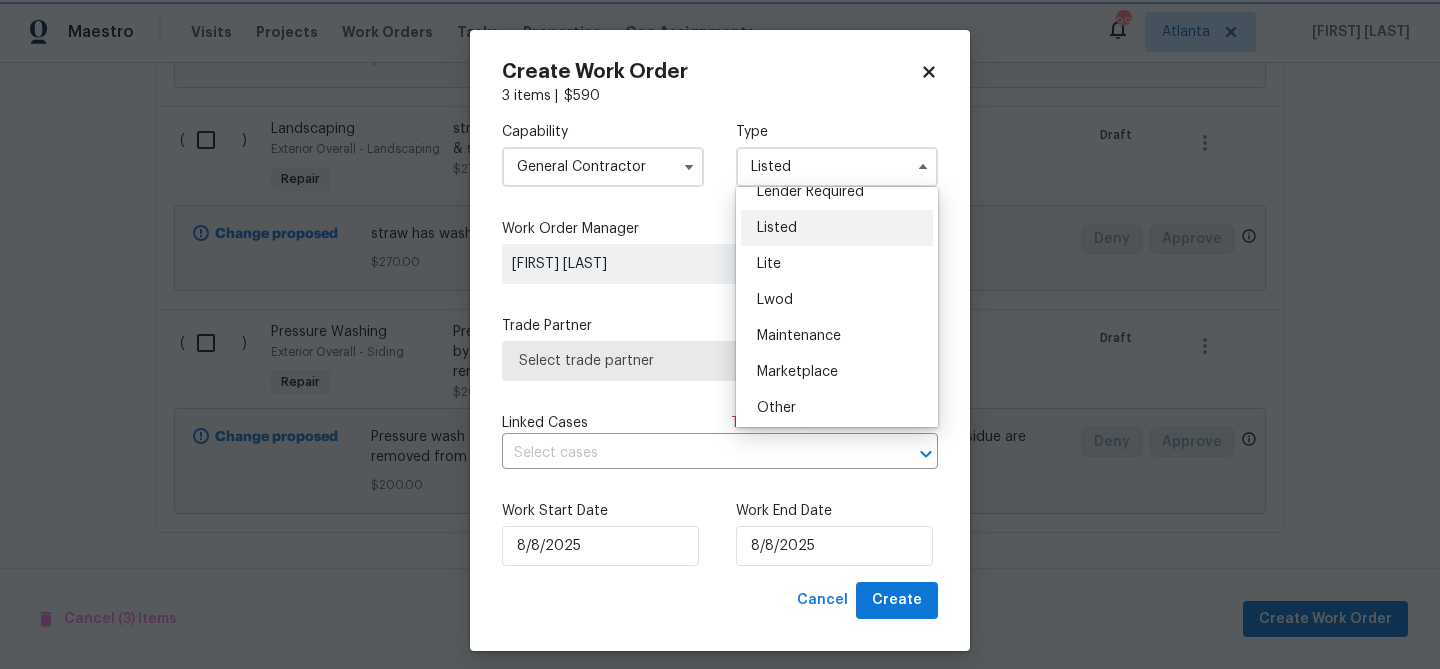 scroll, scrollTop: 0, scrollLeft: 0, axis: both 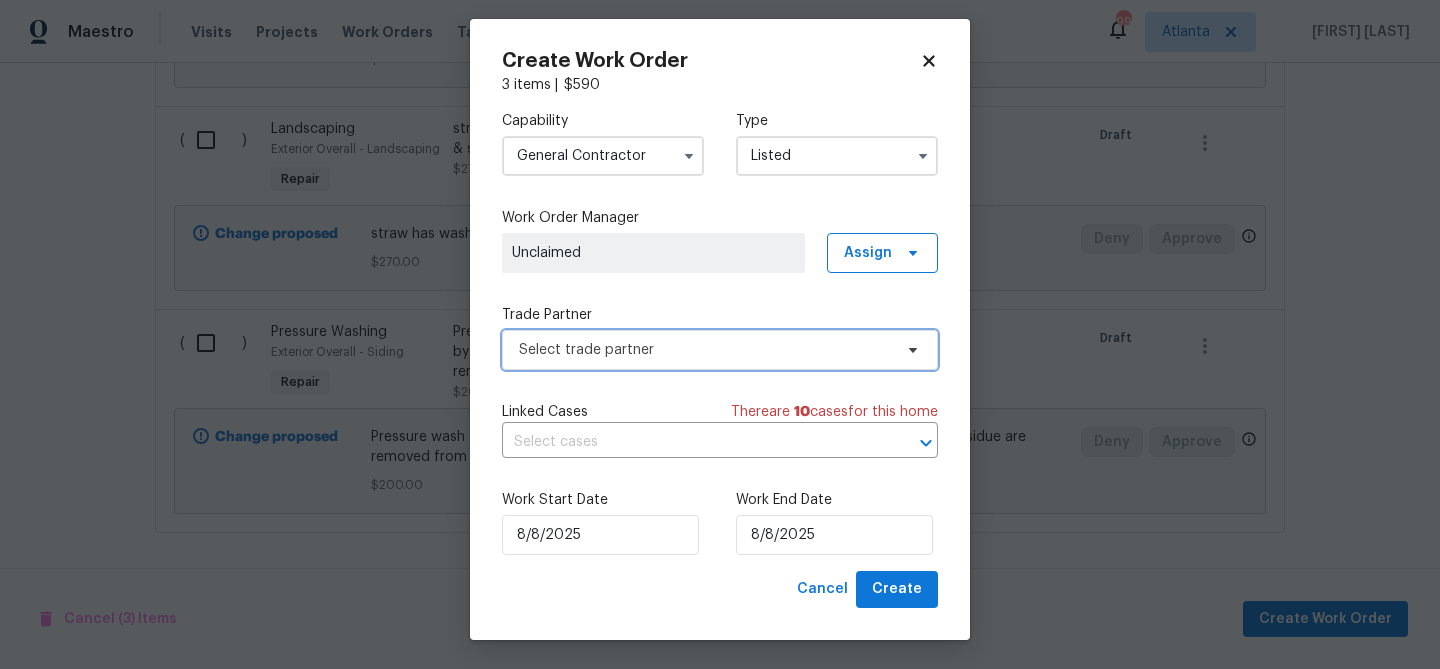 click on "Select trade partner" at bounding box center [720, 350] 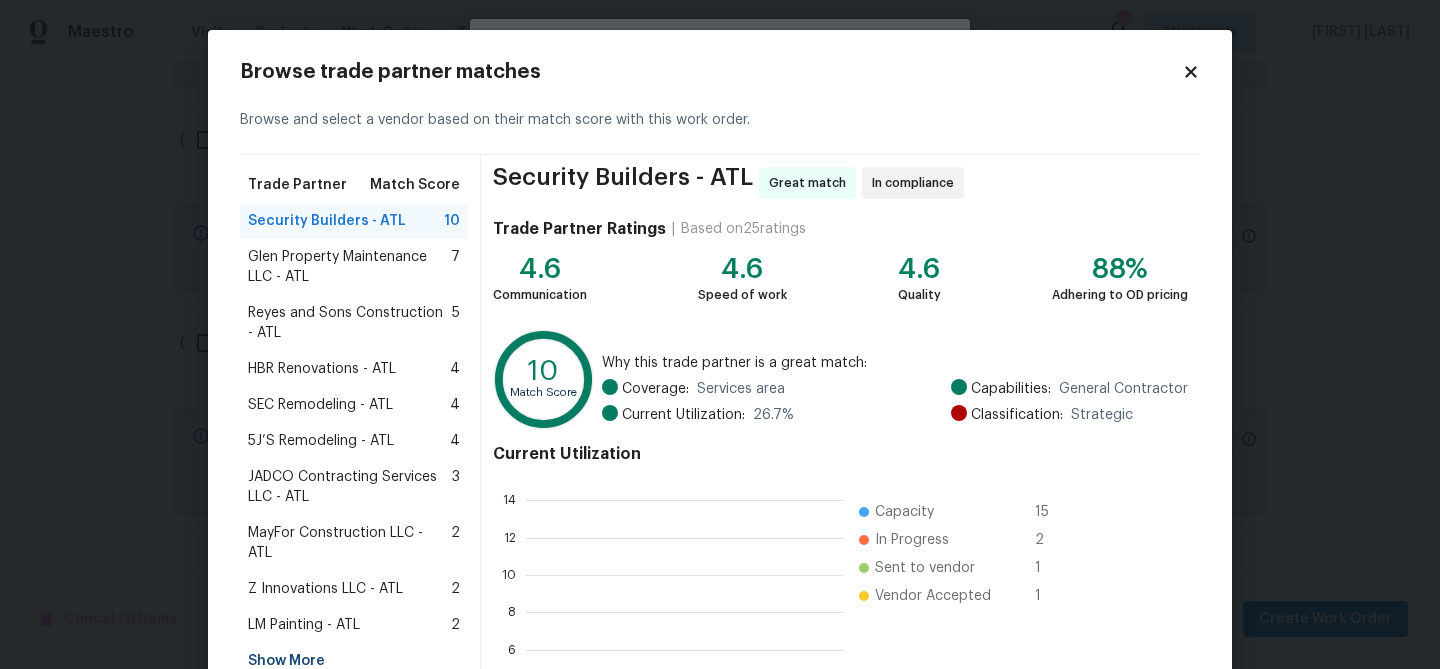 scroll, scrollTop: 2, scrollLeft: 2, axis: both 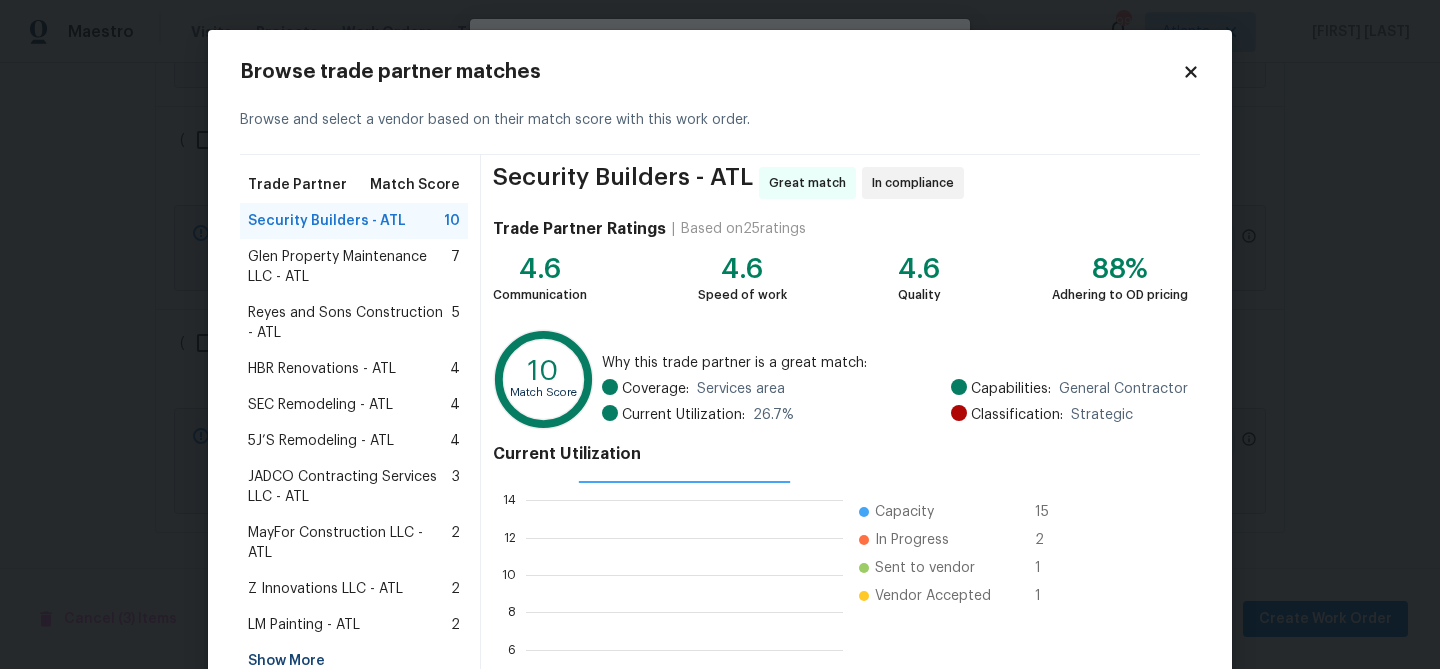 click on "Glen Property Maintenance LLC - ATL 7" at bounding box center [354, 267] 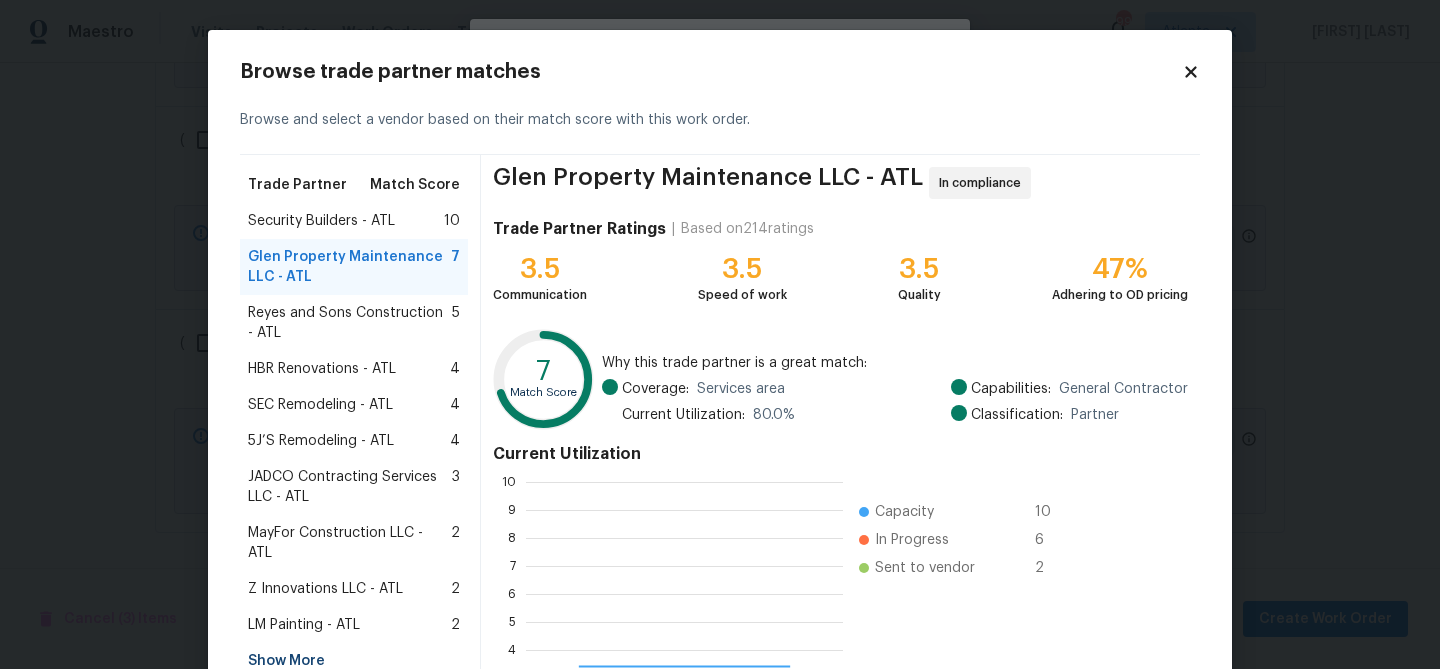 scroll, scrollTop: 2, scrollLeft: 2, axis: both 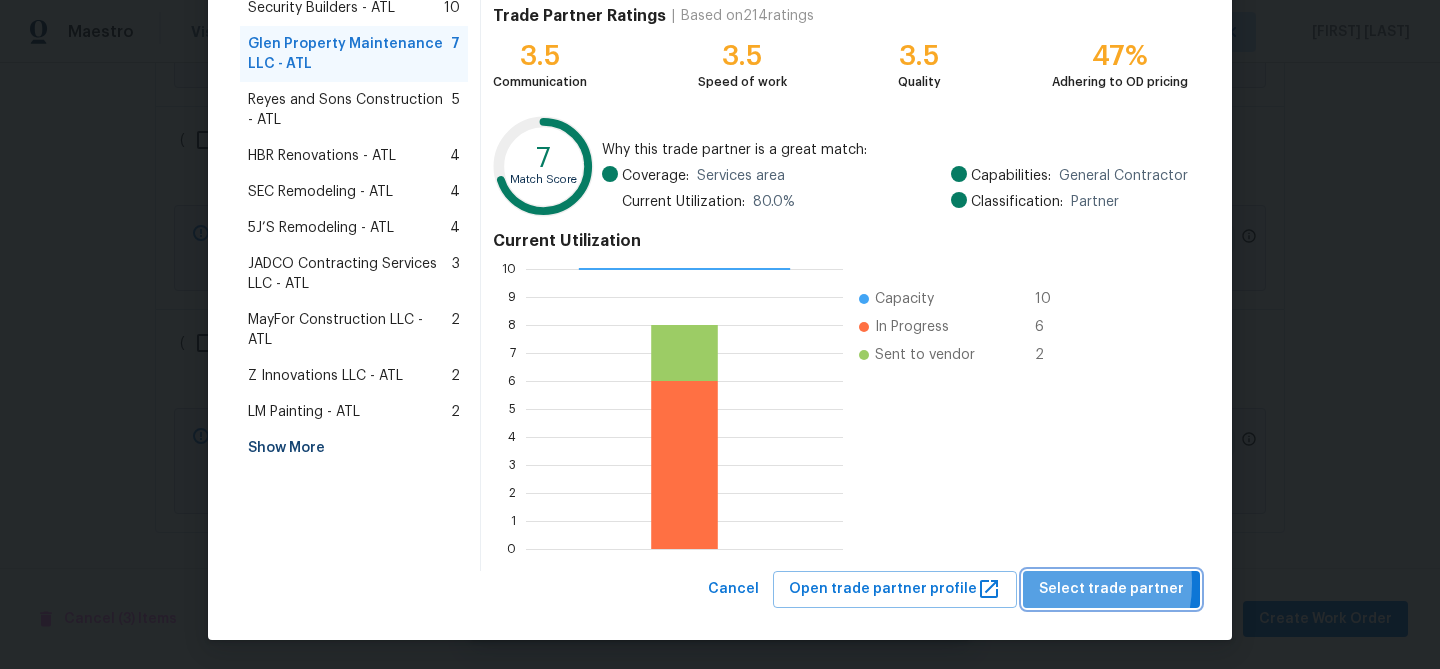 click on "Select trade partner" at bounding box center [1111, 589] 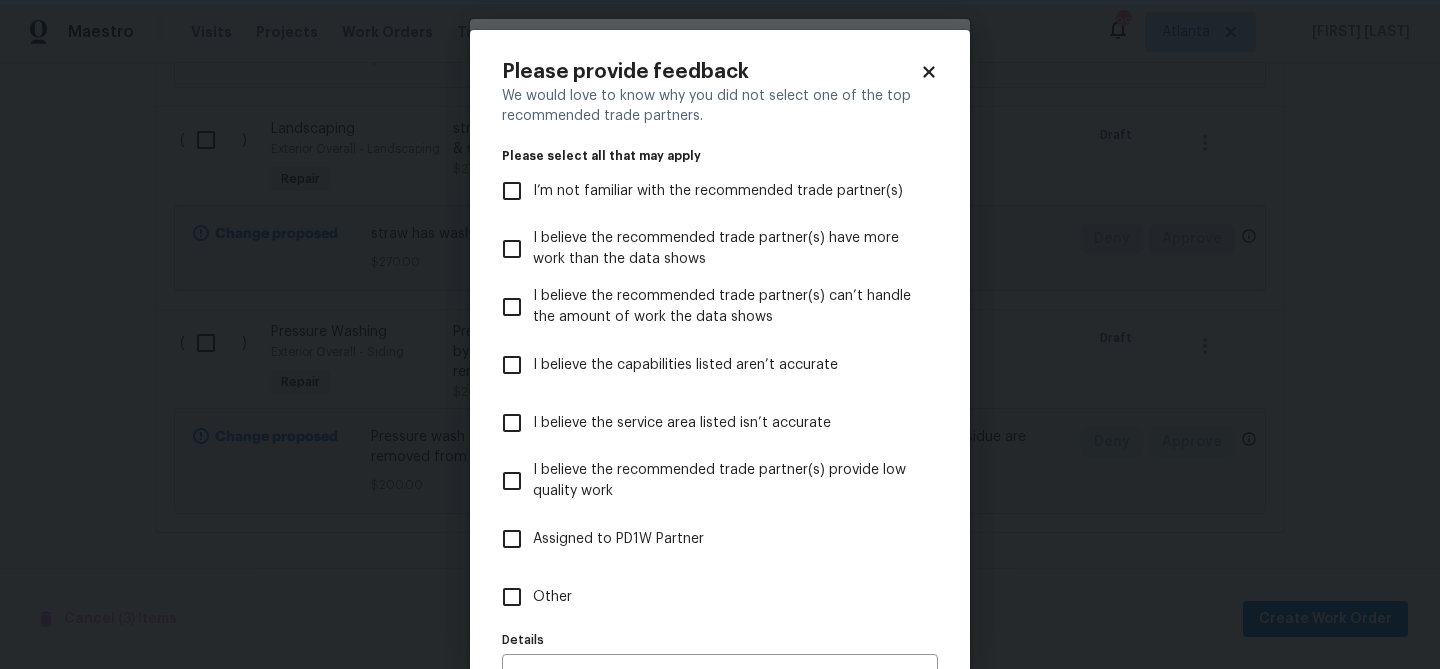 scroll, scrollTop: 0, scrollLeft: 0, axis: both 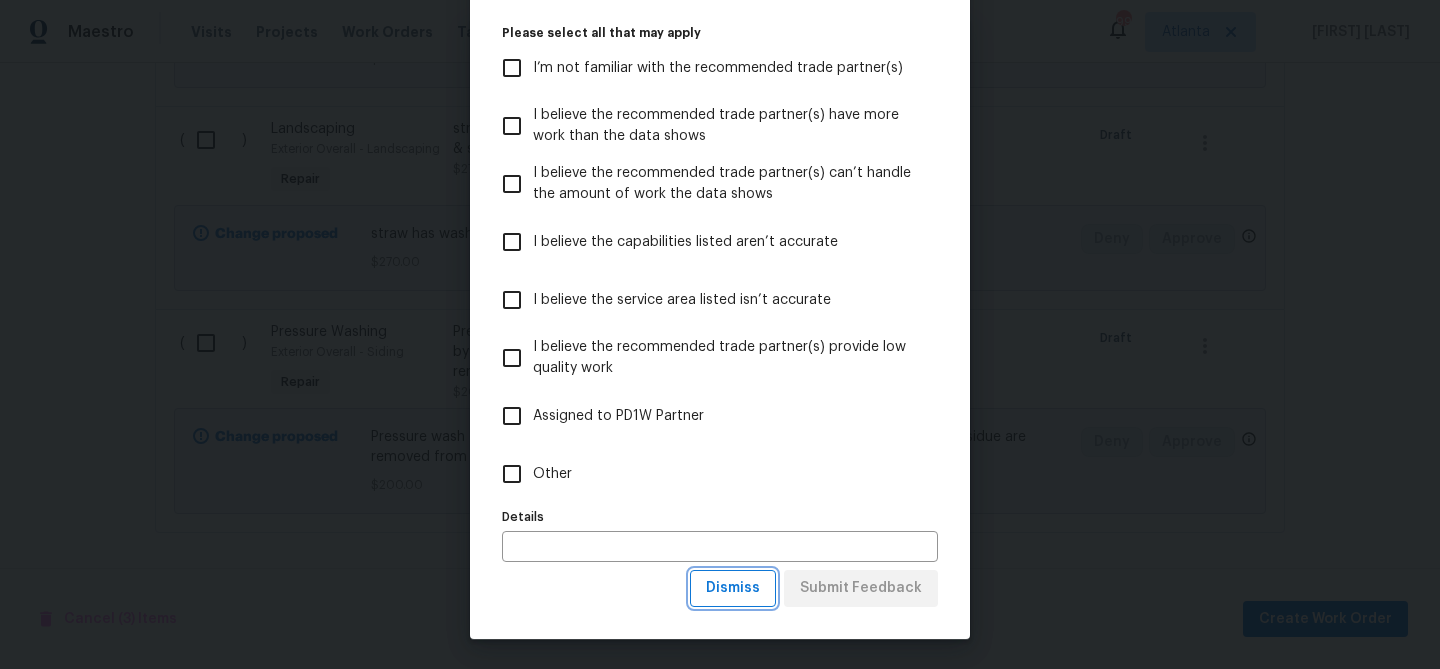 click on "Dismiss" at bounding box center (733, 588) 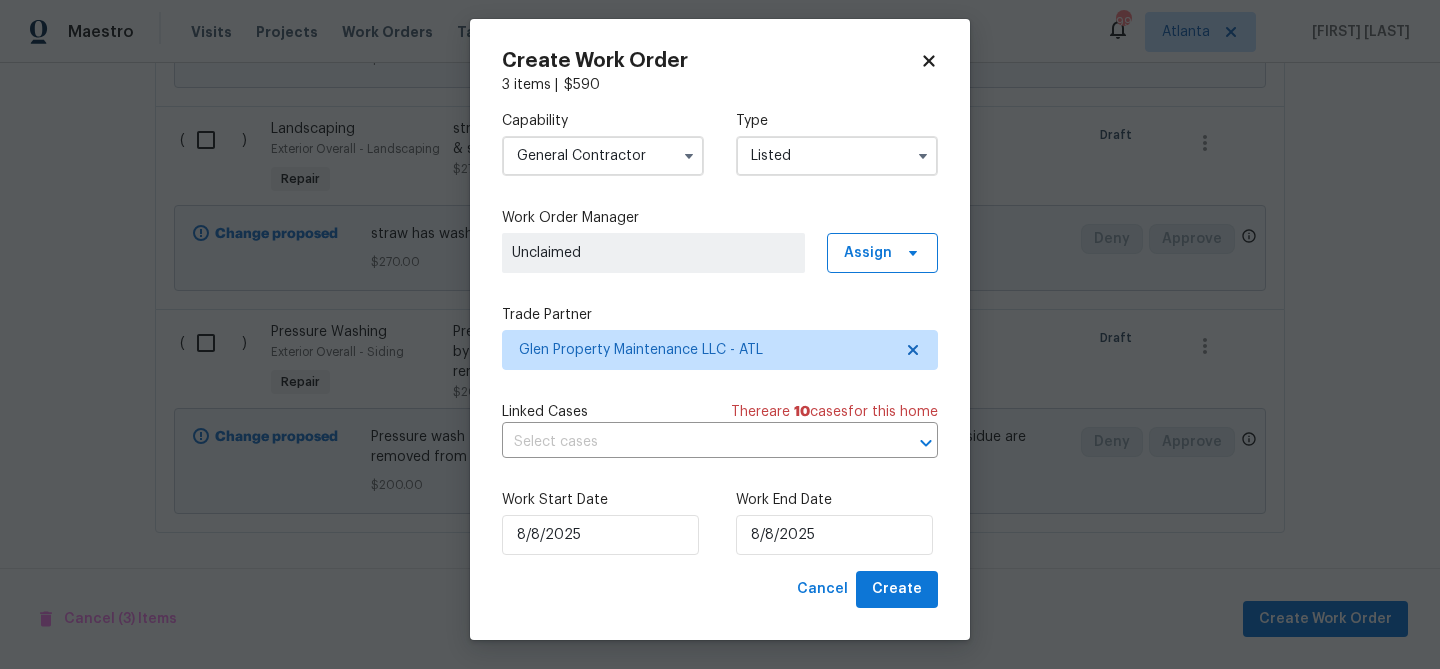 scroll, scrollTop: 0, scrollLeft: 0, axis: both 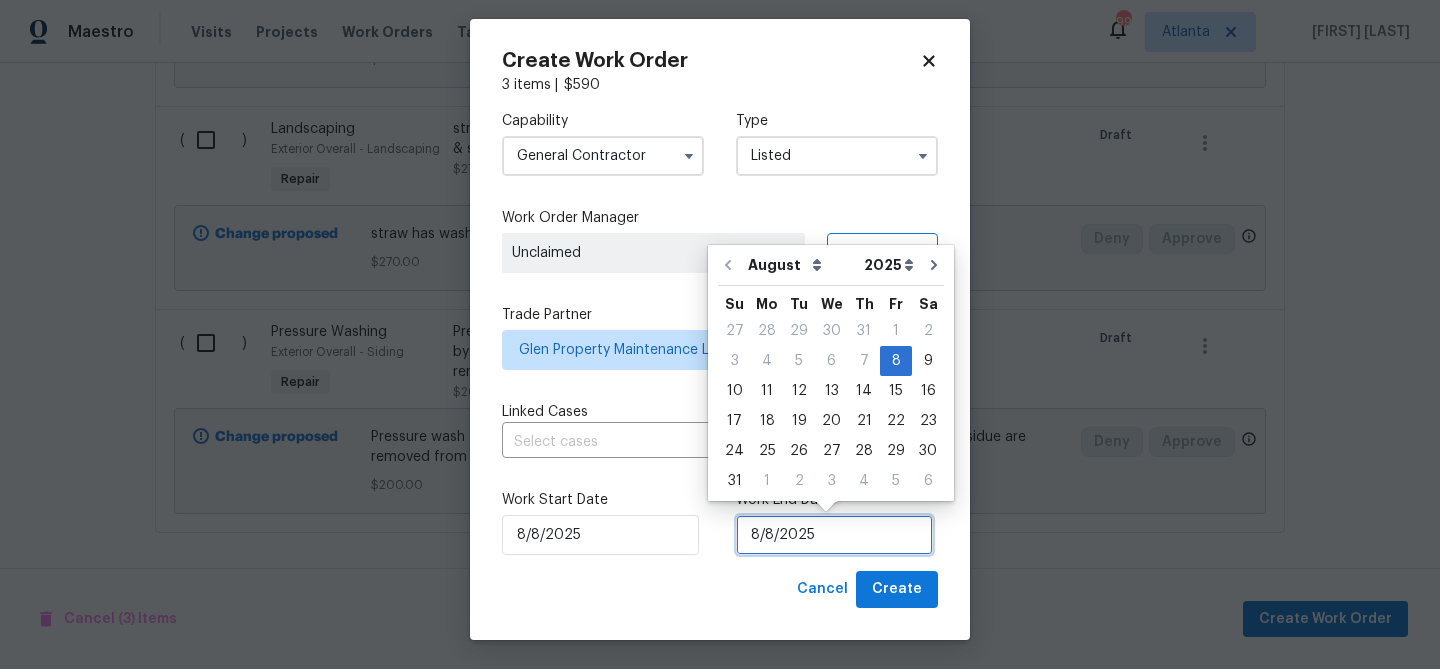 click on "8/8/2025" at bounding box center (834, 535) 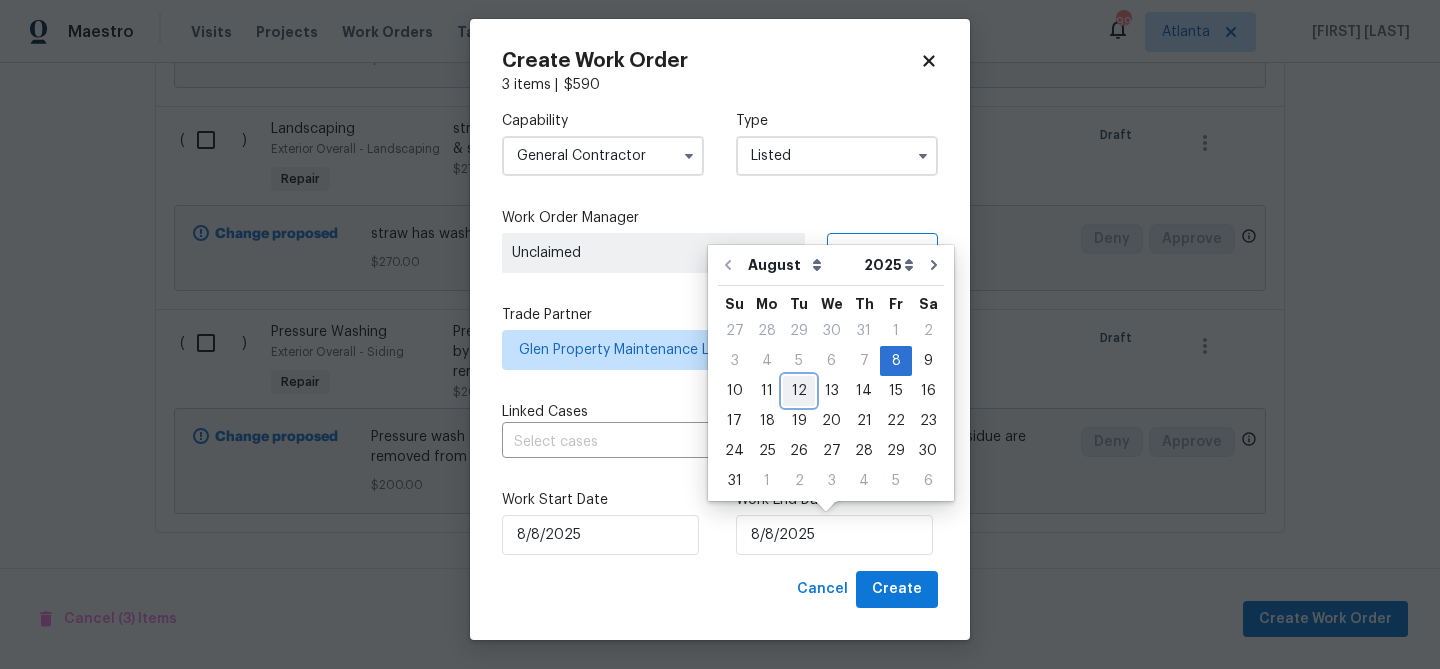 drag, startPoint x: 784, startPoint y: 390, endPoint x: 789, endPoint y: 405, distance: 15.811388 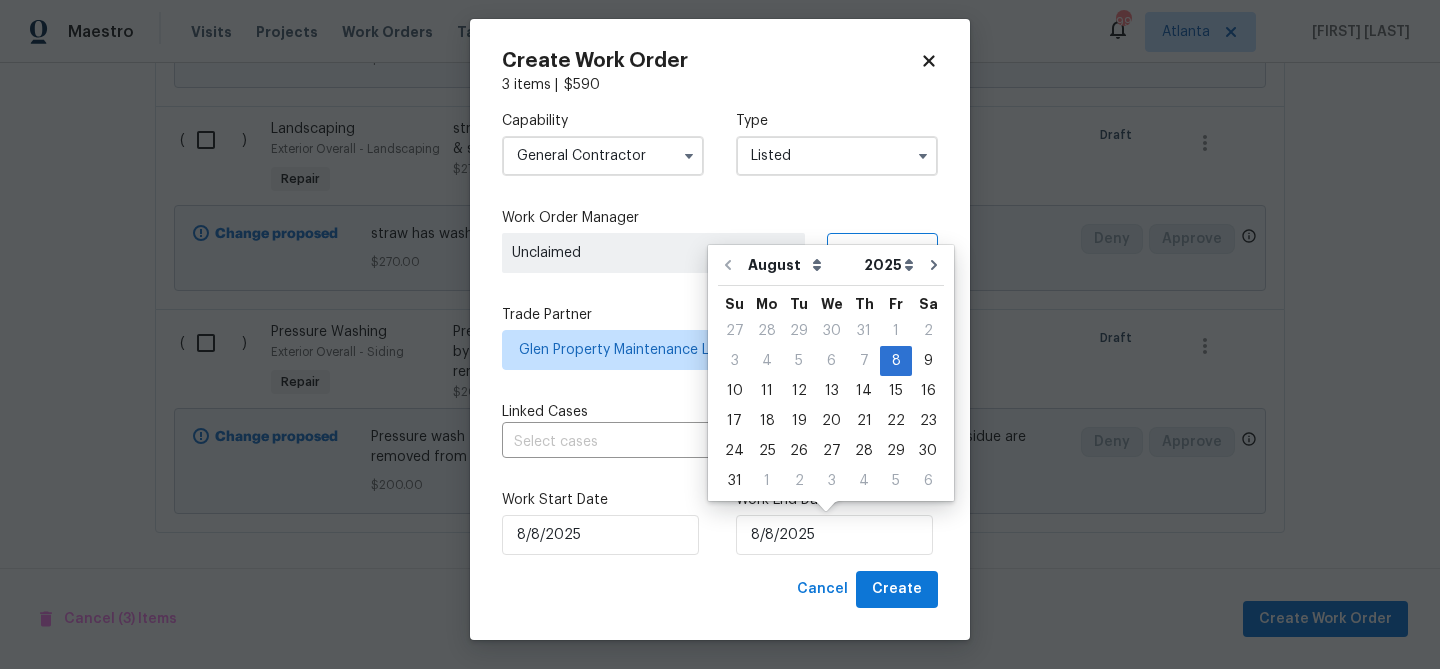 type on "8/12/2025" 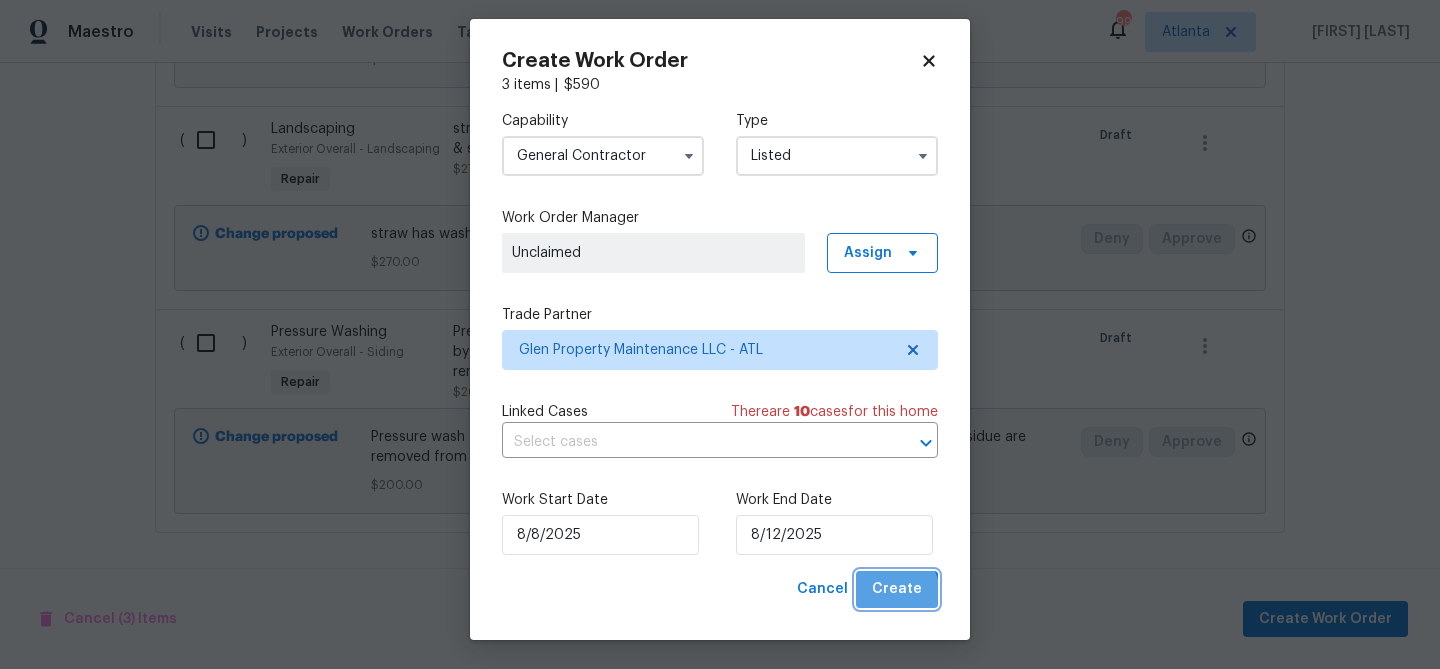 click on "Create" at bounding box center [897, 589] 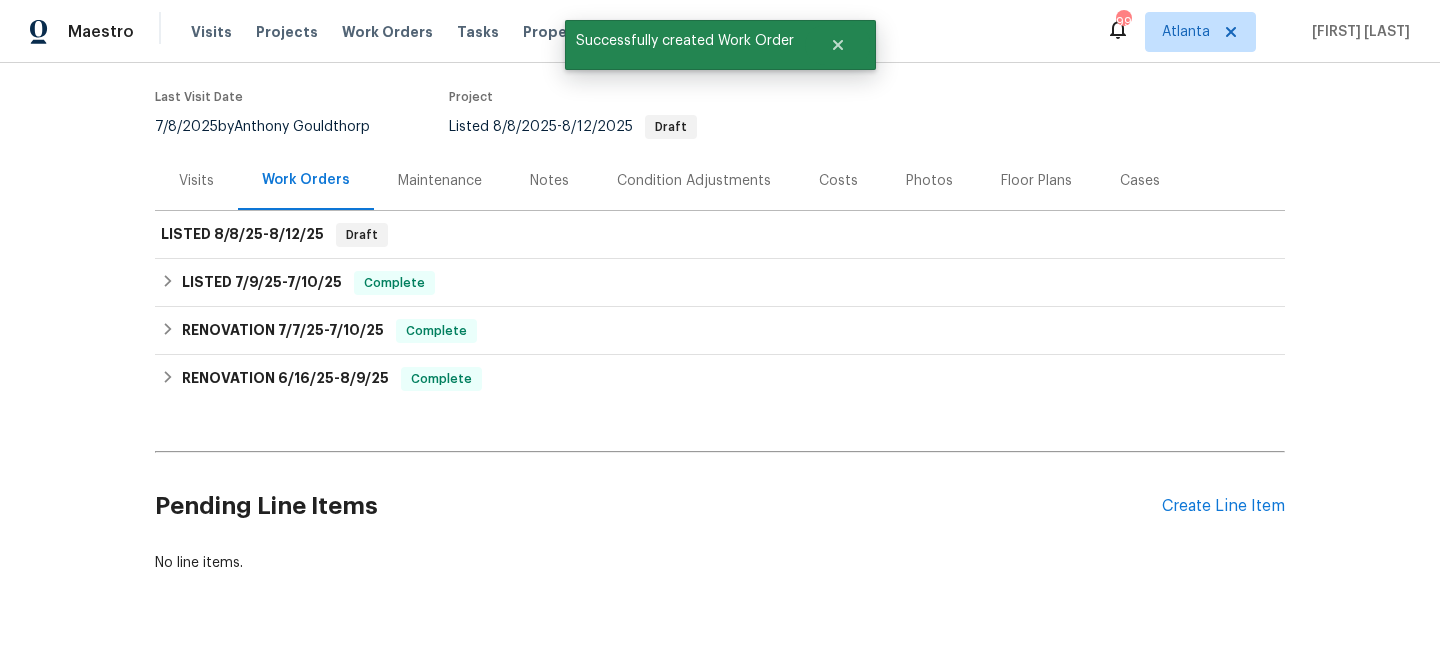 scroll, scrollTop: 0, scrollLeft: 0, axis: both 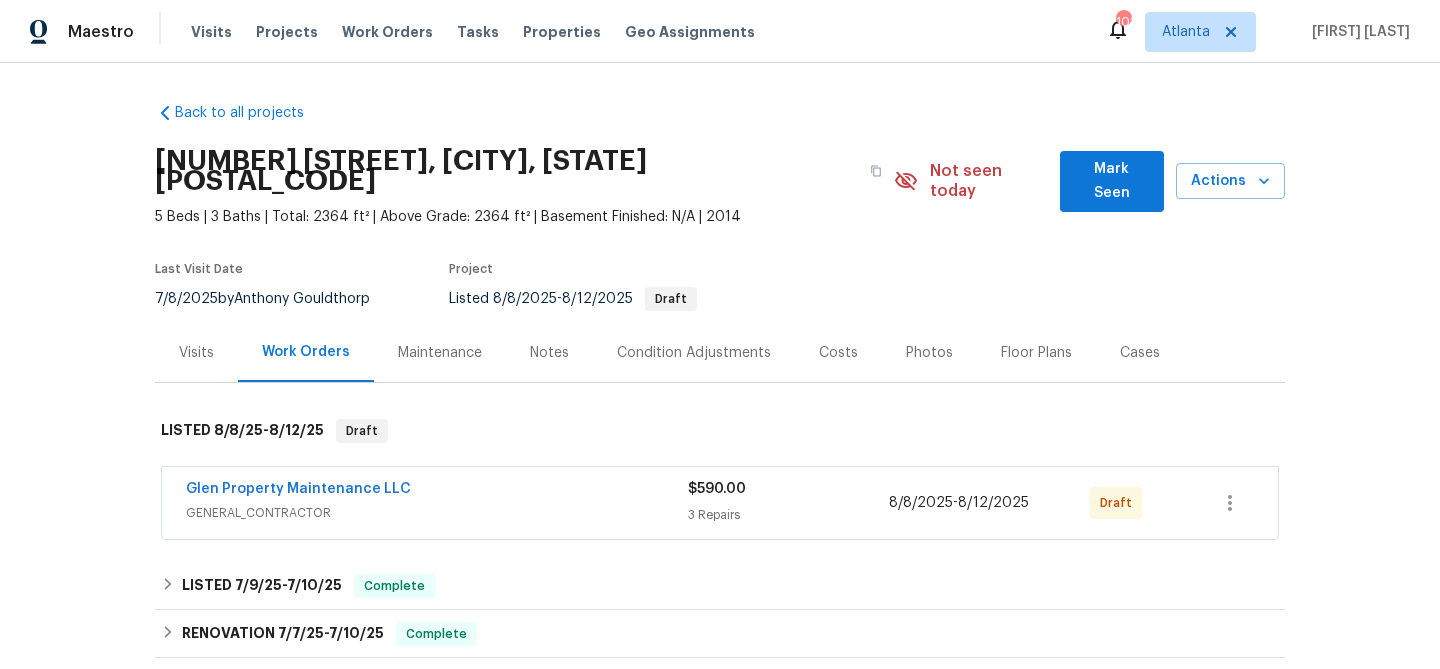 click on "Mark Seen" at bounding box center (1112, 181) 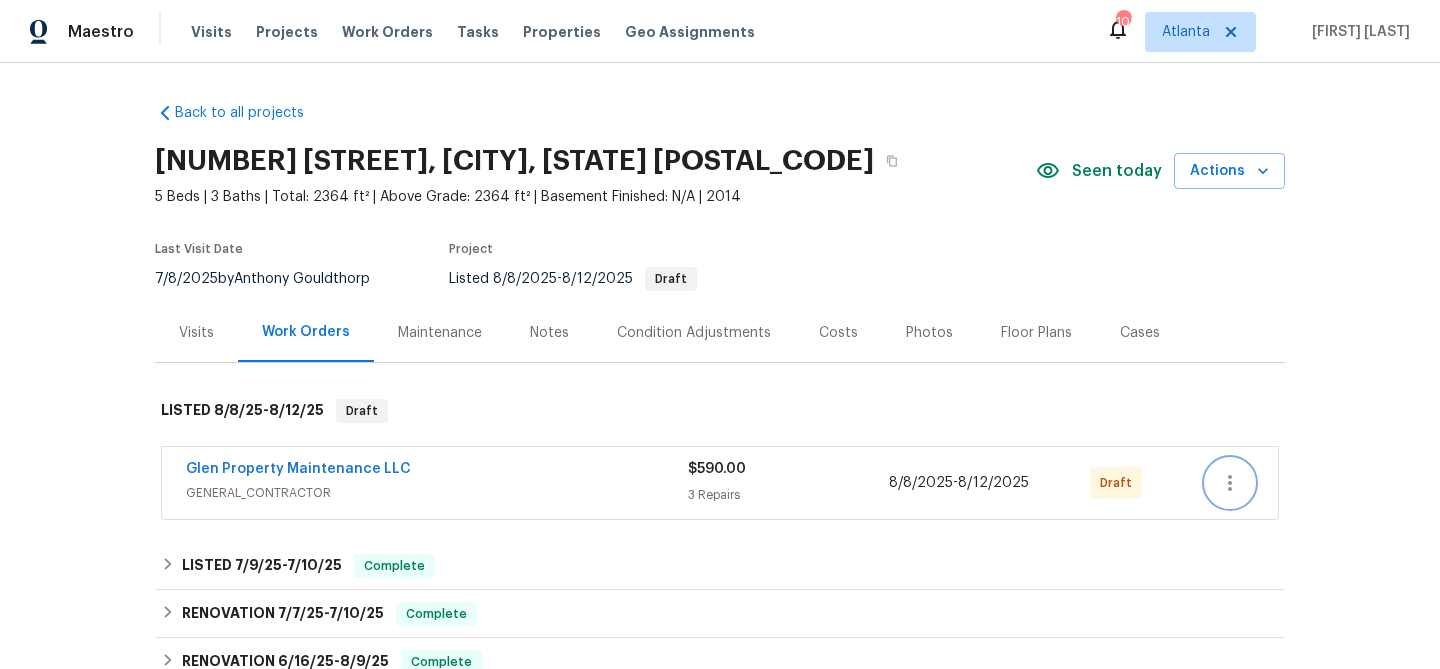 click 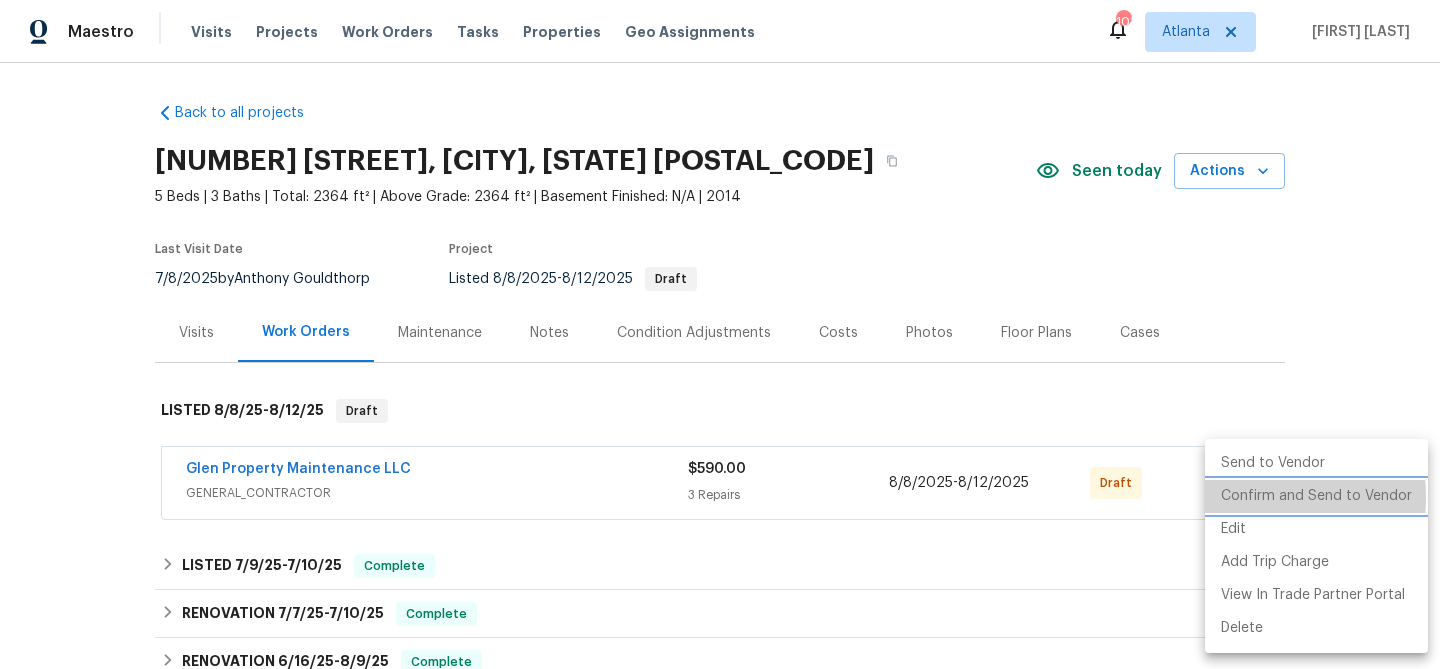 click on "Confirm and Send to Vendor" at bounding box center (1316, 496) 